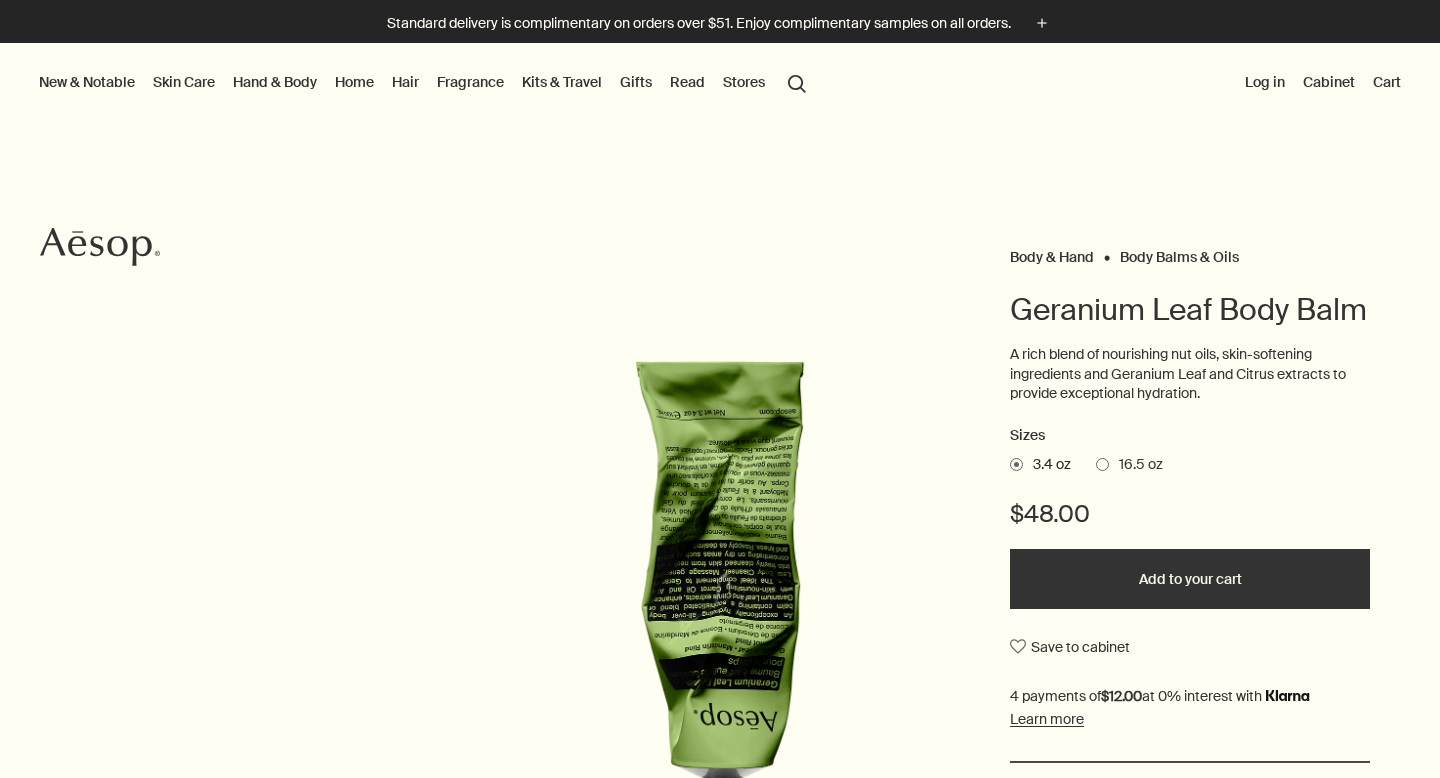 scroll, scrollTop: 0, scrollLeft: 0, axis: both 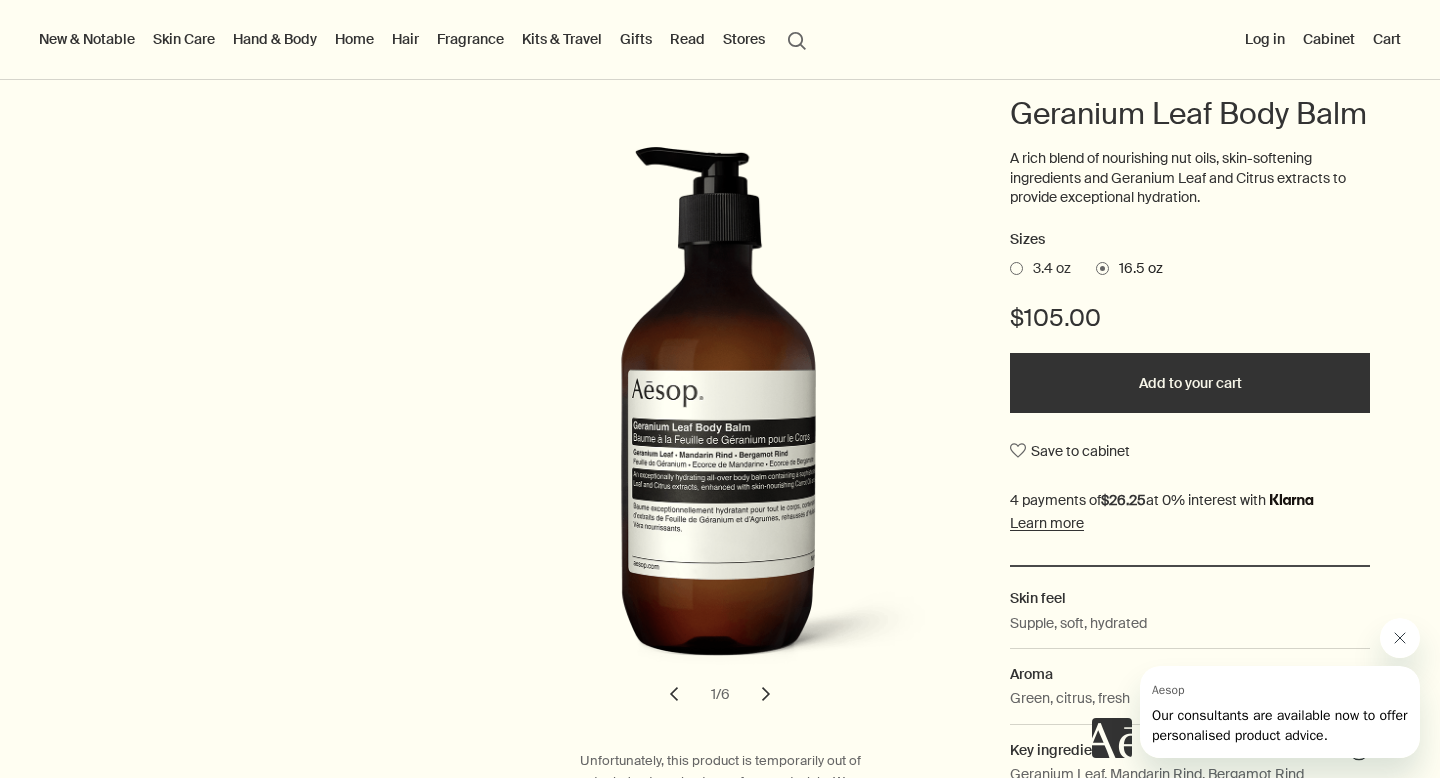 drag, startPoint x: 994, startPoint y: 107, endPoint x: 1018, endPoint y: 116, distance: 25.632011 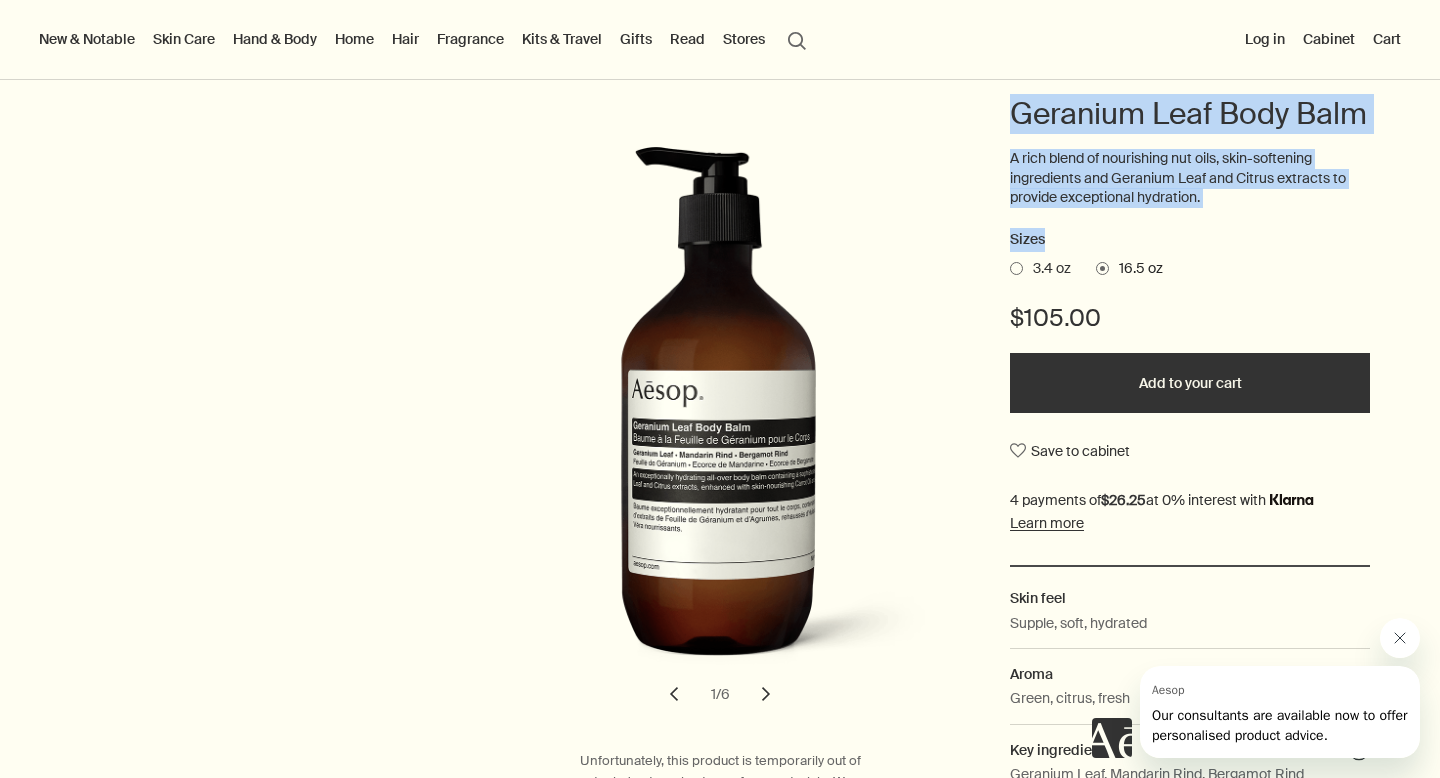drag, startPoint x: 1018, startPoint y: 116, endPoint x: 1179, endPoint y: 234, distance: 199.61212 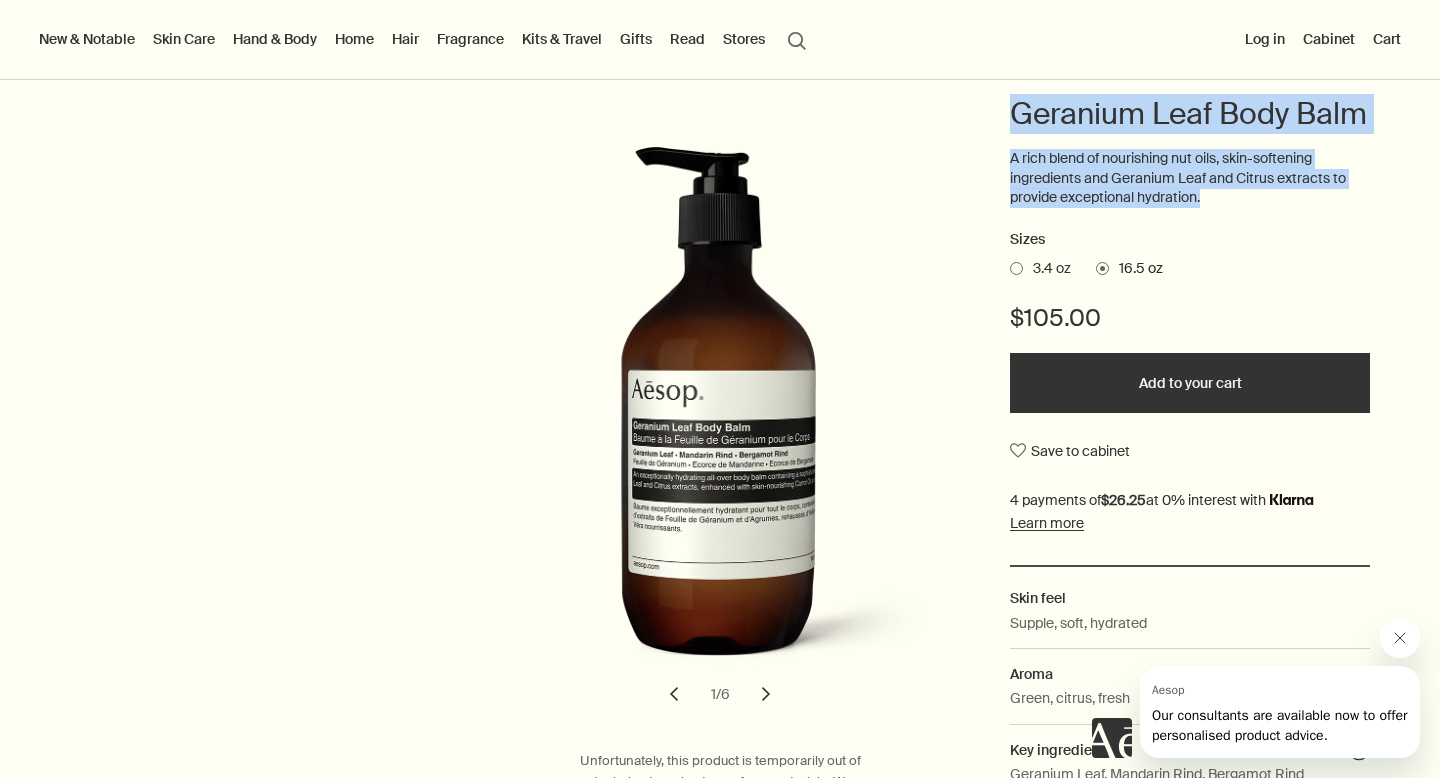 drag, startPoint x: 1201, startPoint y: 210, endPoint x: 1010, endPoint y: 120, distance: 211.14214 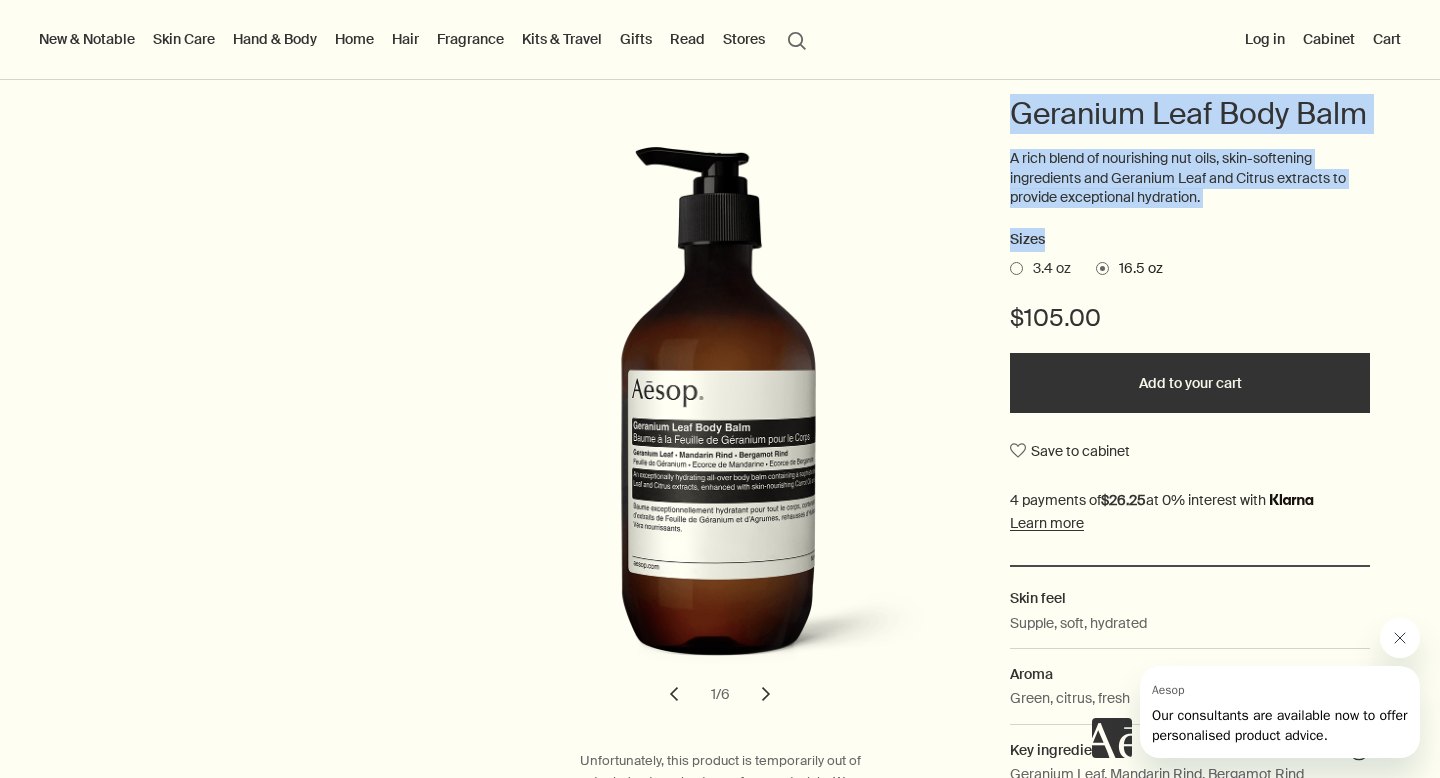 drag, startPoint x: 1010, startPoint y: 120, endPoint x: 1228, endPoint y: 245, distance: 251.29465 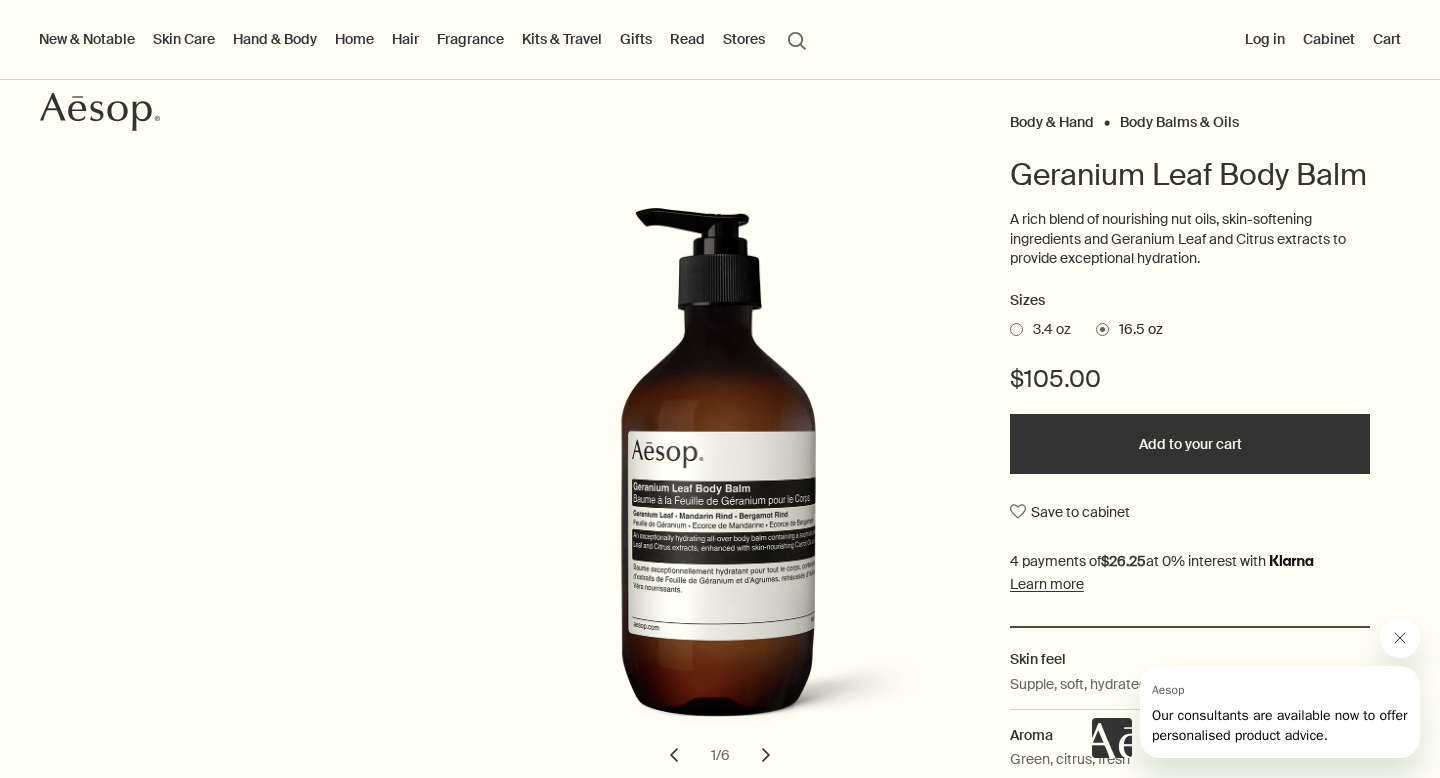 scroll, scrollTop: 142, scrollLeft: 0, axis: vertical 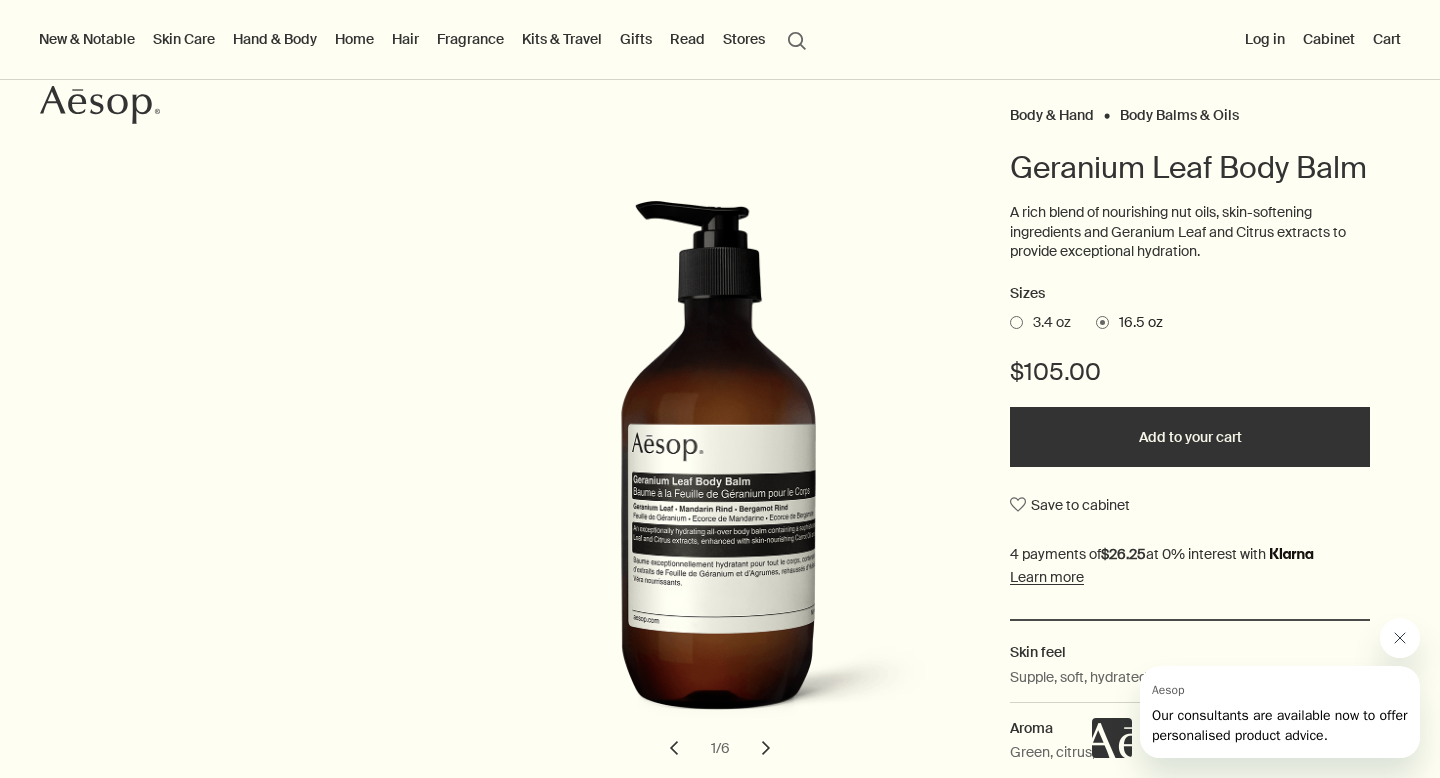 click on "3.4 oz" at bounding box center (1047, 323) 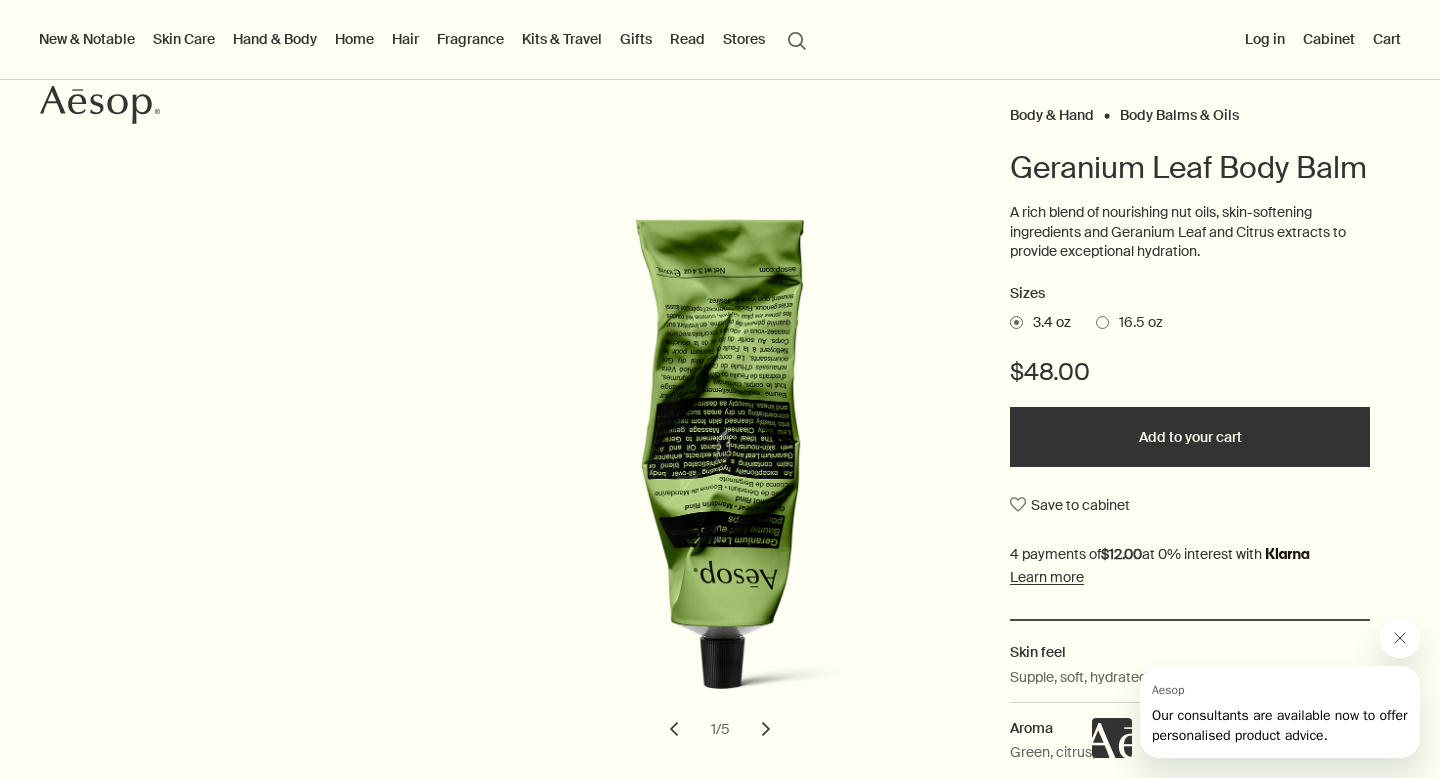 click on "16.5 oz" at bounding box center (1136, 323) 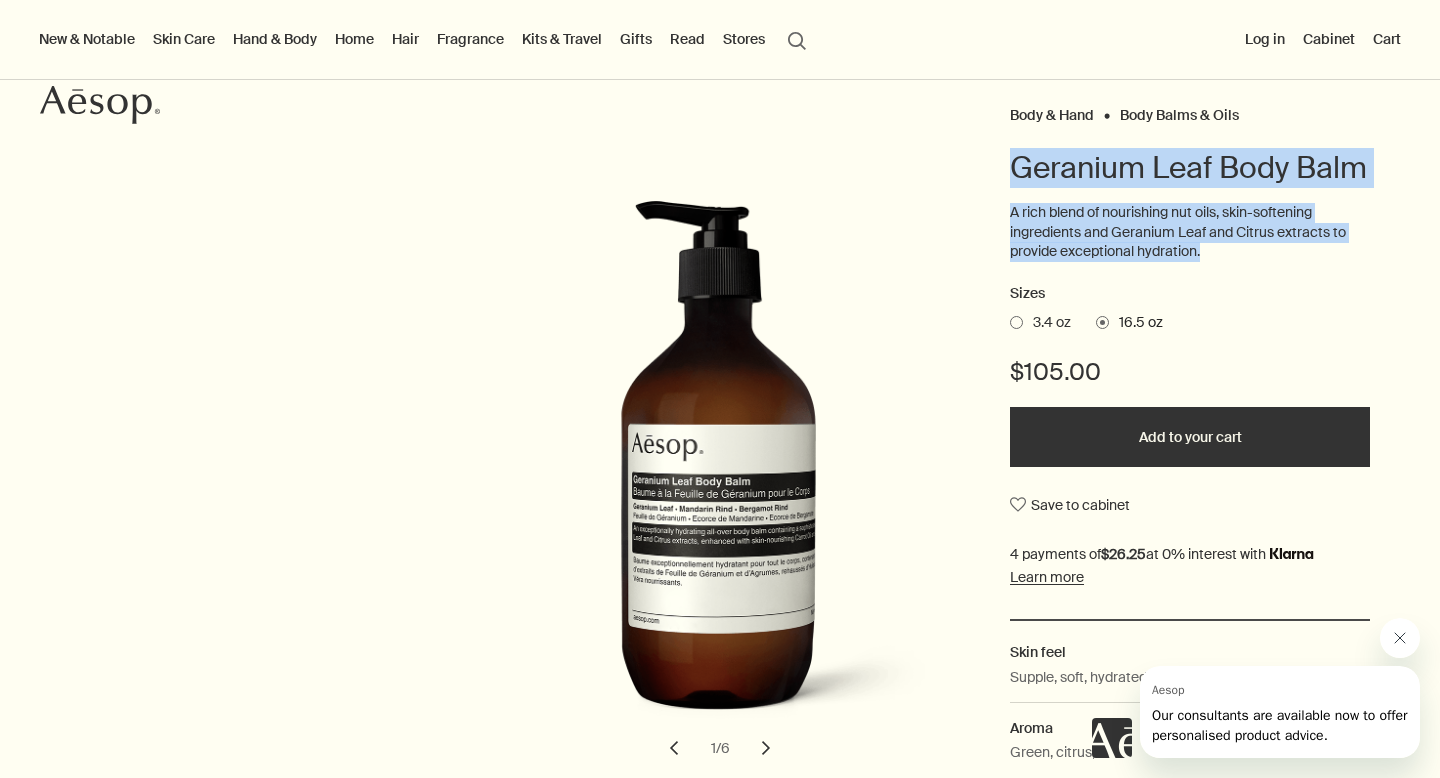 drag, startPoint x: 1236, startPoint y: 255, endPoint x: 982, endPoint y: 150, distance: 274.84723 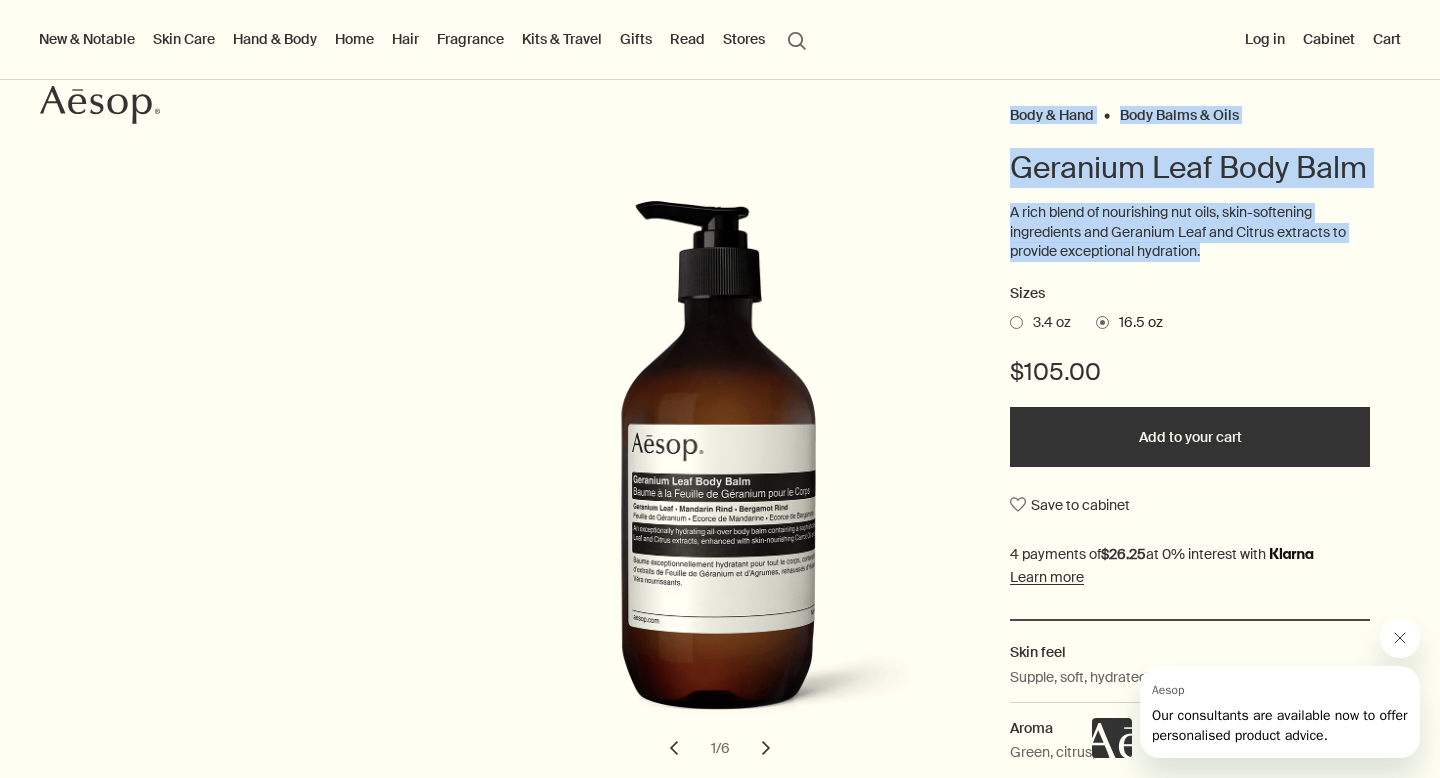 drag, startPoint x: 1229, startPoint y: 261, endPoint x: 993, endPoint y: 121, distance: 274.40115 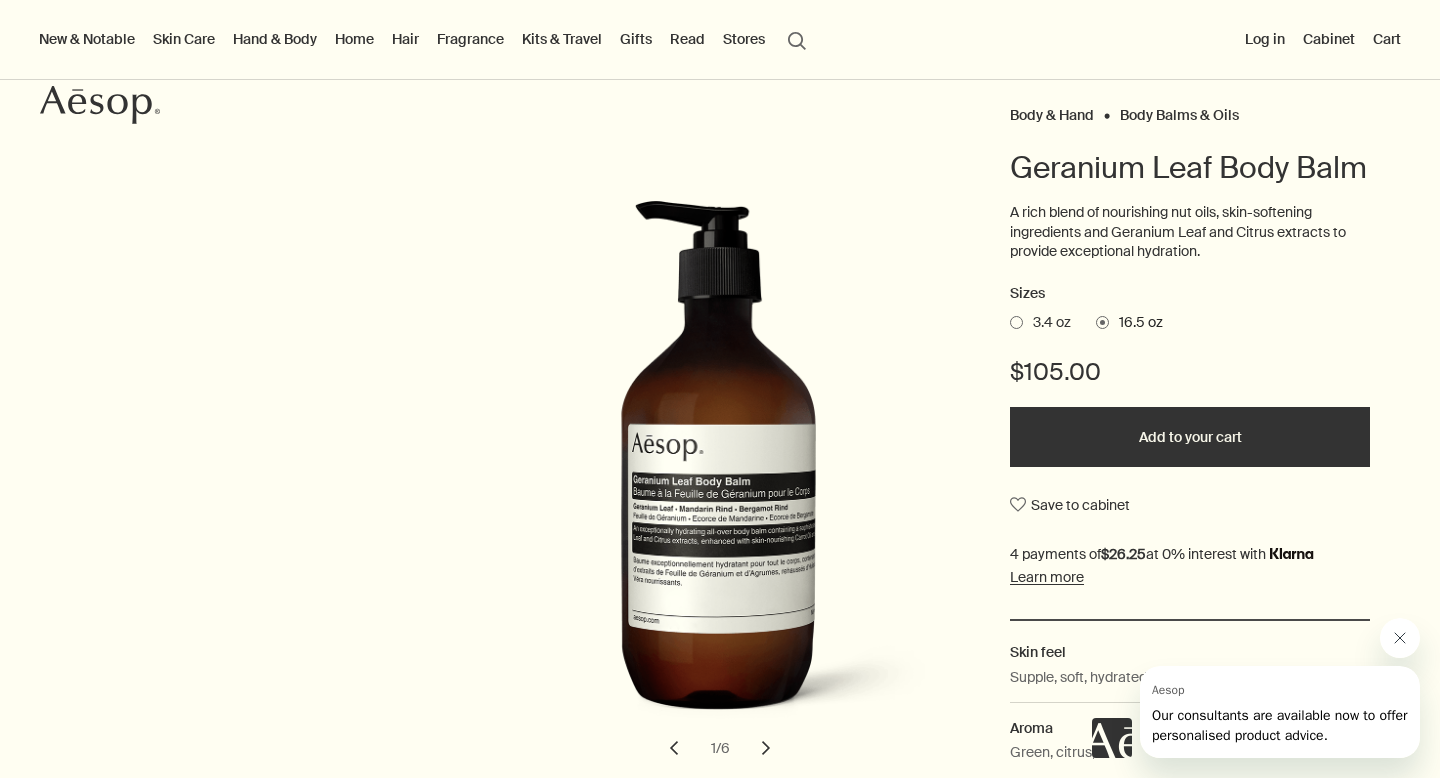 click on "A rich blend of nourishing nut oils, skin-softening ingredients and Geranium Leaf and Citrus extracts to provide exceptional hydration." at bounding box center [1190, 242] 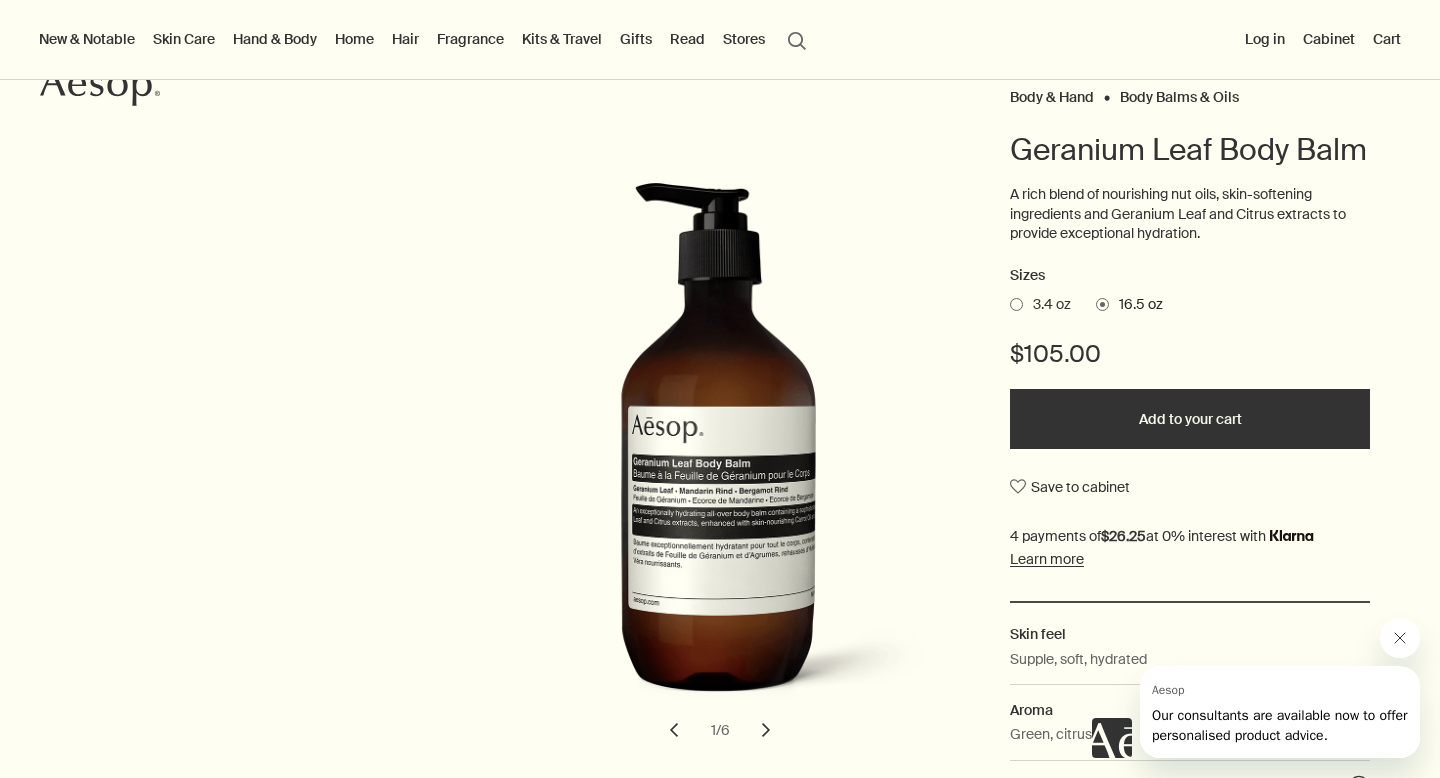 scroll, scrollTop: 173, scrollLeft: 0, axis: vertical 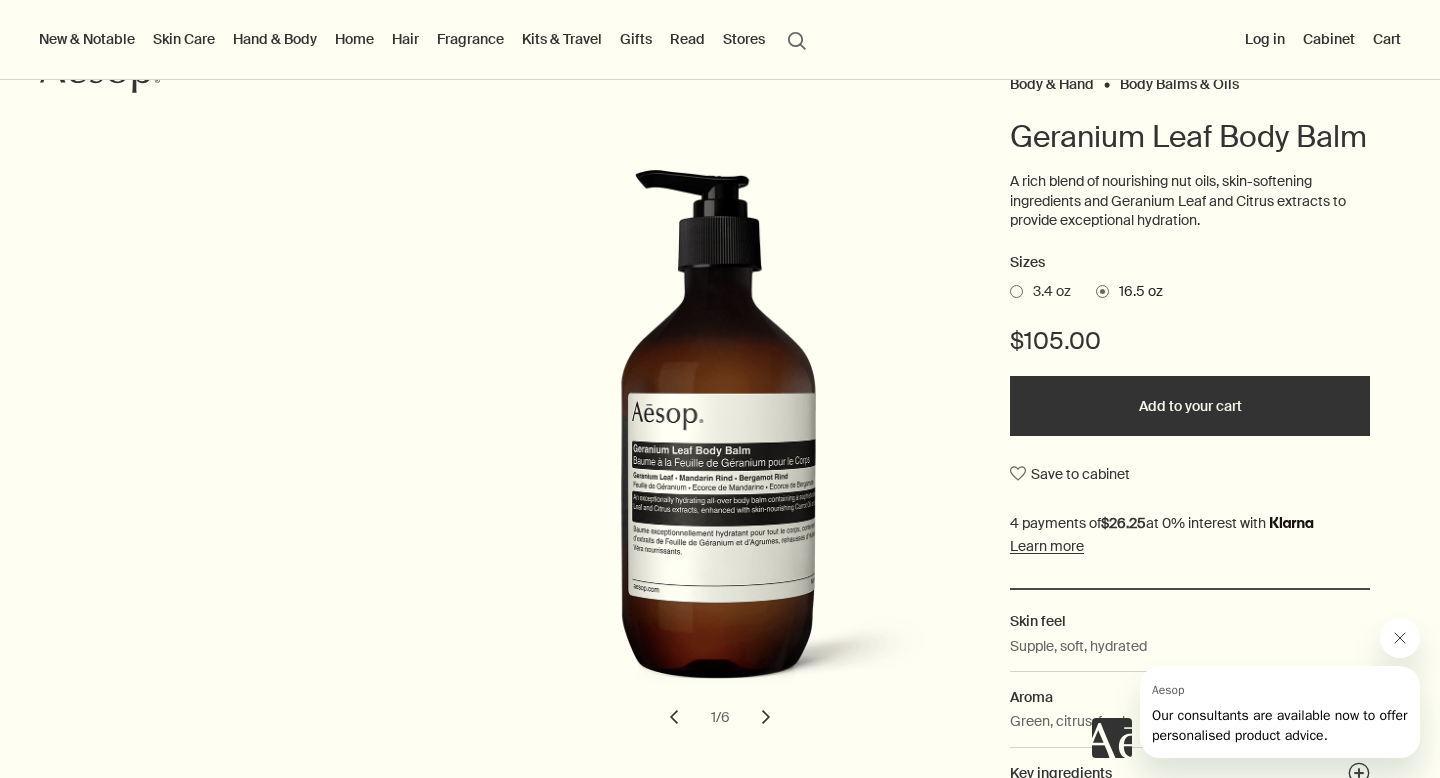 click on "3.4 oz" at bounding box center [1047, 292] 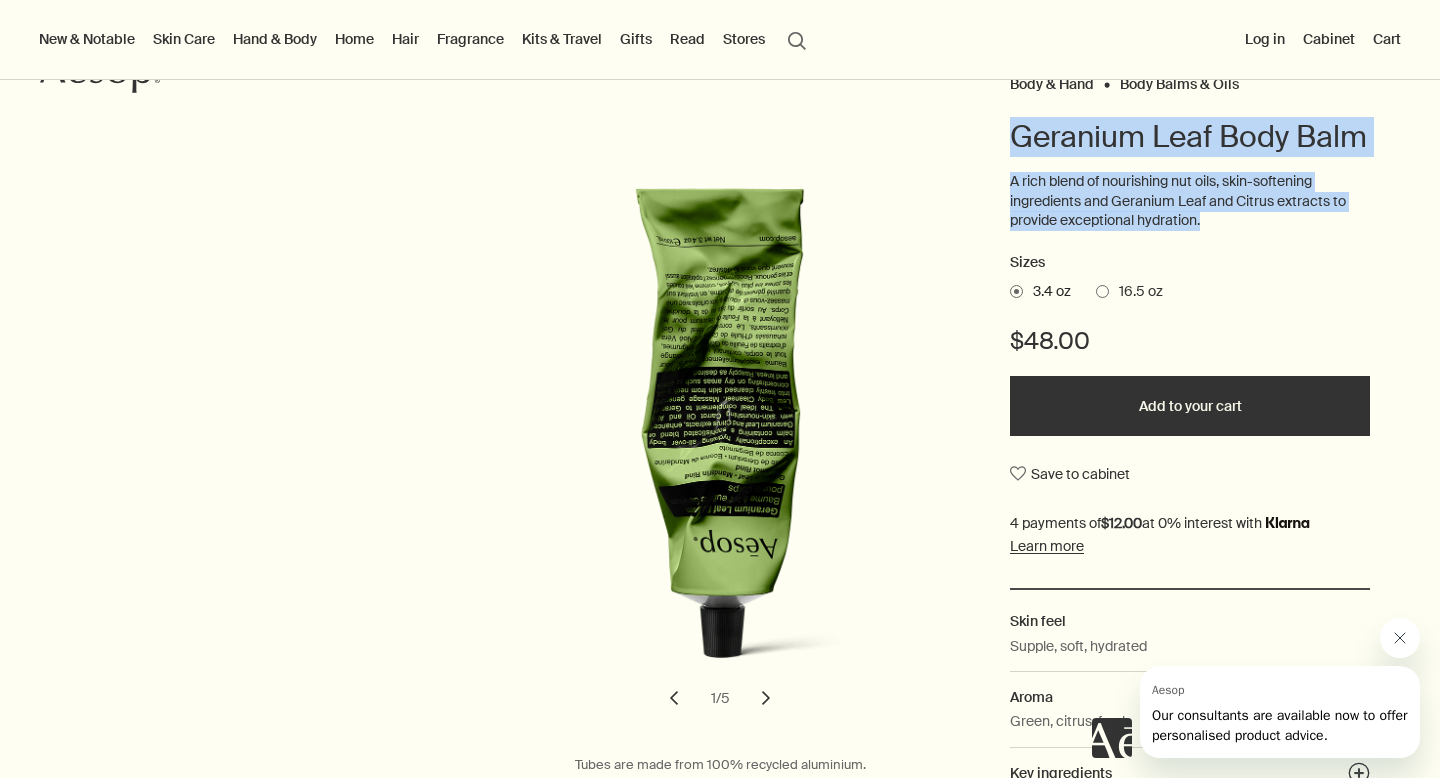 drag, startPoint x: 1239, startPoint y: 215, endPoint x: 1011, endPoint y: 129, distance: 243.68011 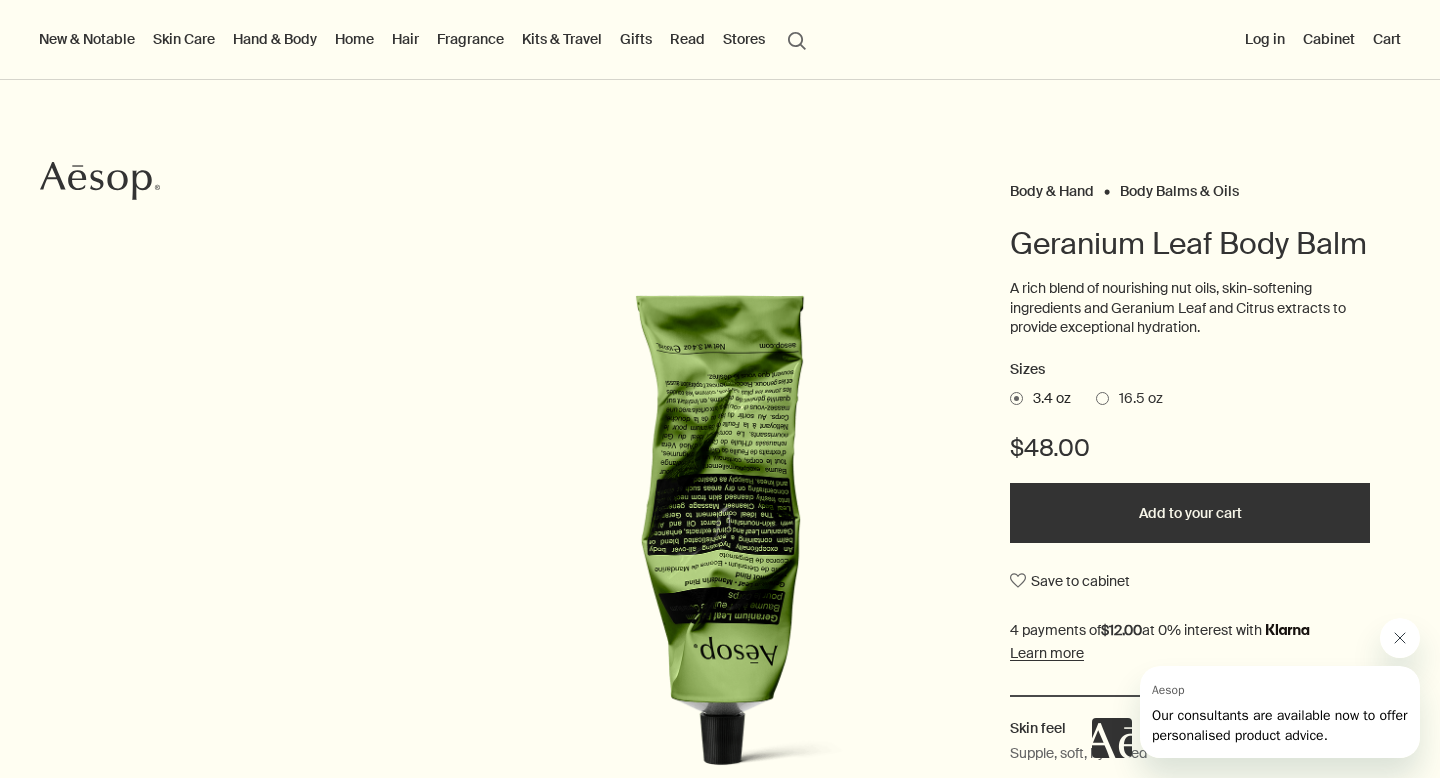 scroll, scrollTop: 58, scrollLeft: 0, axis: vertical 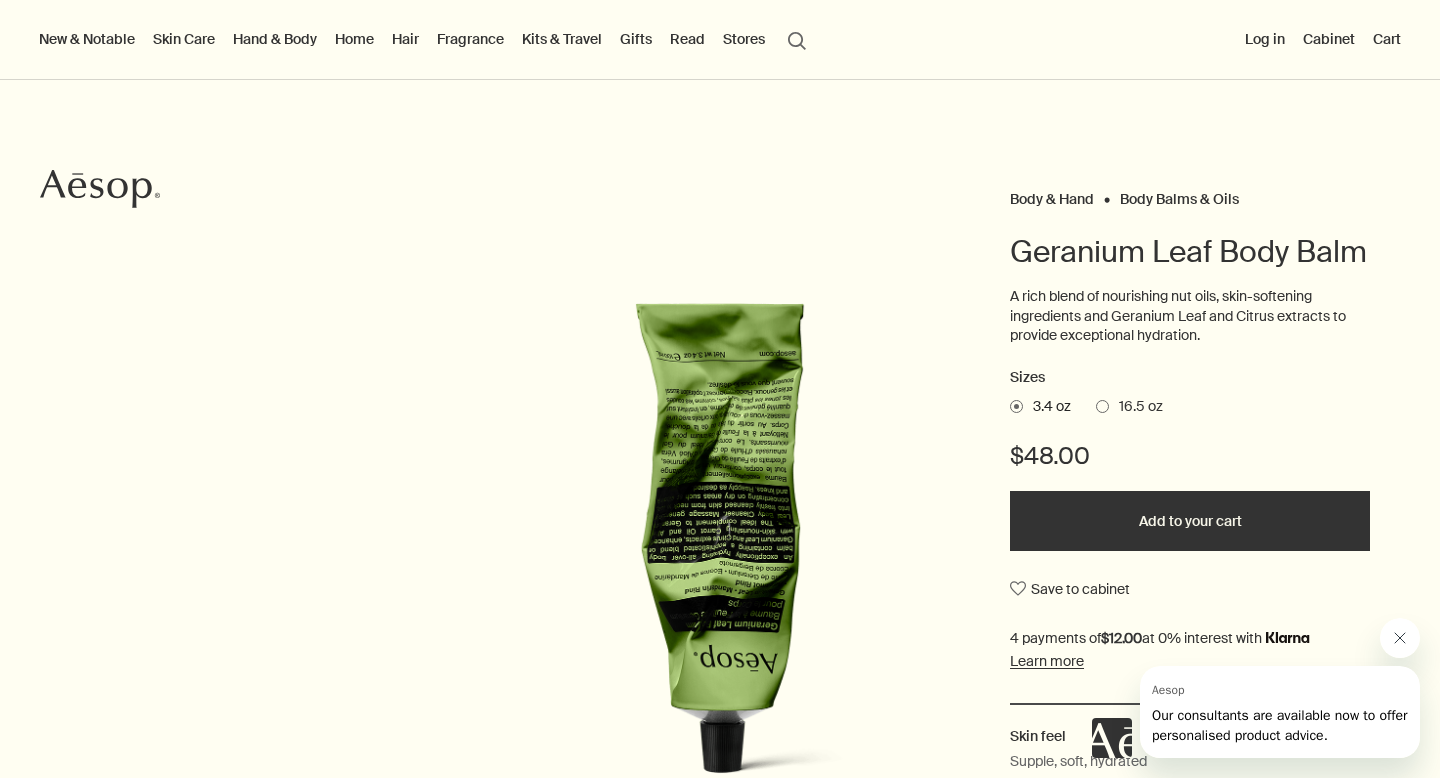 click on "16.5 oz" at bounding box center (1136, 407) 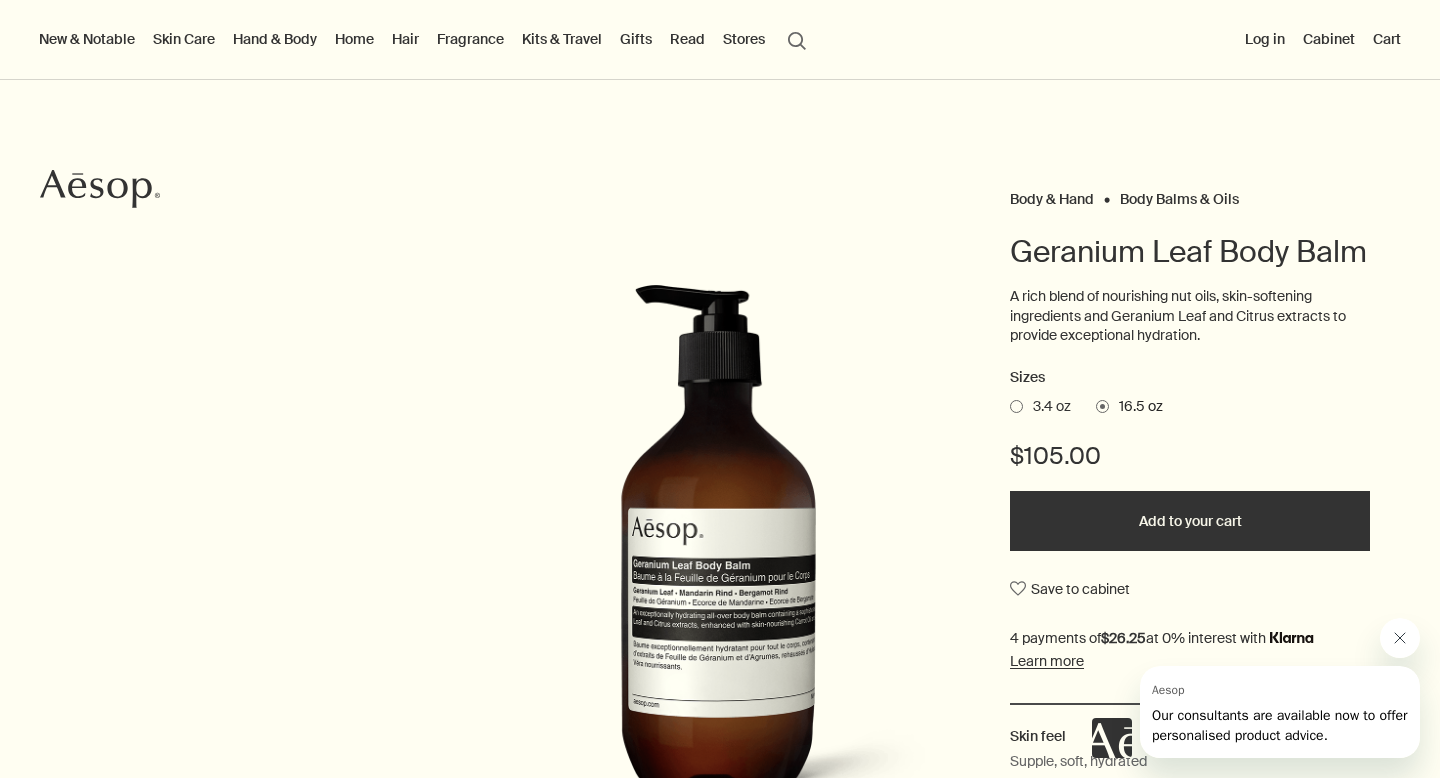 click on "3.4 oz" at bounding box center (1047, 407) 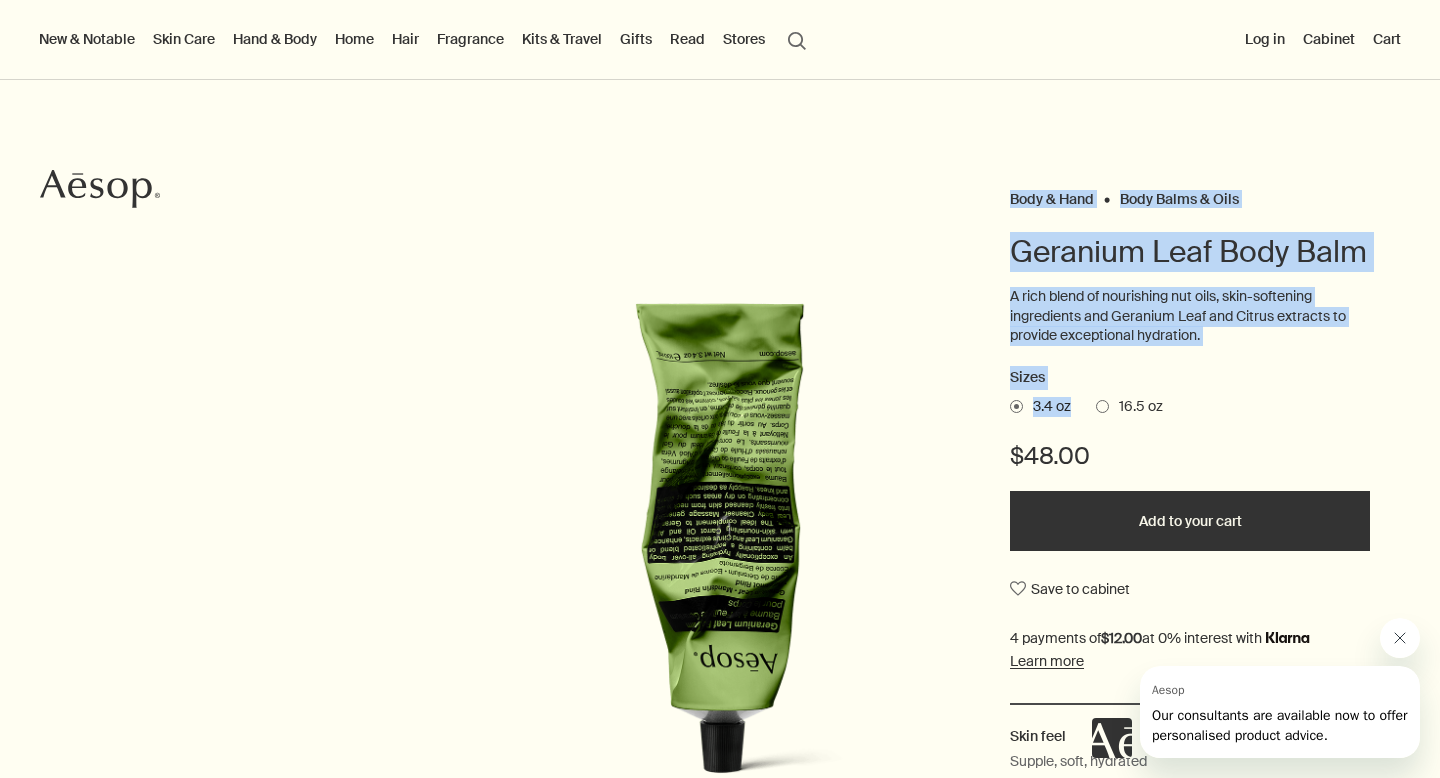 drag, startPoint x: 1083, startPoint y: 410, endPoint x: 1008, endPoint y: 199, distance: 223.93303 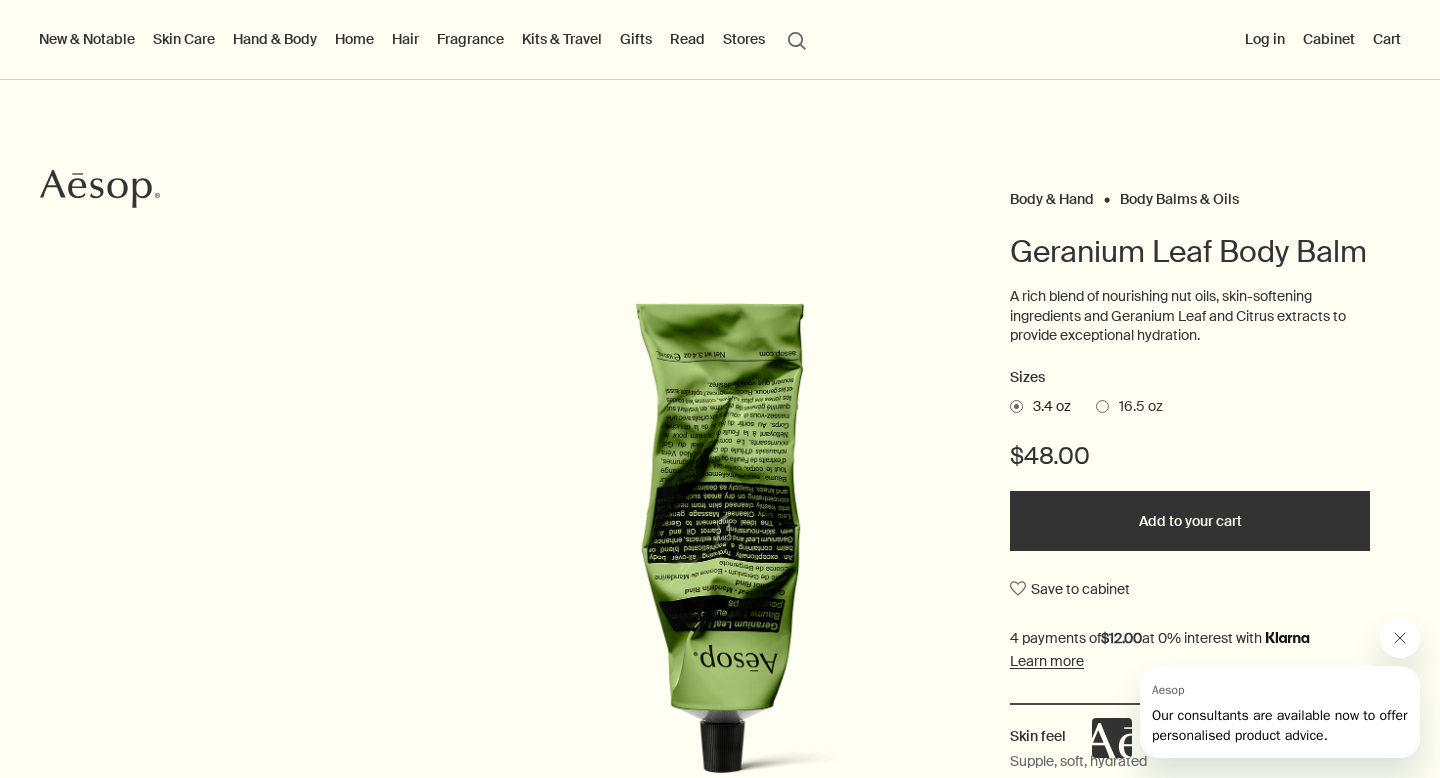click on "A rich blend of nourishing nut oils, skin-softening ingredients and Geranium Leaf and Citrus extracts to provide exceptional hydration." at bounding box center [1190, 316] 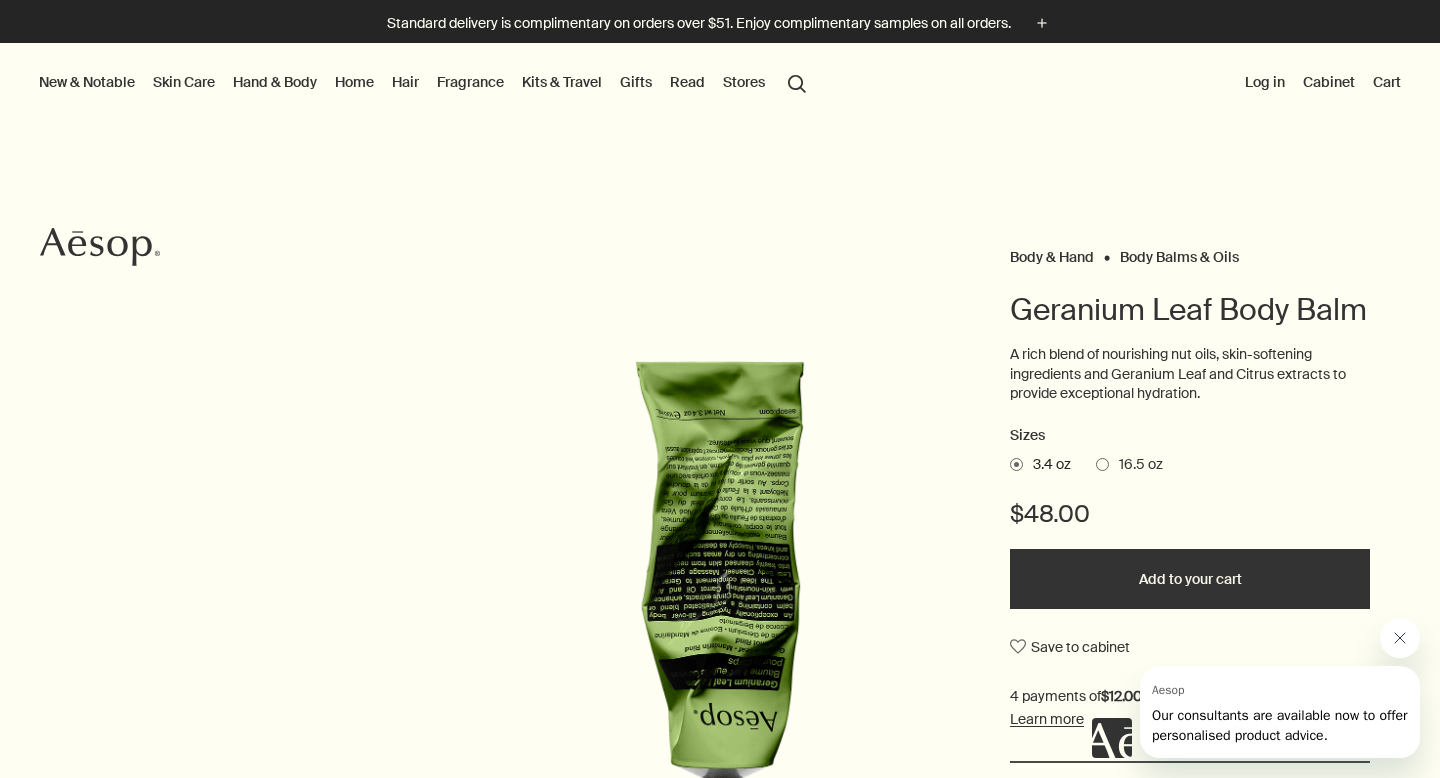 click on "search Search" at bounding box center [797, 82] 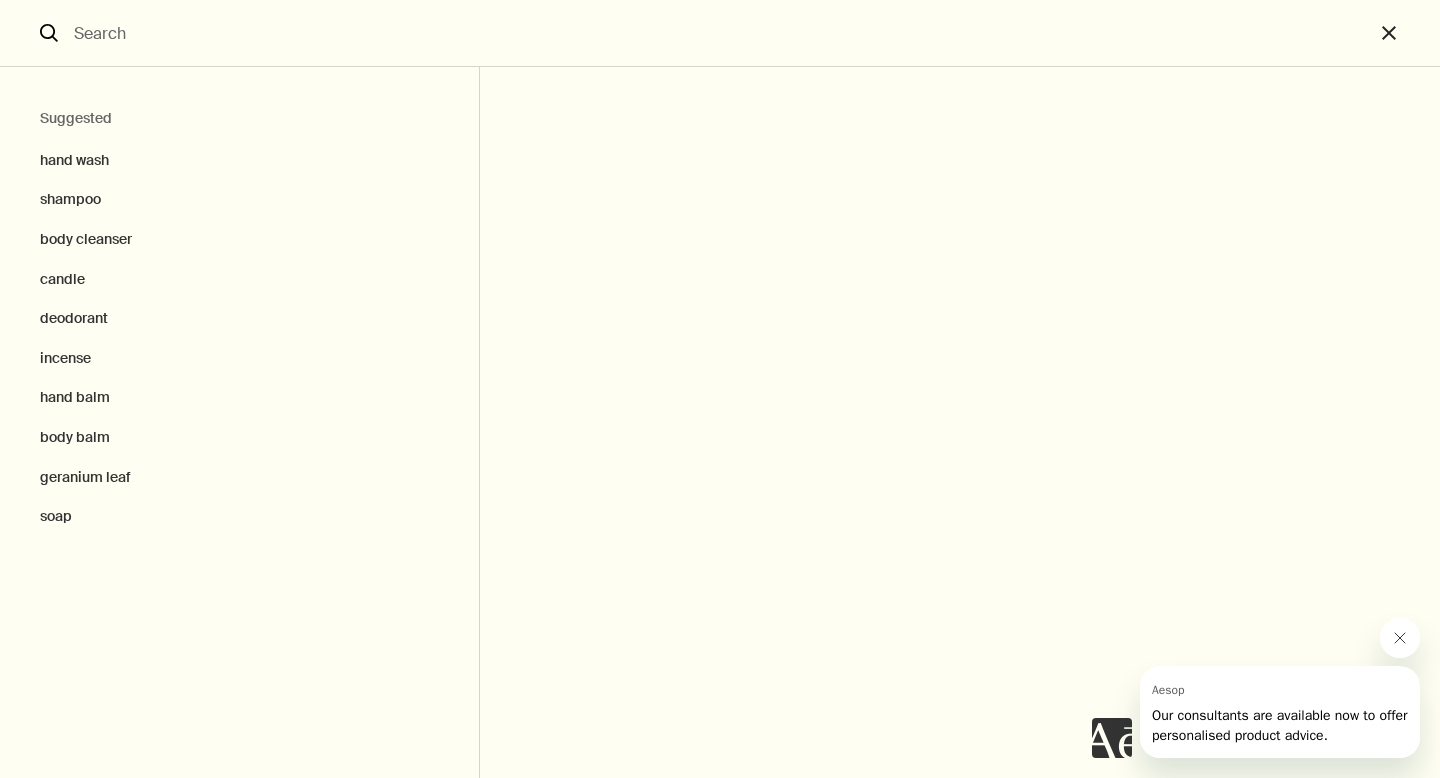 click at bounding box center (720, 33) 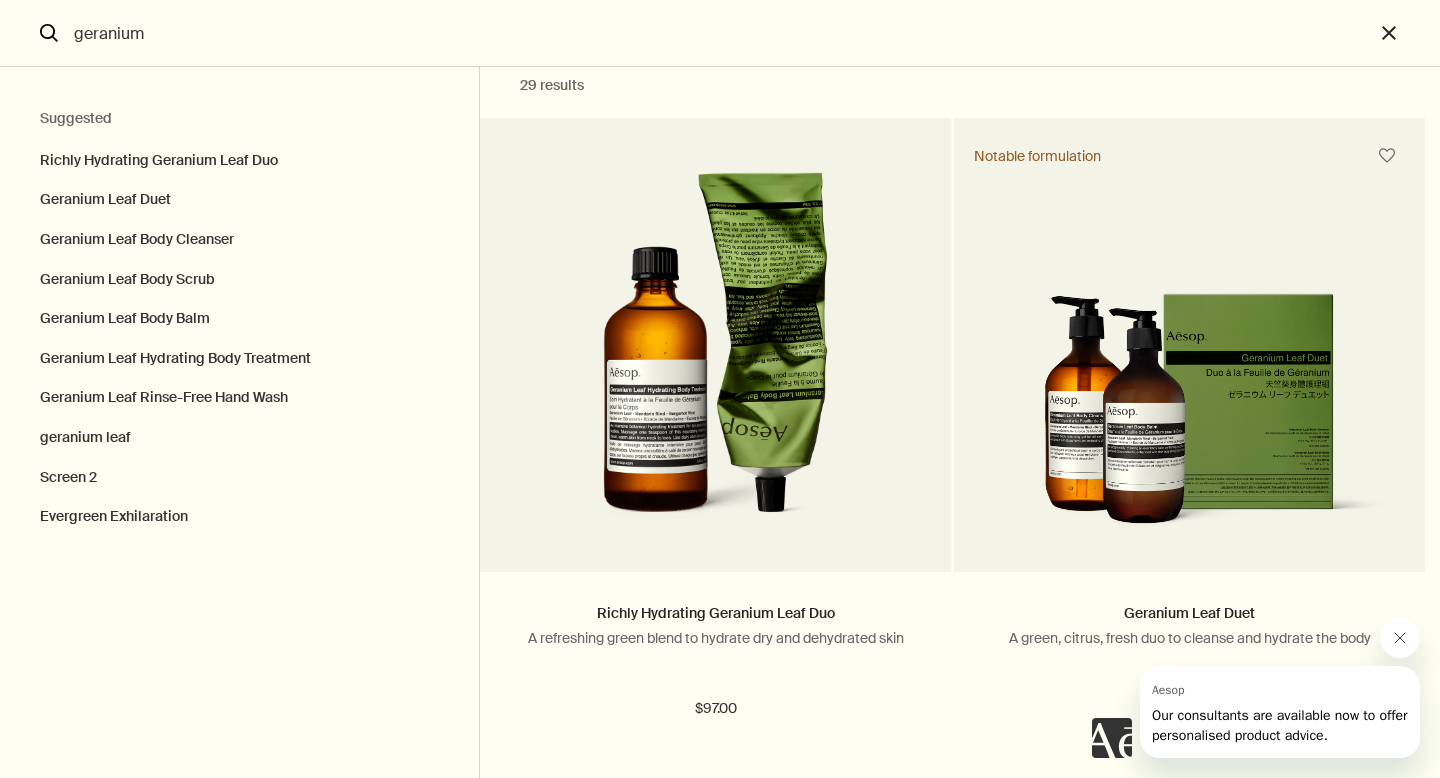 scroll, scrollTop: 32, scrollLeft: 0, axis: vertical 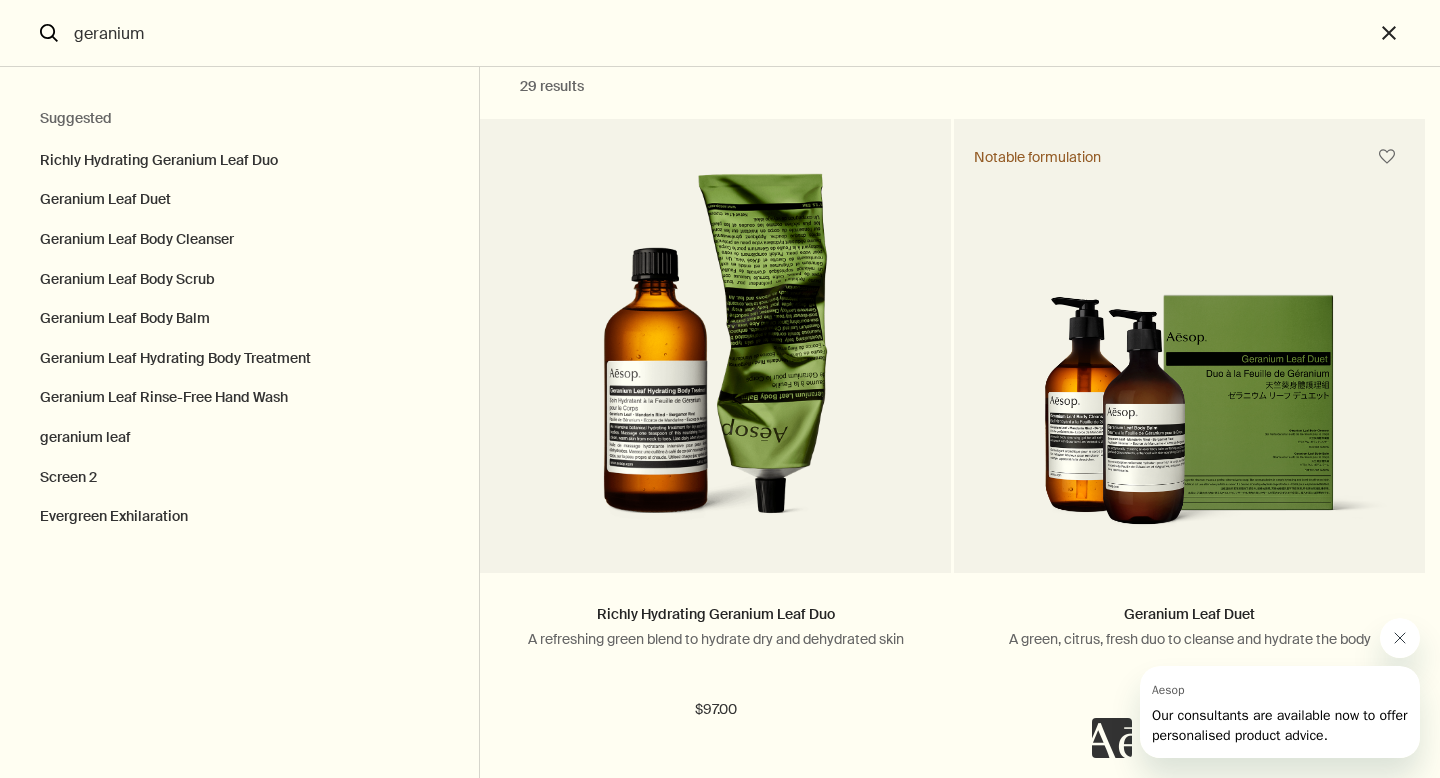 type on "geranium" 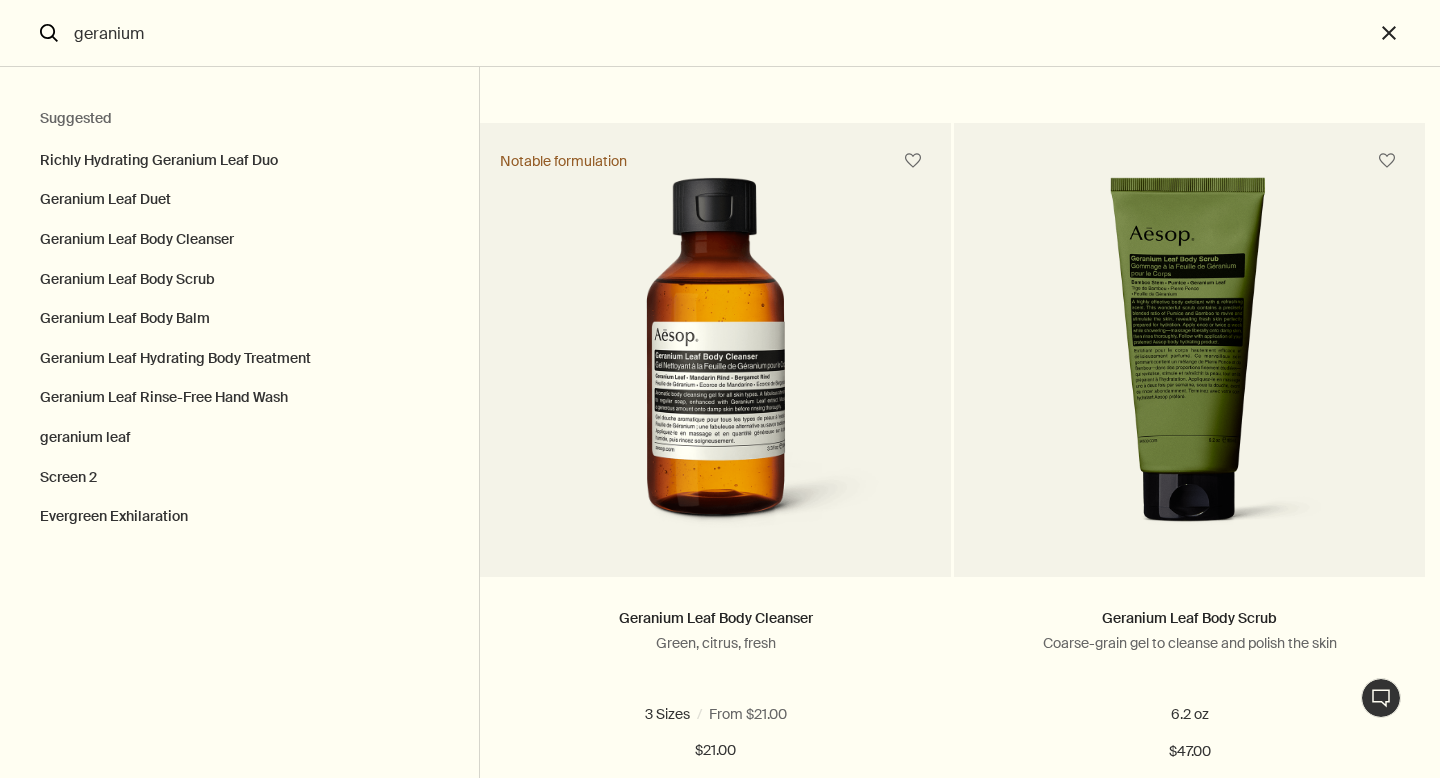 scroll, scrollTop: 745, scrollLeft: 0, axis: vertical 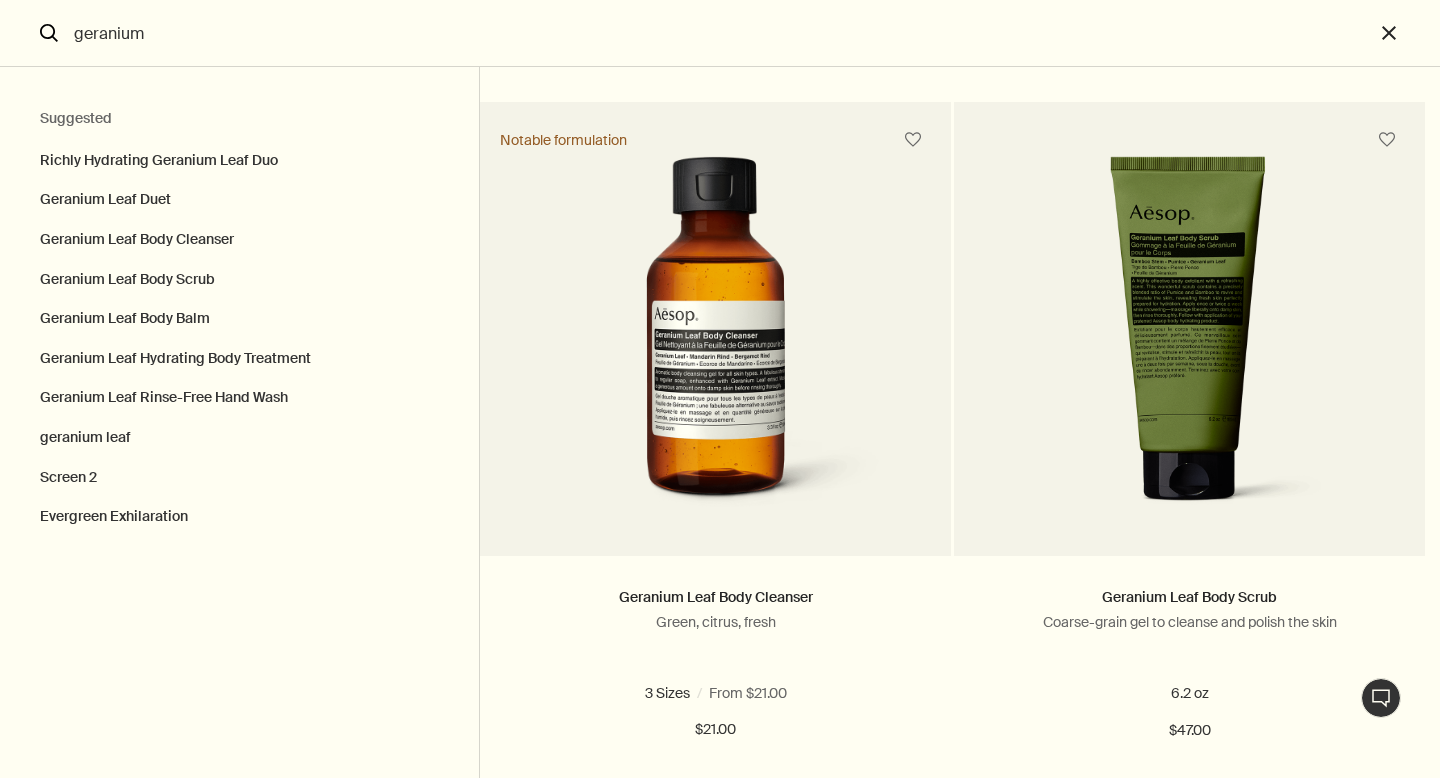 click on "Suggested Richly Hydrating Geranium Leaf Duo Geranium Leaf Duet Geranium Leaf Body Cleanser Geranium Leaf Body Scrub Geranium Leaf Body Balm Geranium Leaf Hydrating Body Treatment Geranium Leaf Rinse-Free Hand Wash geranium leaf Screen 2 Evergreen Exhilaration" at bounding box center (240, 422) 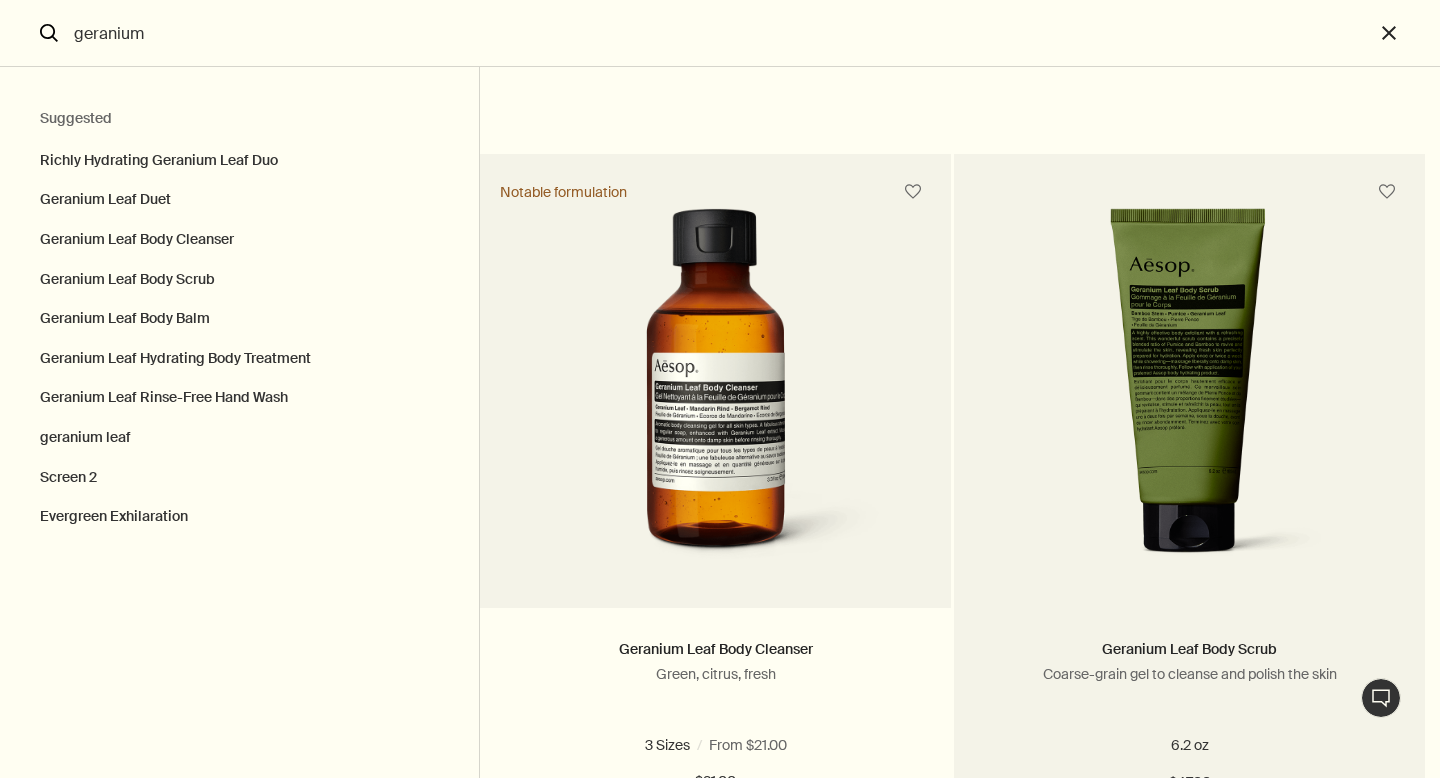 scroll, scrollTop: 694, scrollLeft: 0, axis: vertical 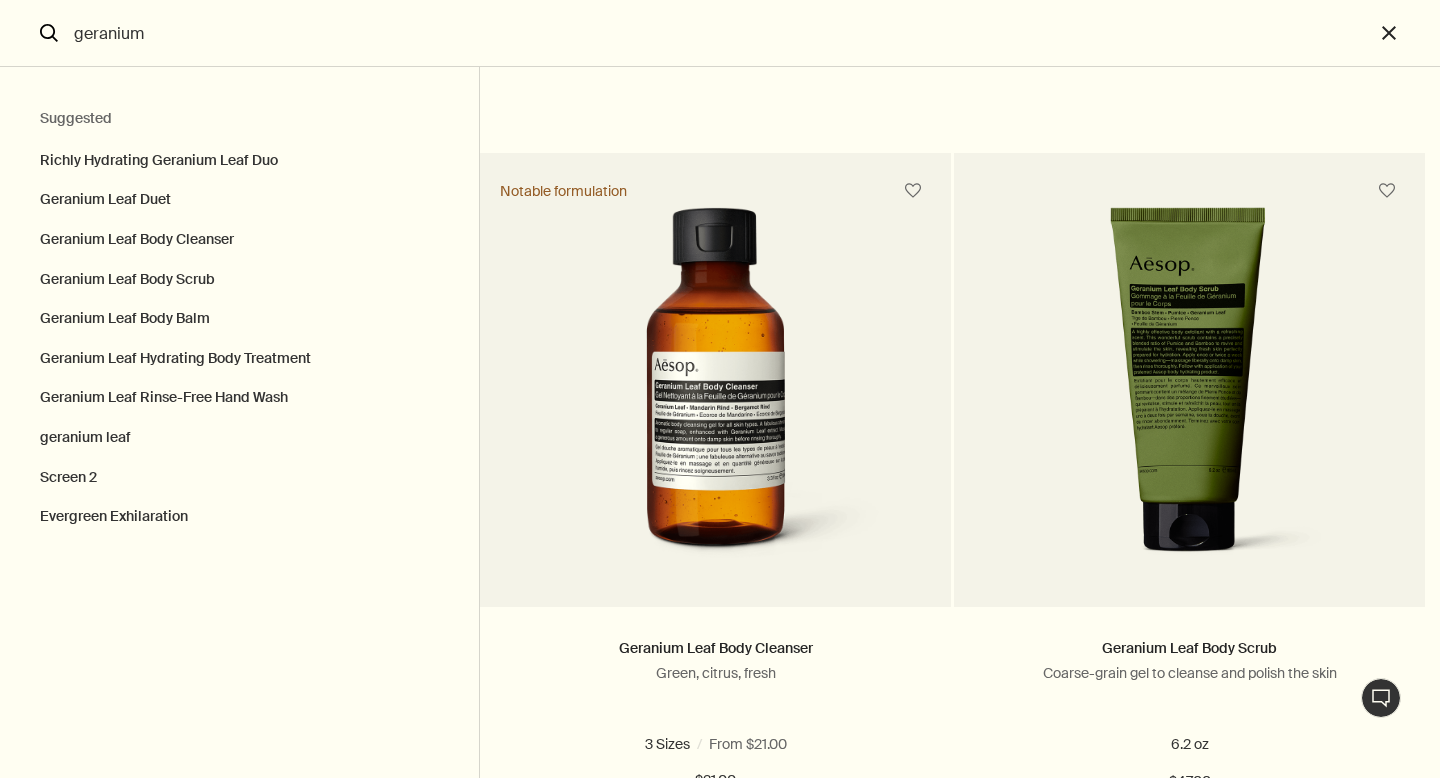 click at bounding box center [1190, 1126] 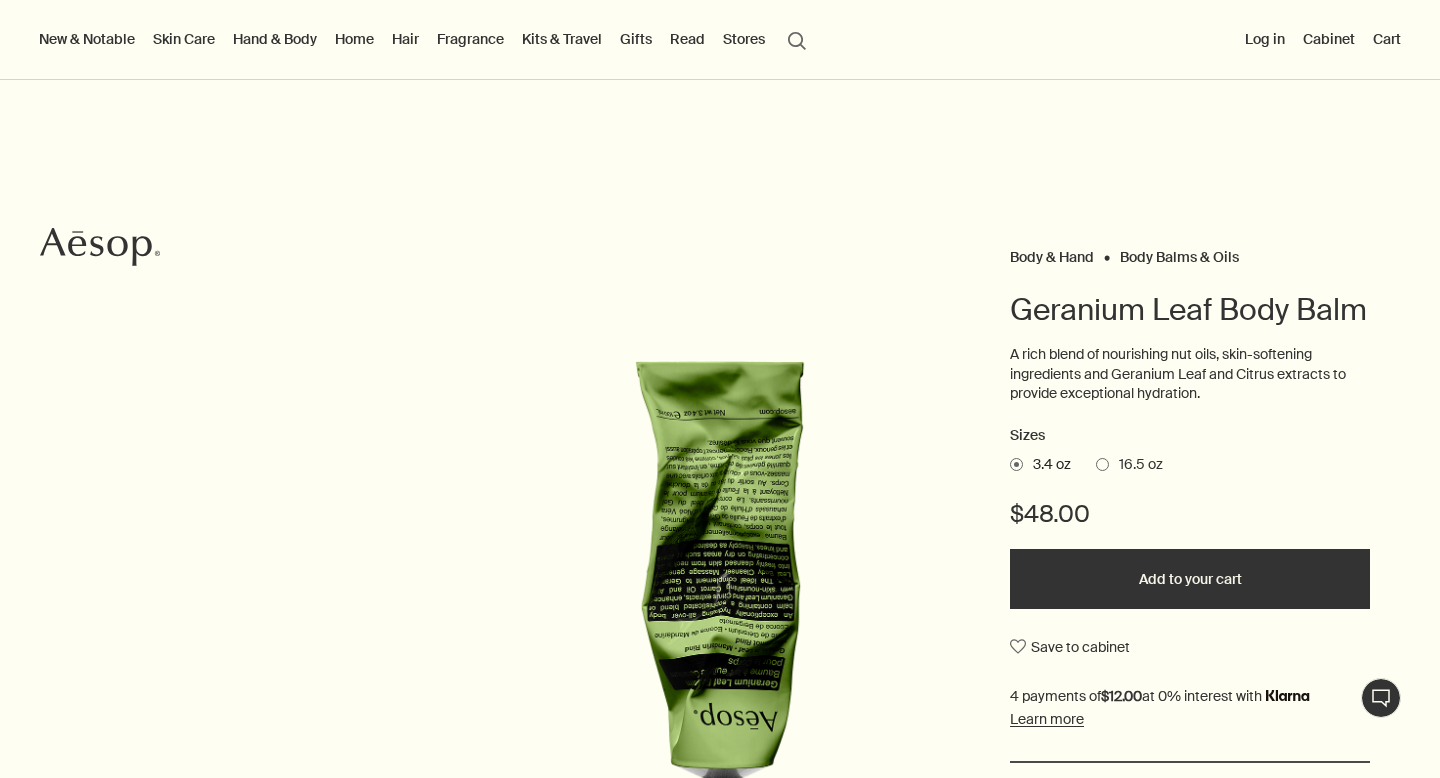 scroll, scrollTop: 0, scrollLeft: 0, axis: both 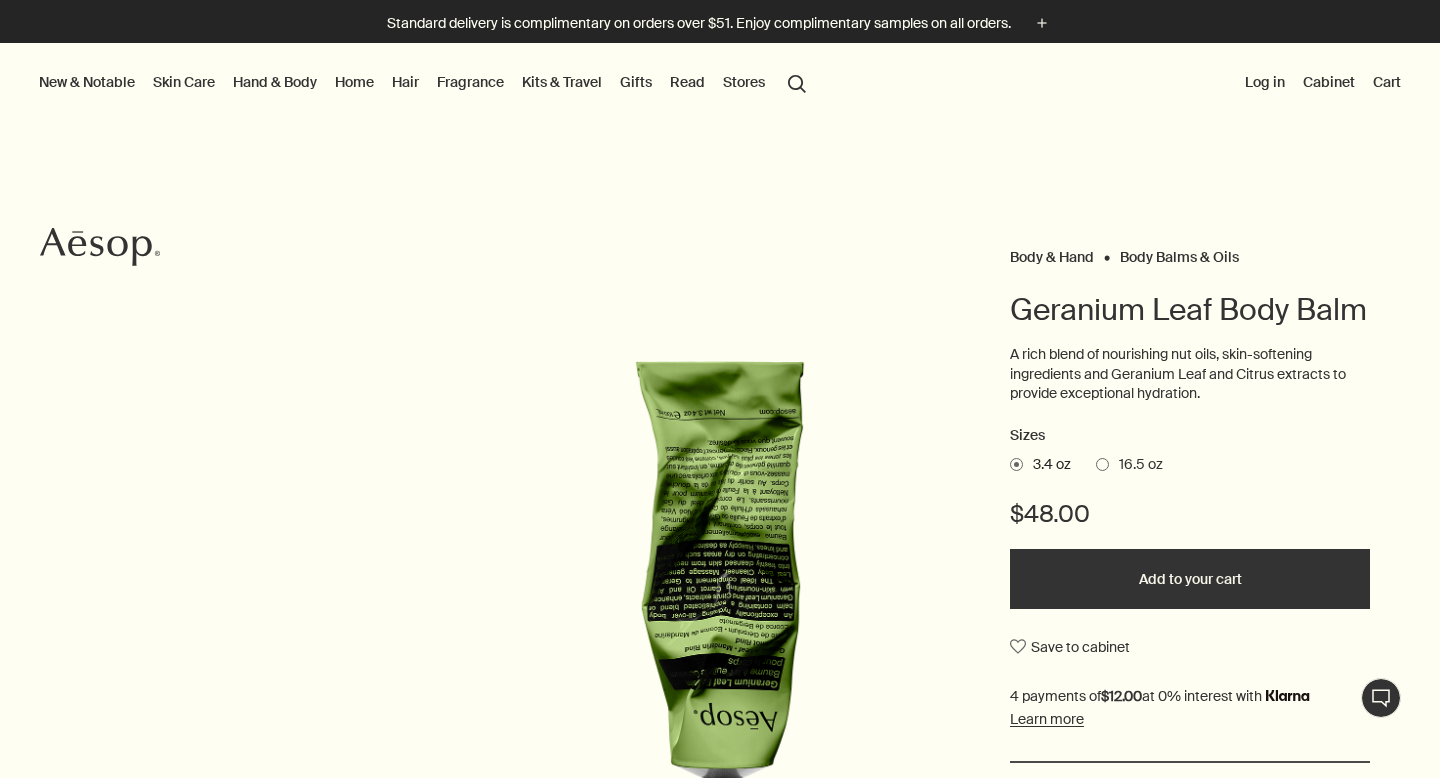 click on "Add to your cart" at bounding box center (1190, 579) 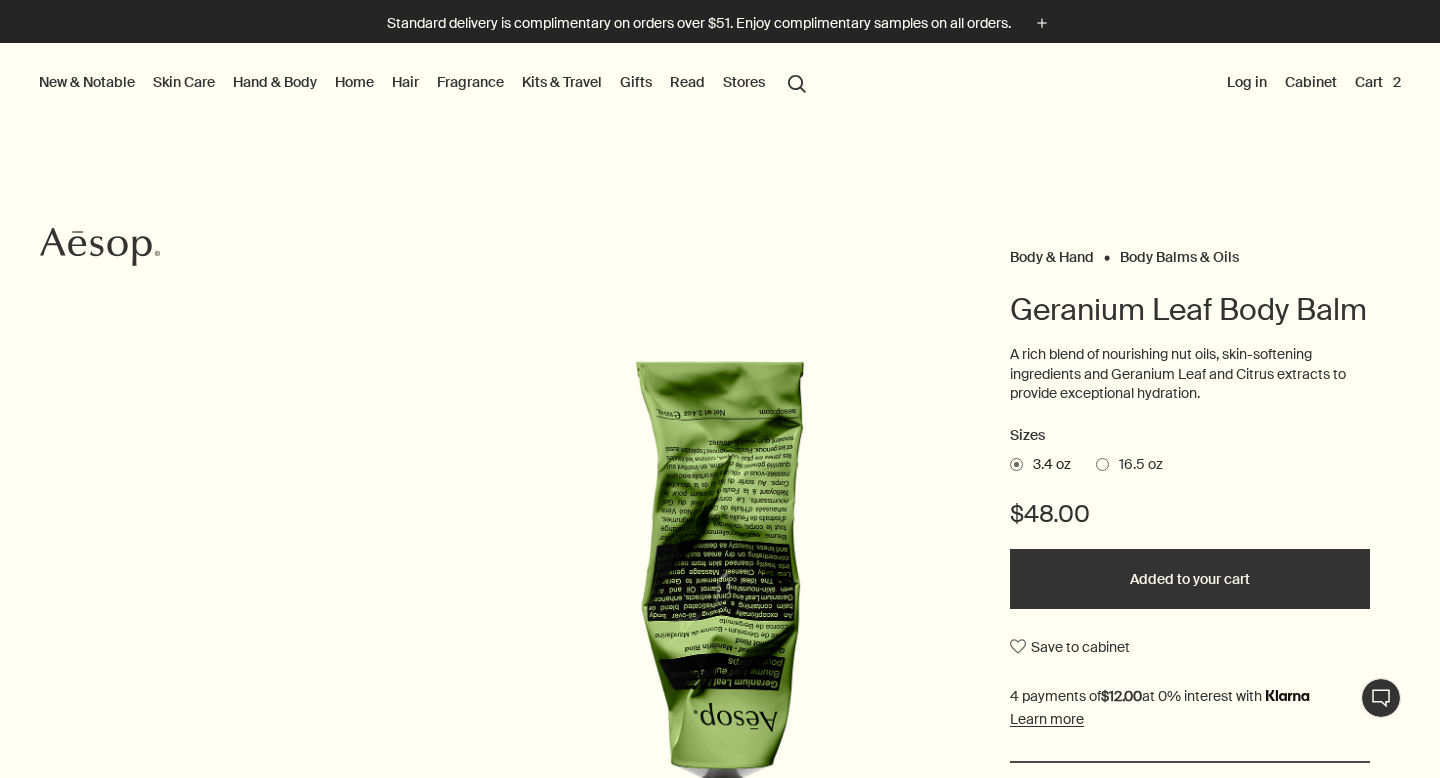 click on "Cart 2" at bounding box center [1378, 82] 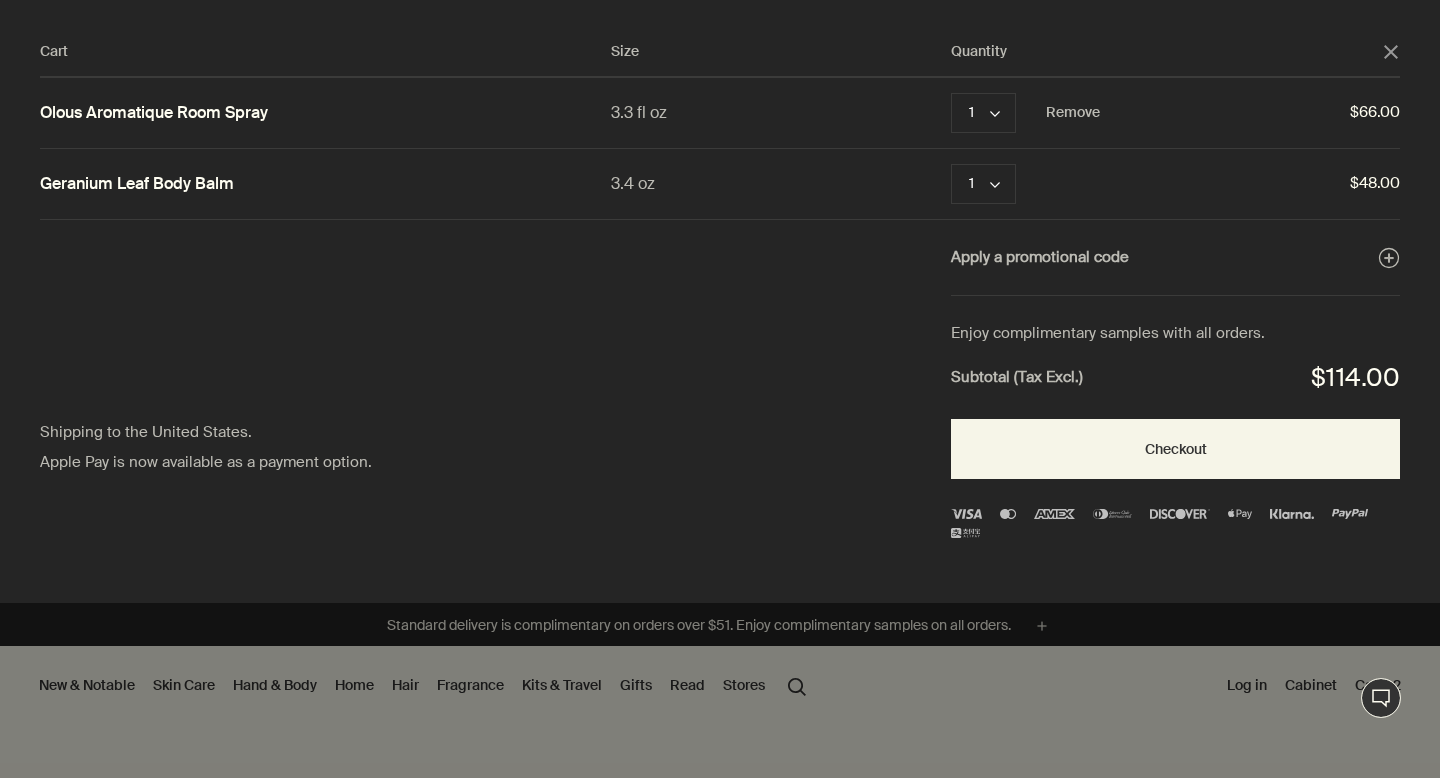 click on "Olous Aromatique Room Spray" at bounding box center (154, 113) 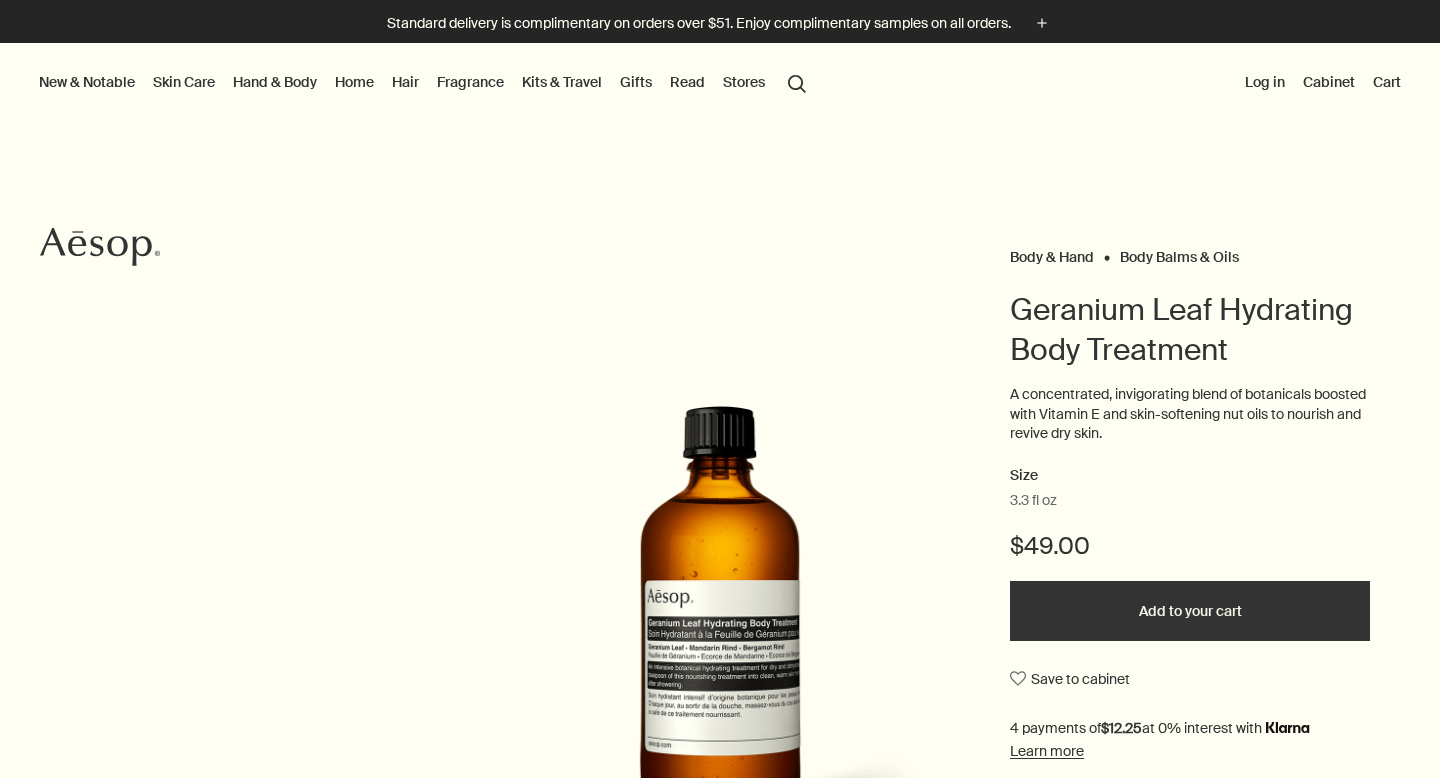 scroll, scrollTop: 0, scrollLeft: 0, axis: both 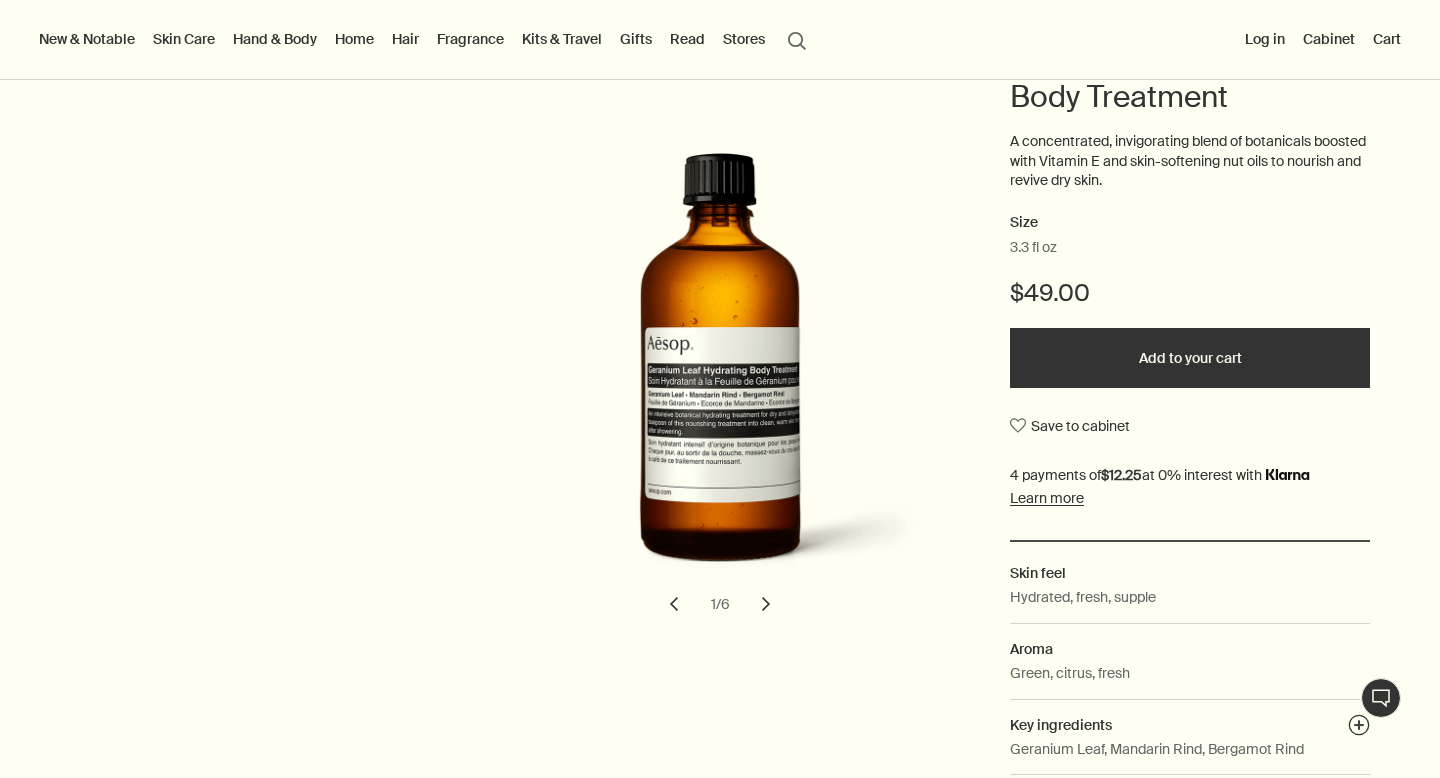 click on "chevron" at bounding box center (766, 604) 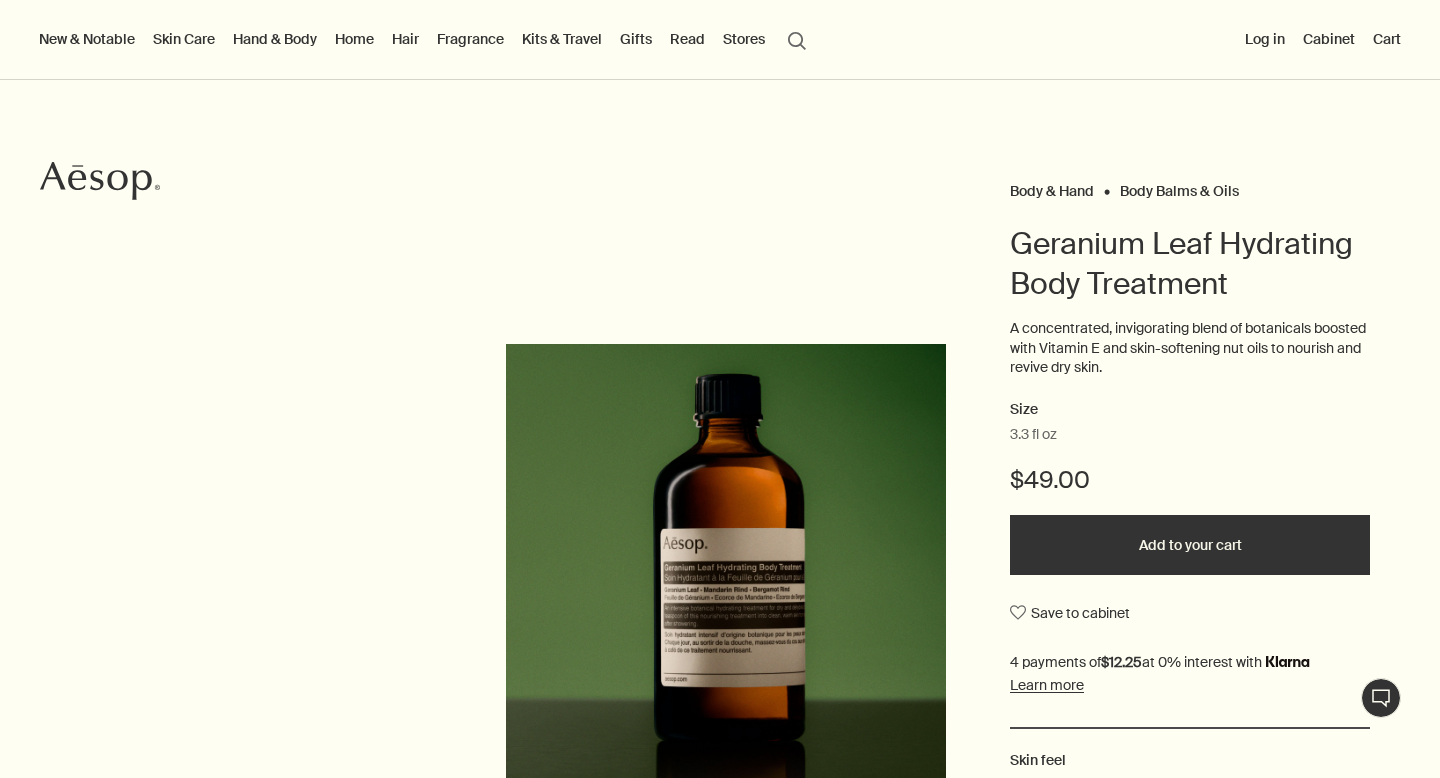 scroll, scrollTop: 0, scrollLeft: 0, axis: both 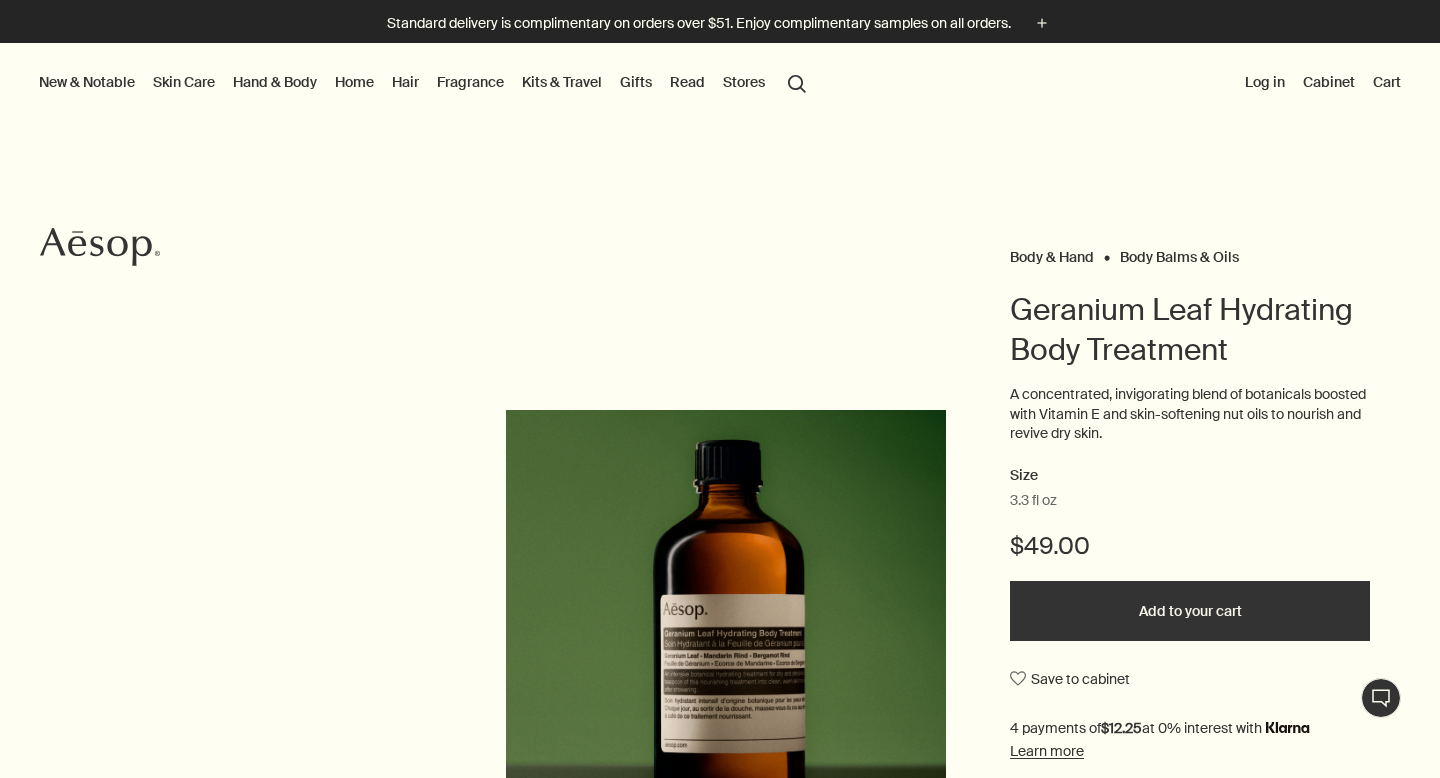 click on "Home" at bounding box center (354, 82) 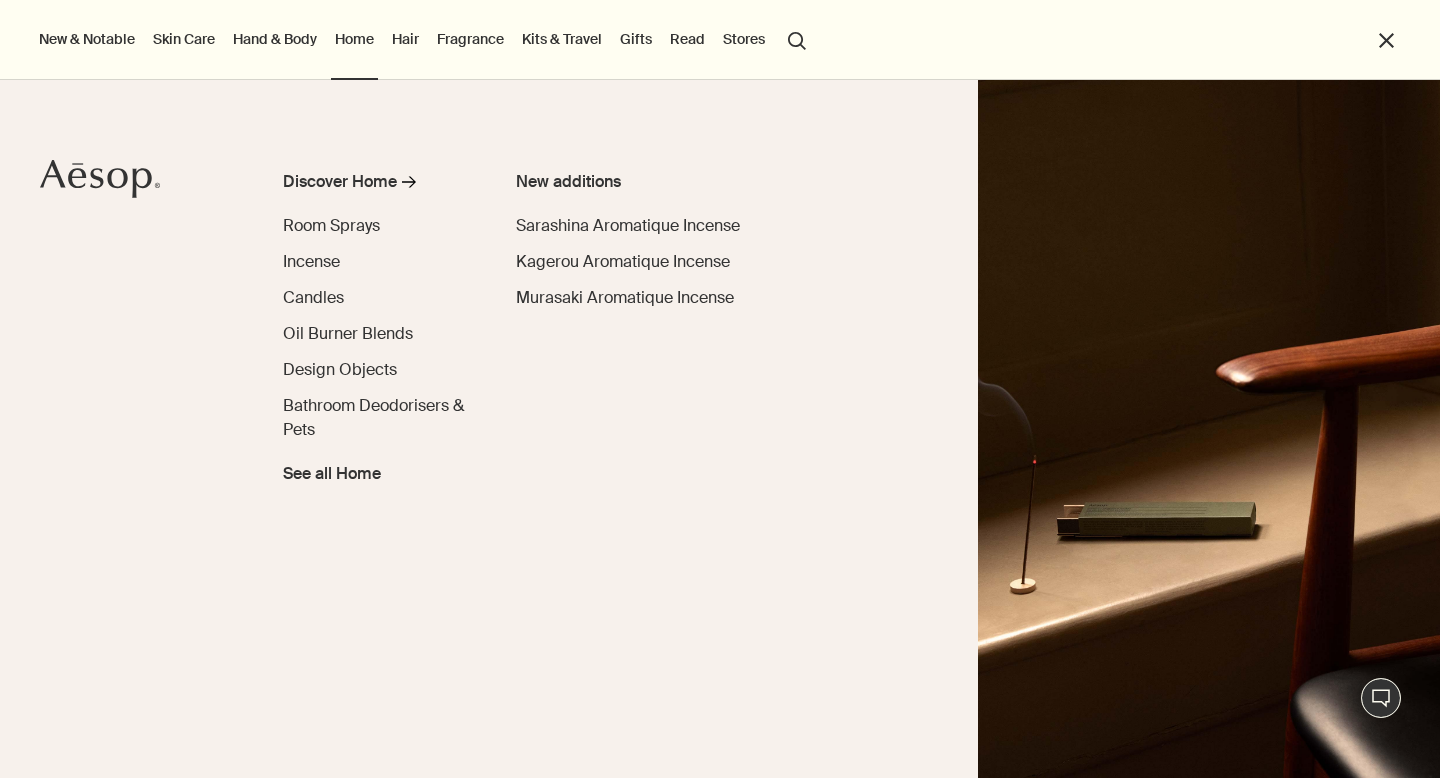 click on "Skin Care" at bounding box center (184, 39) 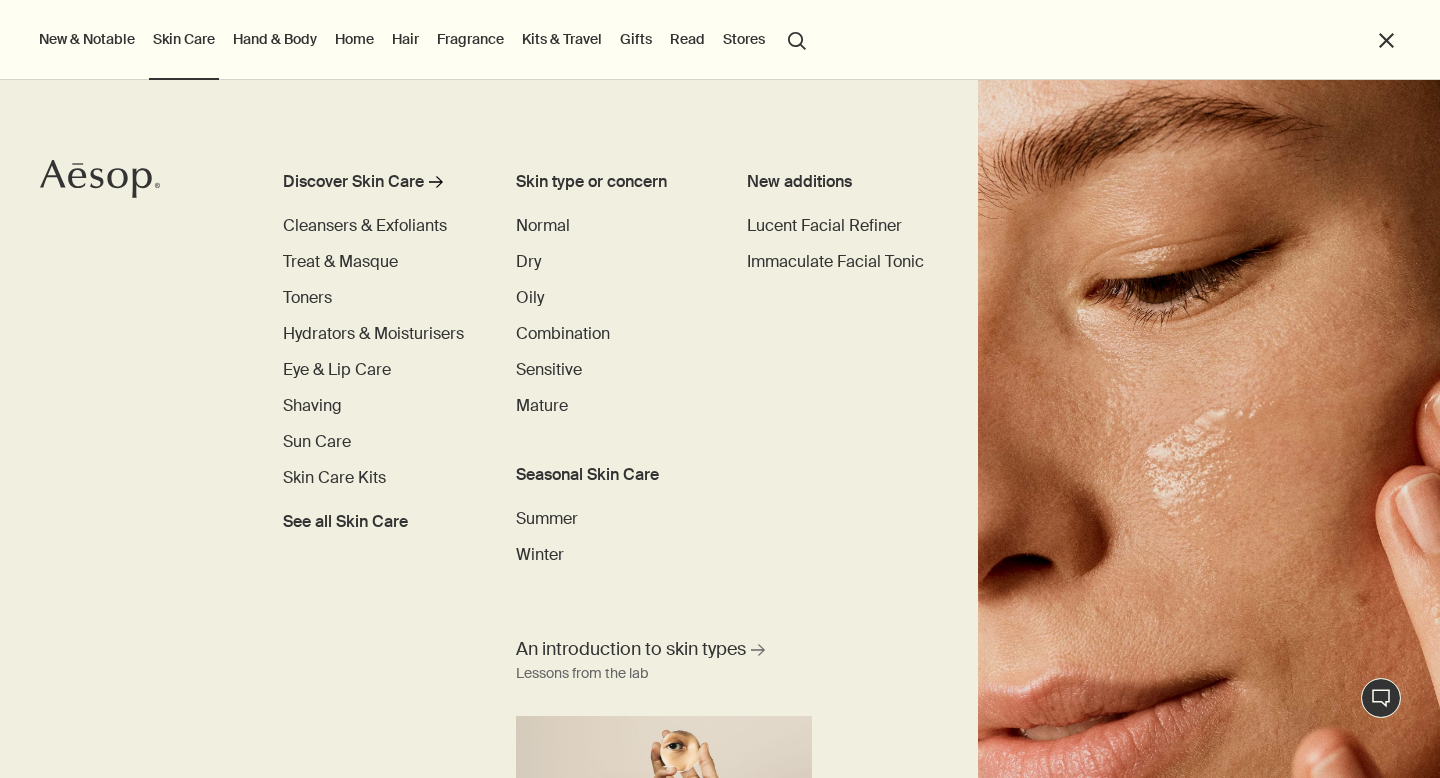 click on "Hand & Body" at bounding box center [275, 39] 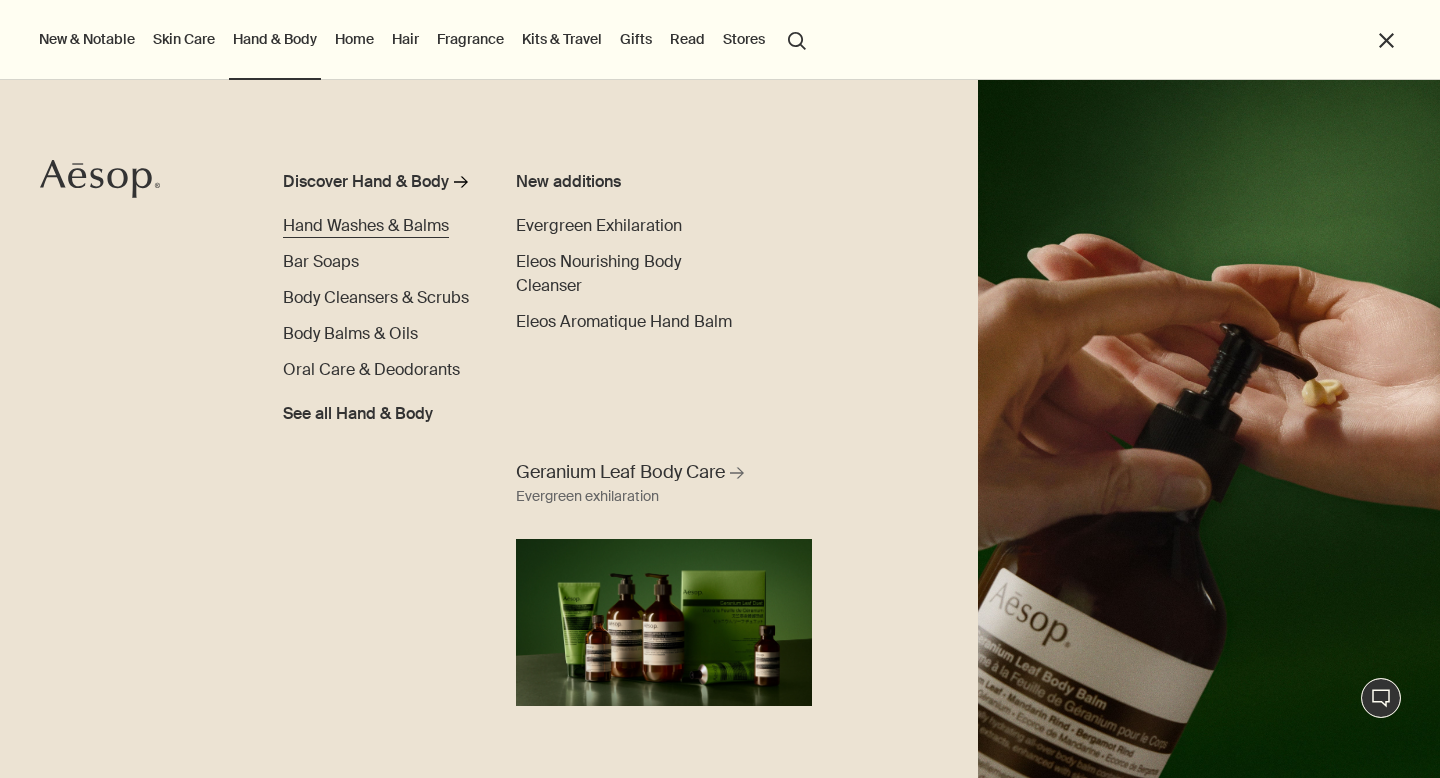 click on "Hand Washes & Balms" at bounding box center (366, 225) 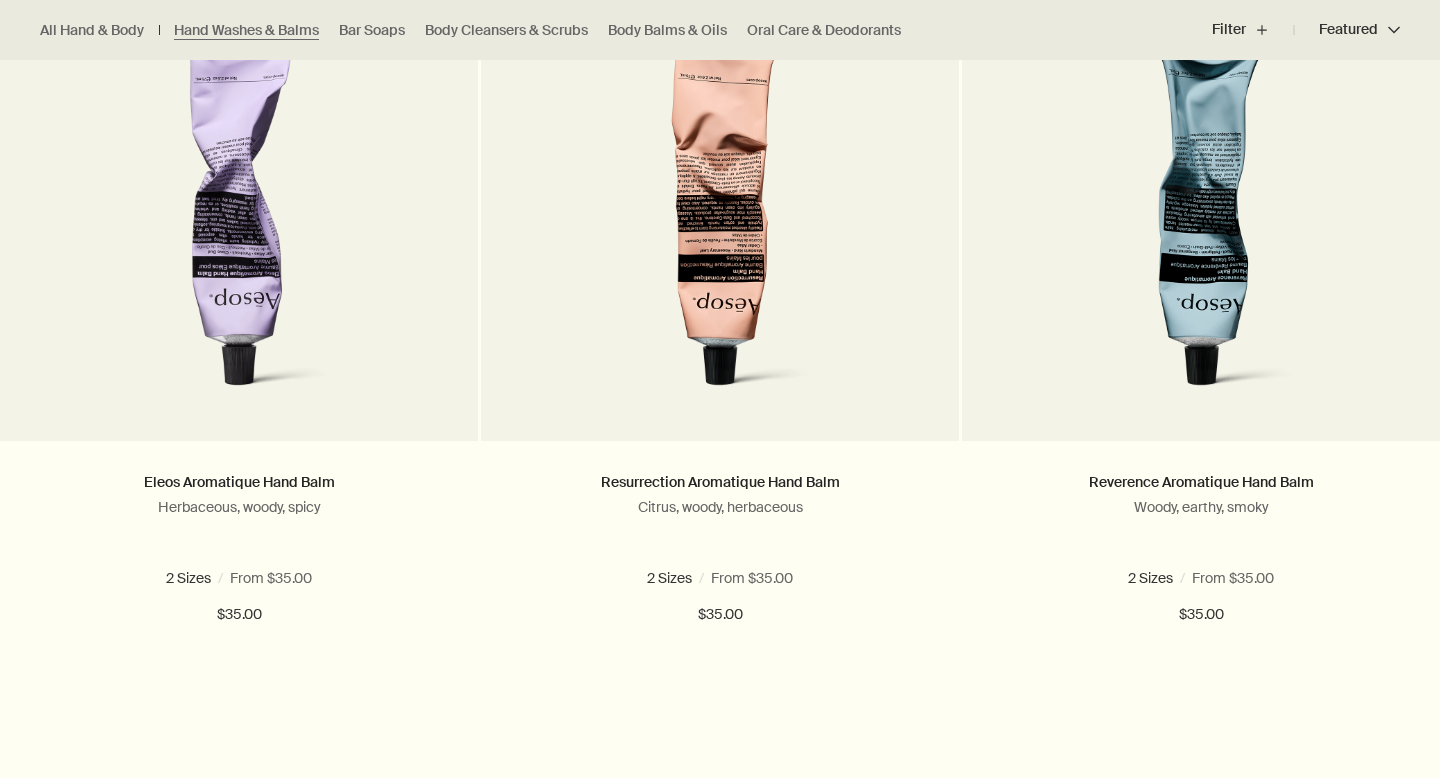 scroll, scrollTop: 649, scrollLeft: 0, axis: vertical 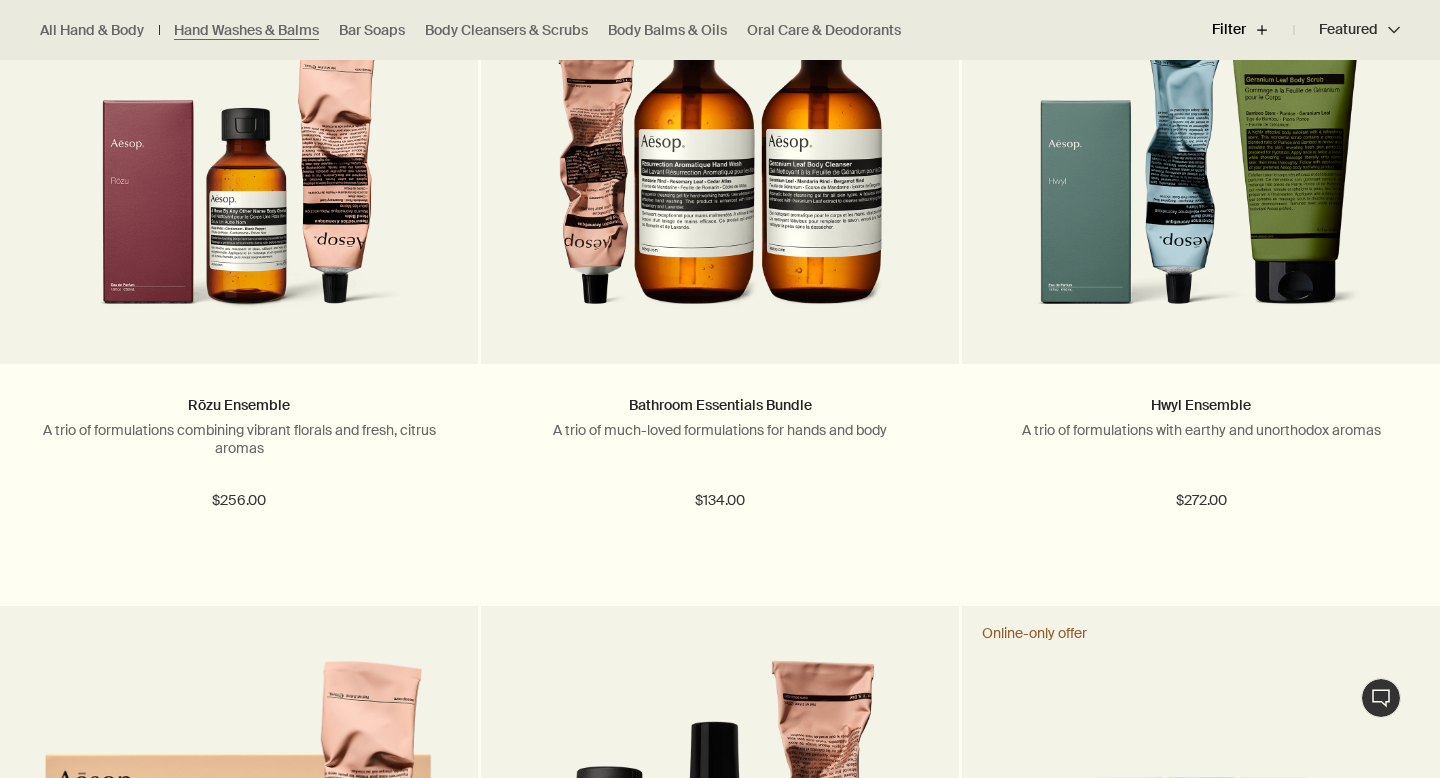 click on "Filter plus" at bounding box center [1253, 30] 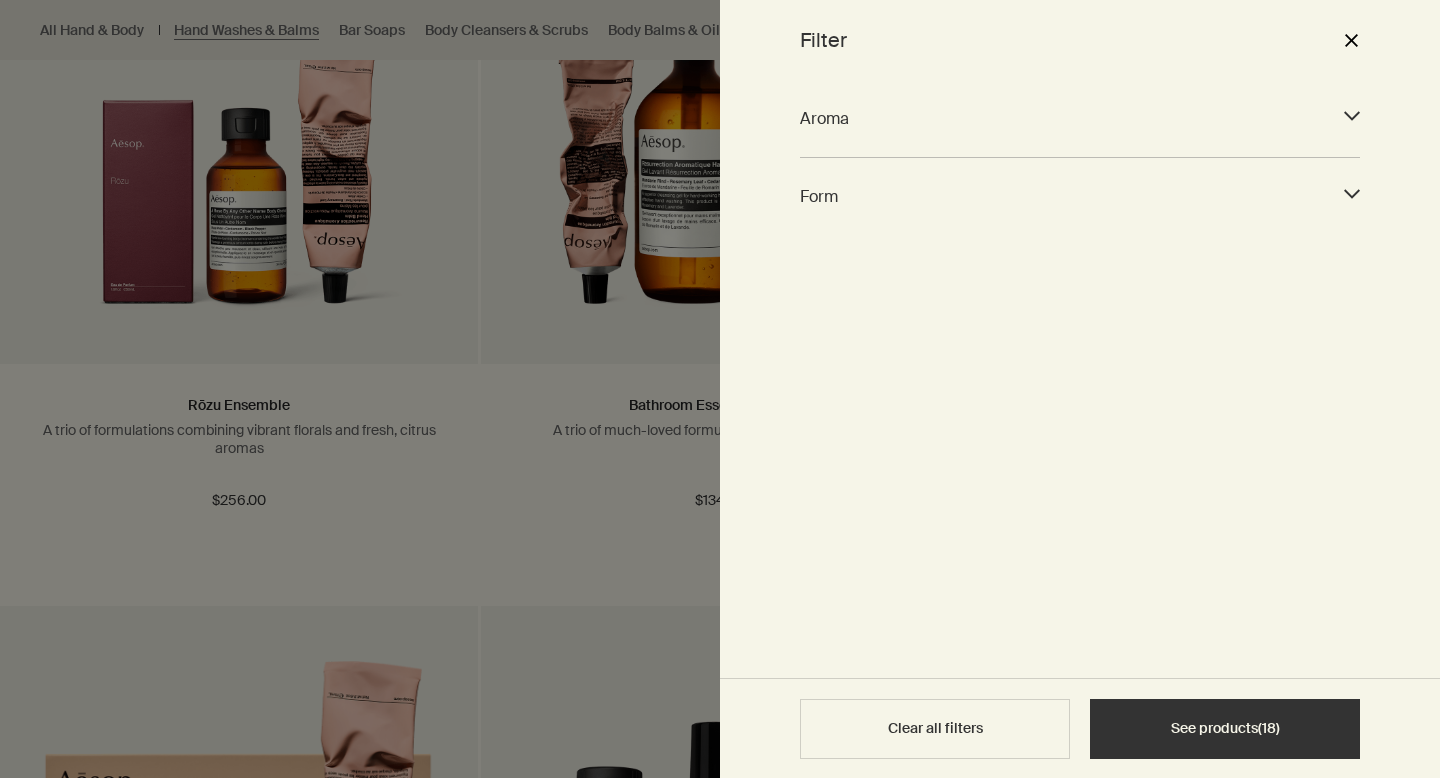 click on "Form" at bounding box center [1062, 196] 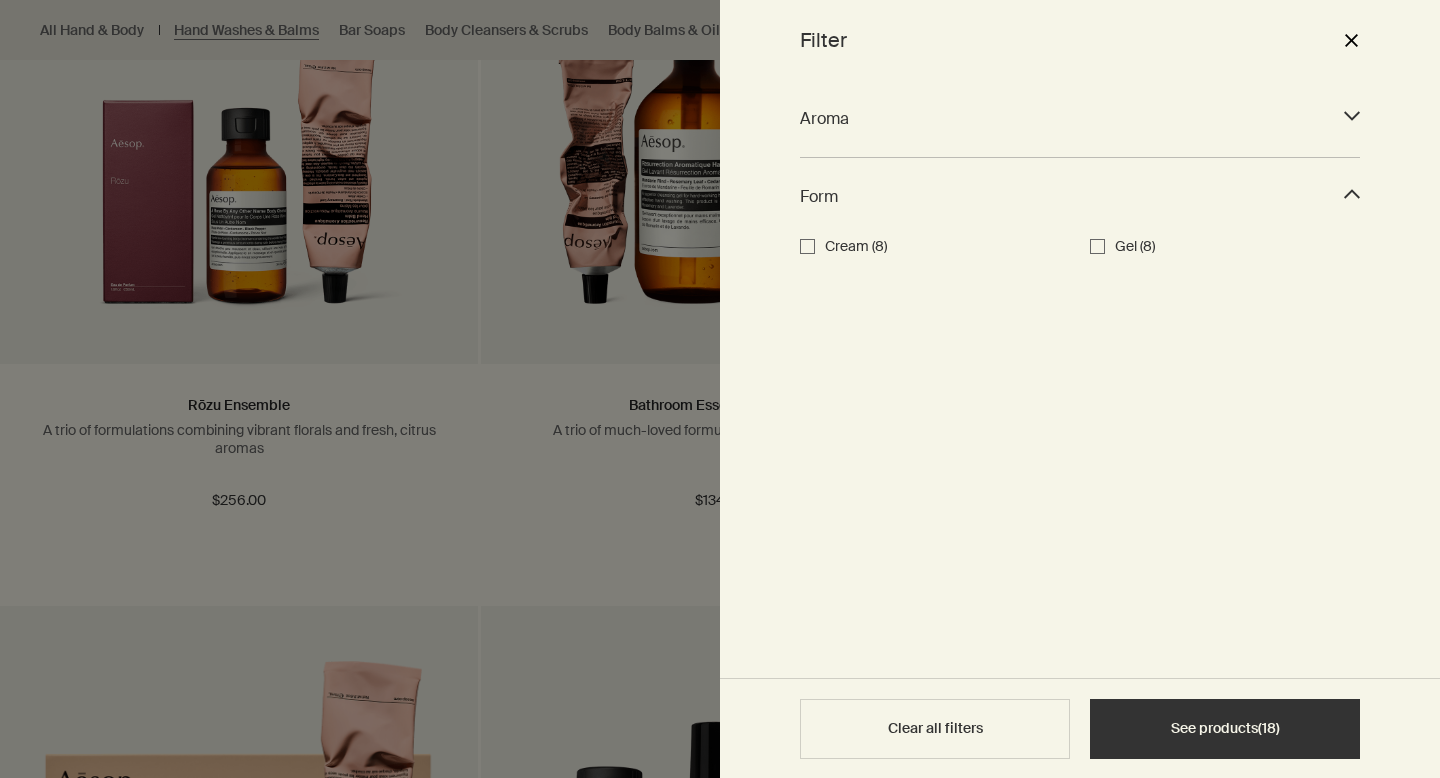 click on "close" at bounding box center [1351, 40] 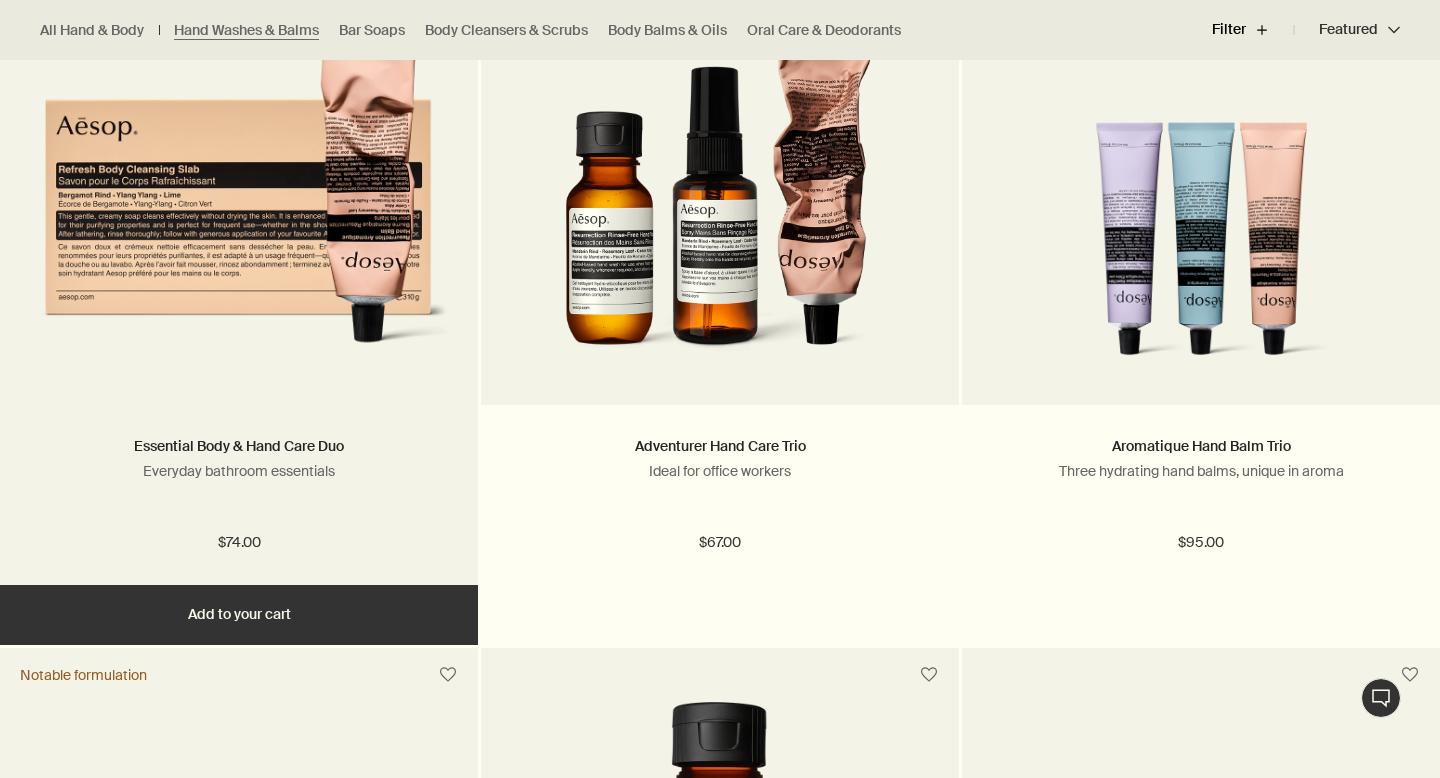 scroll, scrollTop: 4206, scrollLeft: 0, axis: vertical 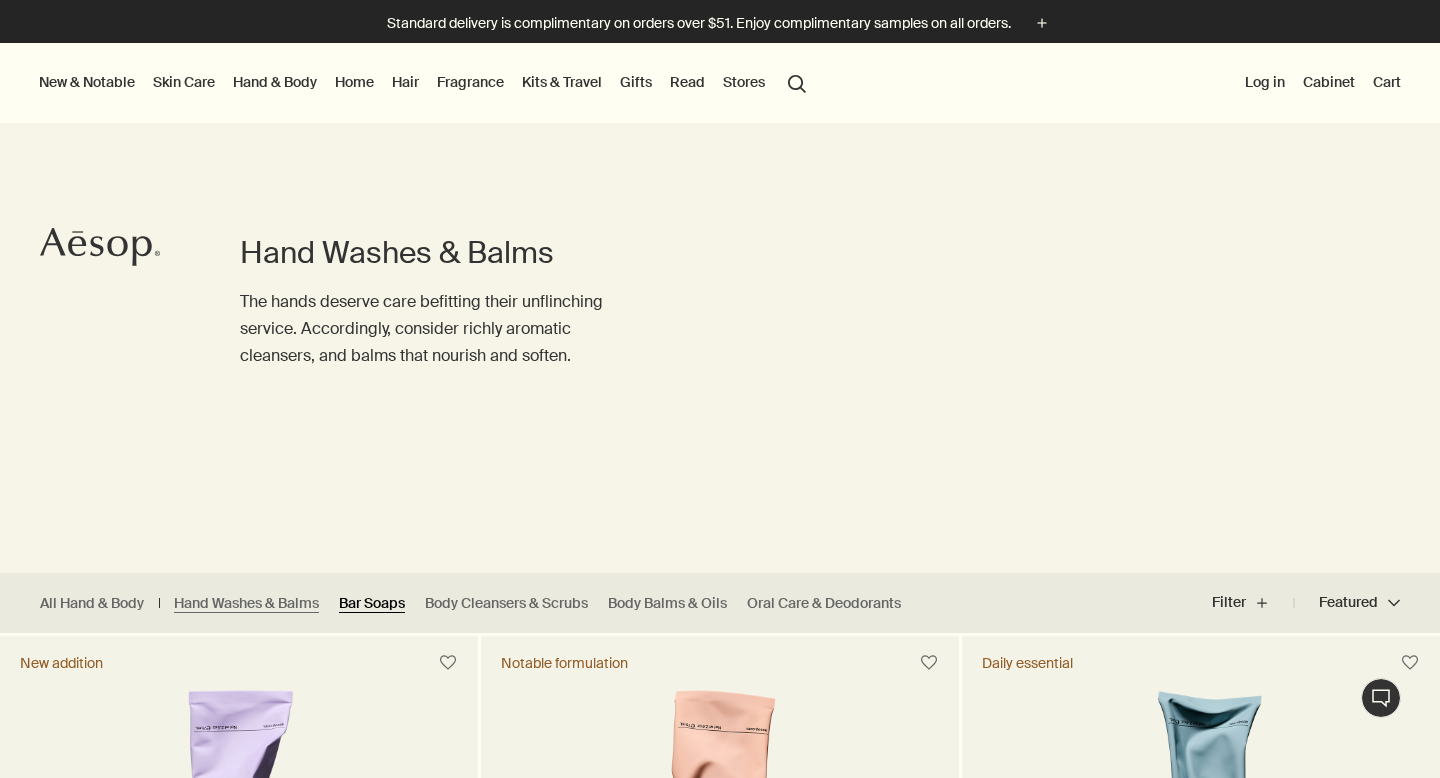 click on "Bar Soaps" at bounding box center [372, 603] 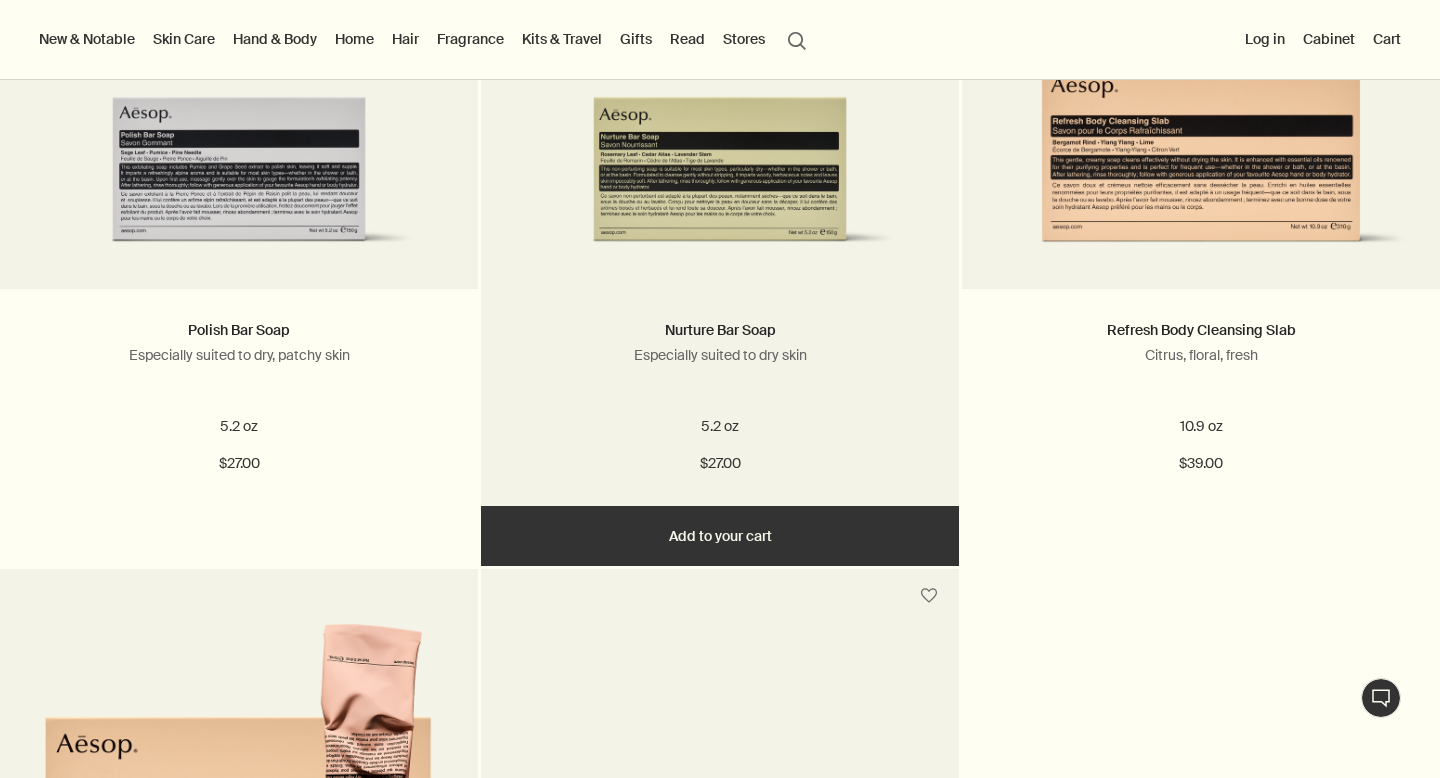 scroll, scrollTop: 0, scrollLeft: 0, axis: both 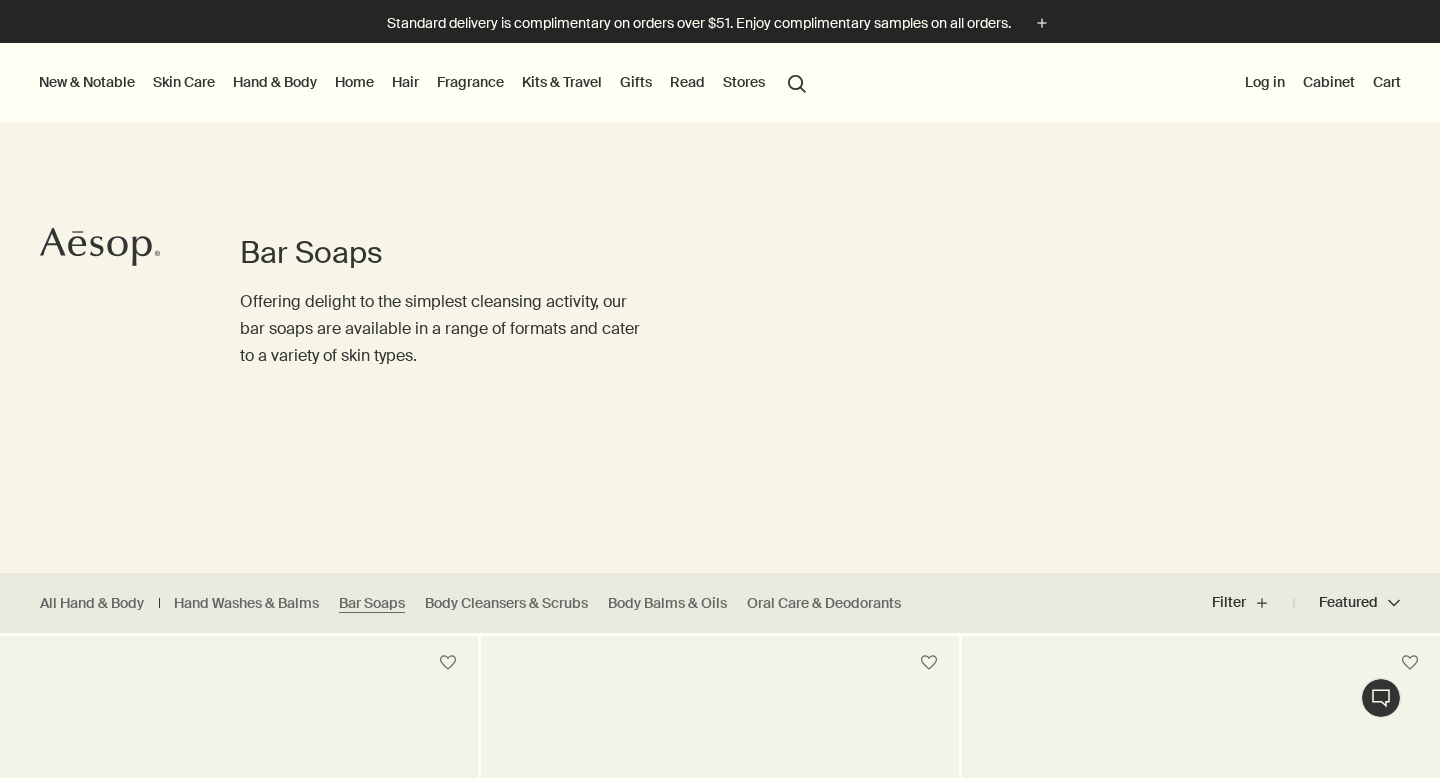 click on "Fragrance" at bounding box center [470, 82] 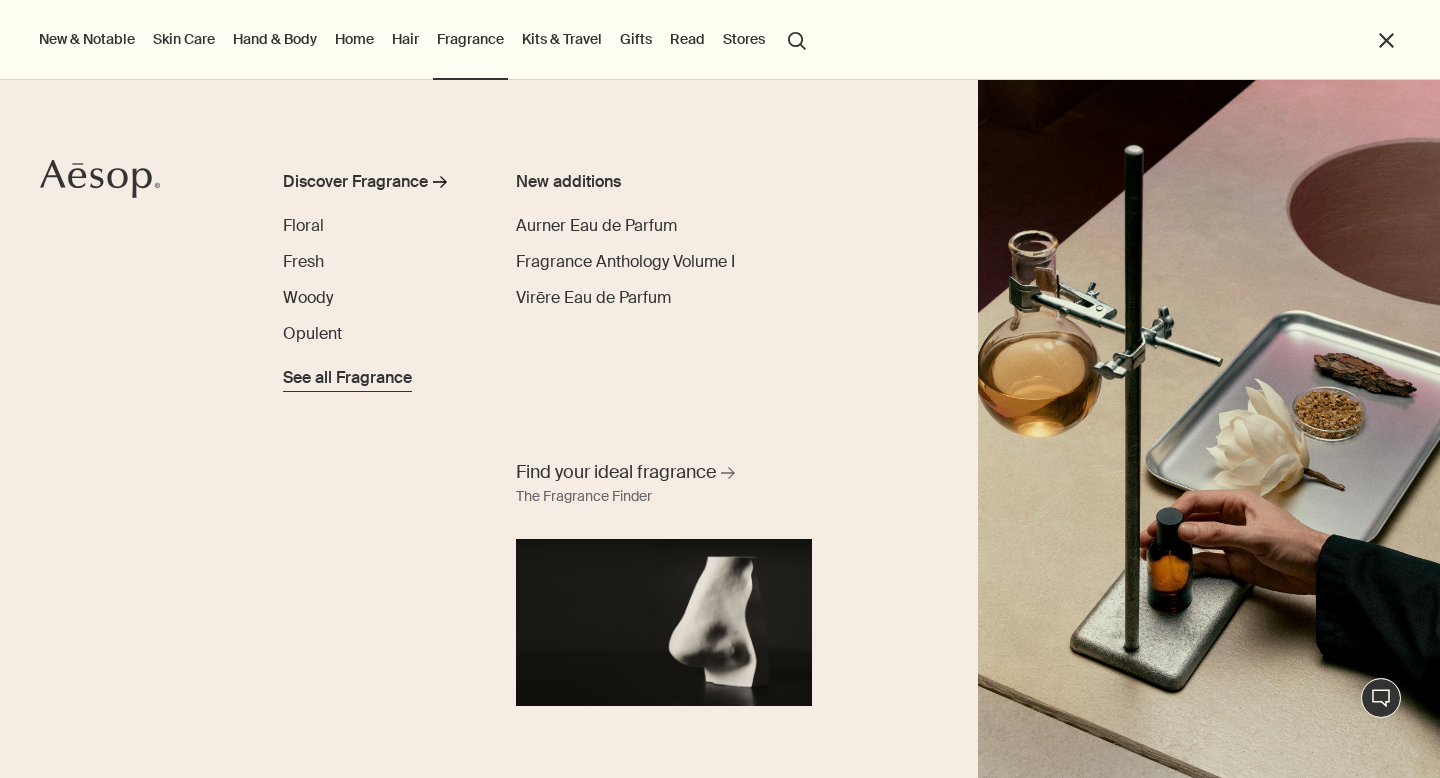 click on "See all Fragrance" at bounding box center [347, 378] 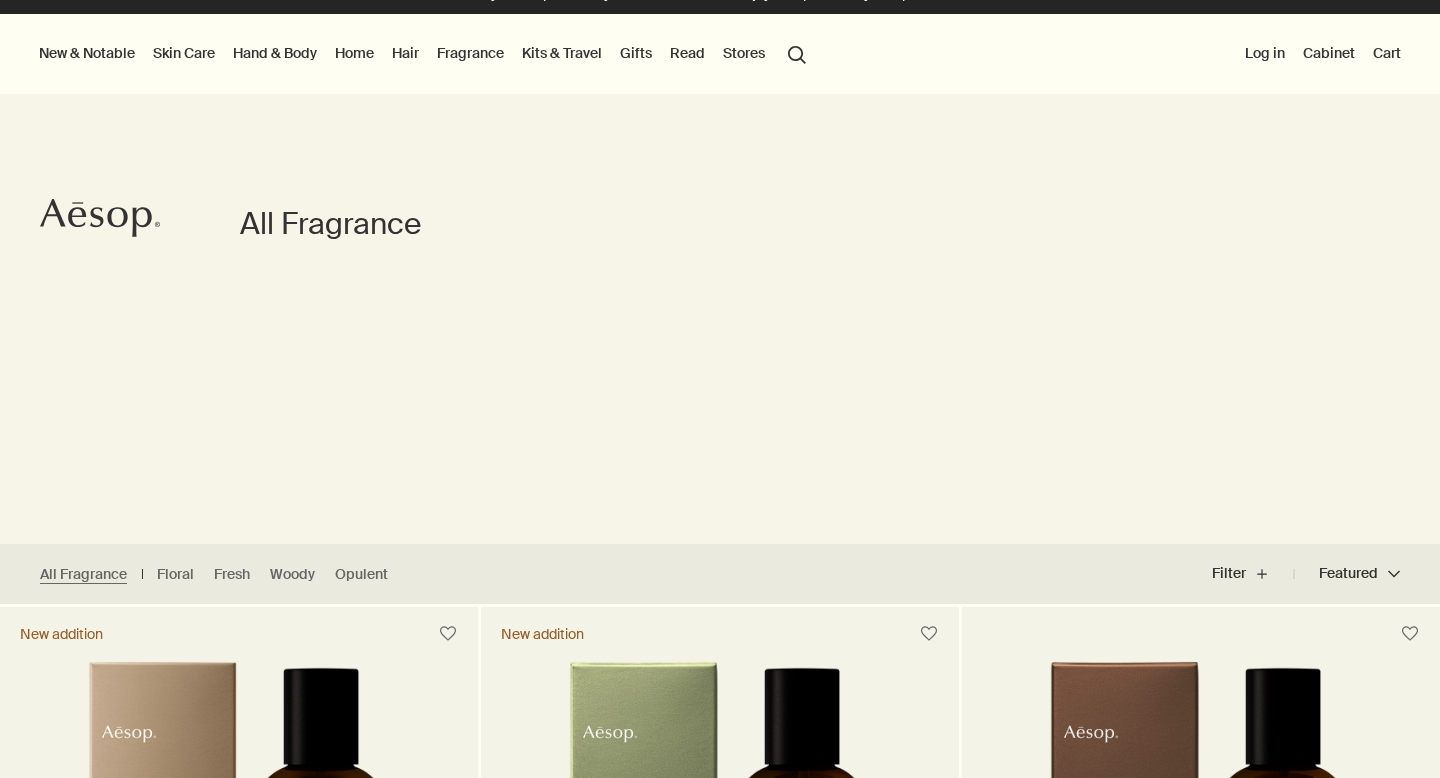 scroll, scrollTop: 29, scrollLeft: 0, axis: vertical 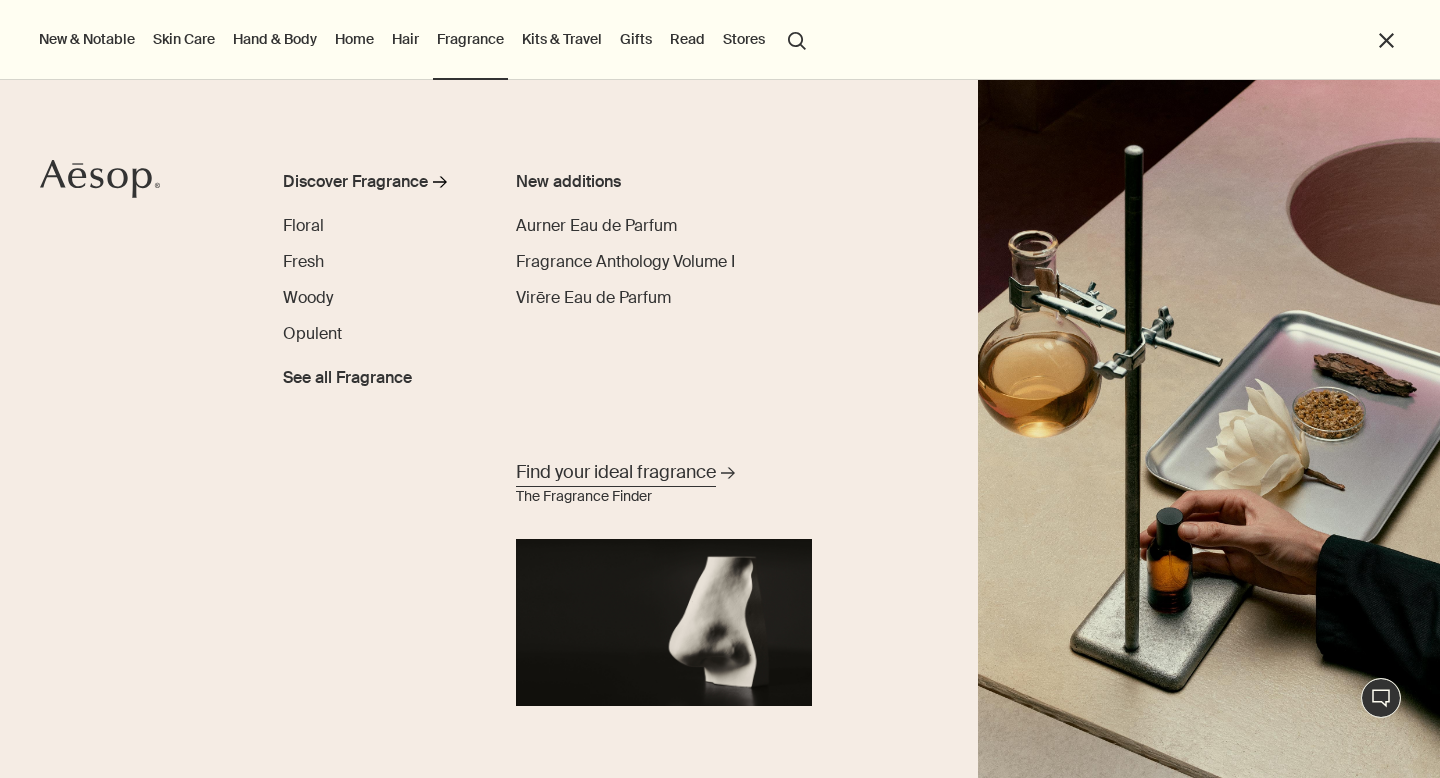 click on "Find your ideal fragrance" at bounding box center [616, 472] 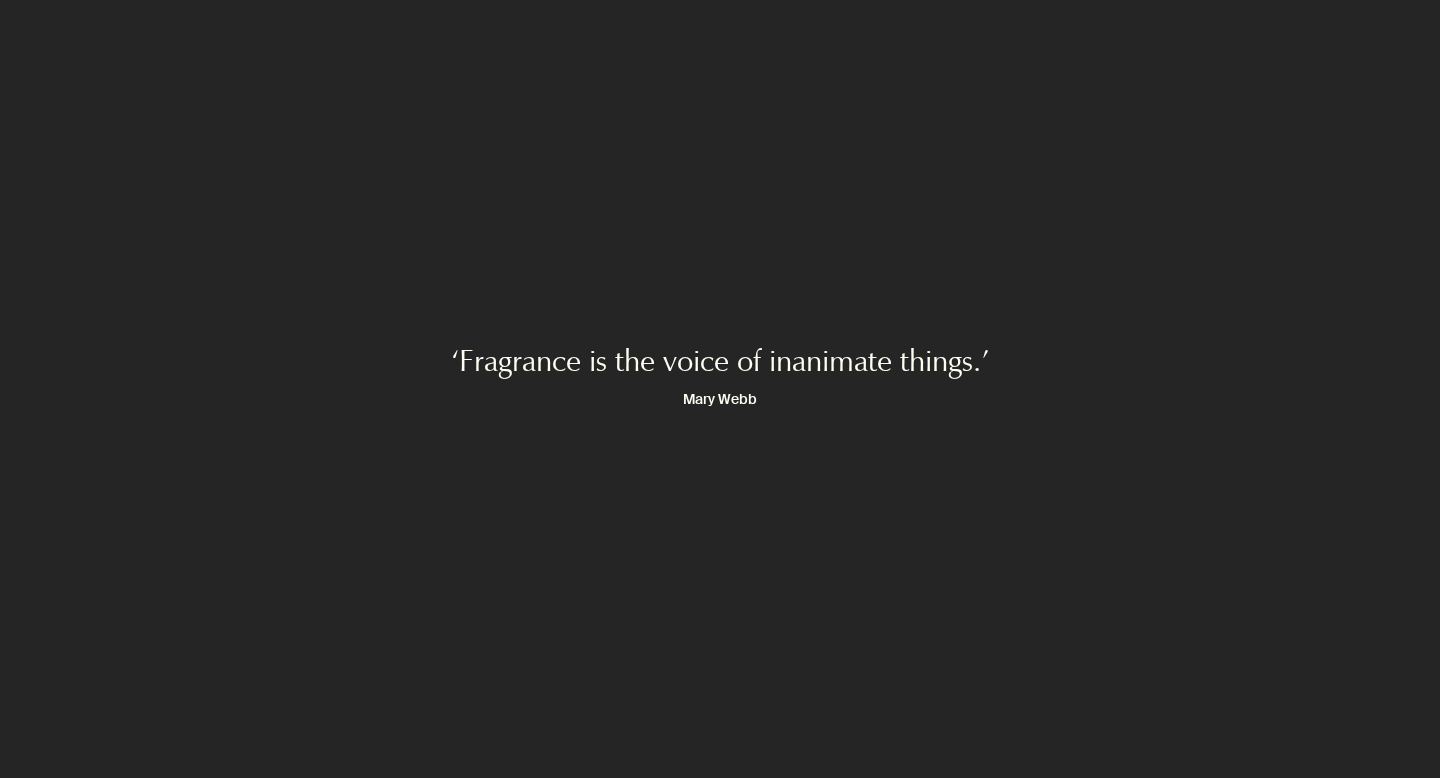 scroll, scrollTop: 0, scrollLeft: 0, axis: both 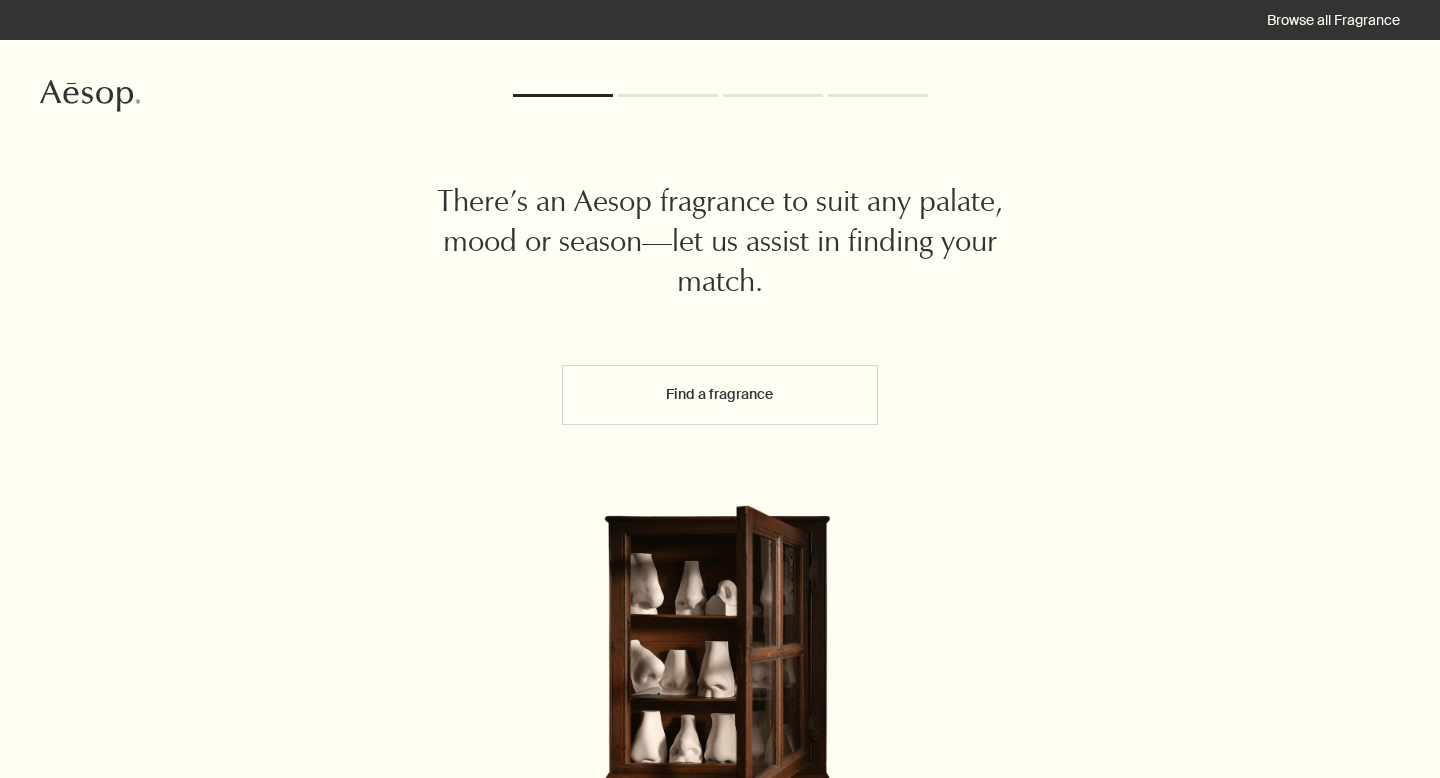 drag, startPoint x: 762, startPoint y: 406, endPoint x: 444, endPoint y: 531, distance: 341.68552 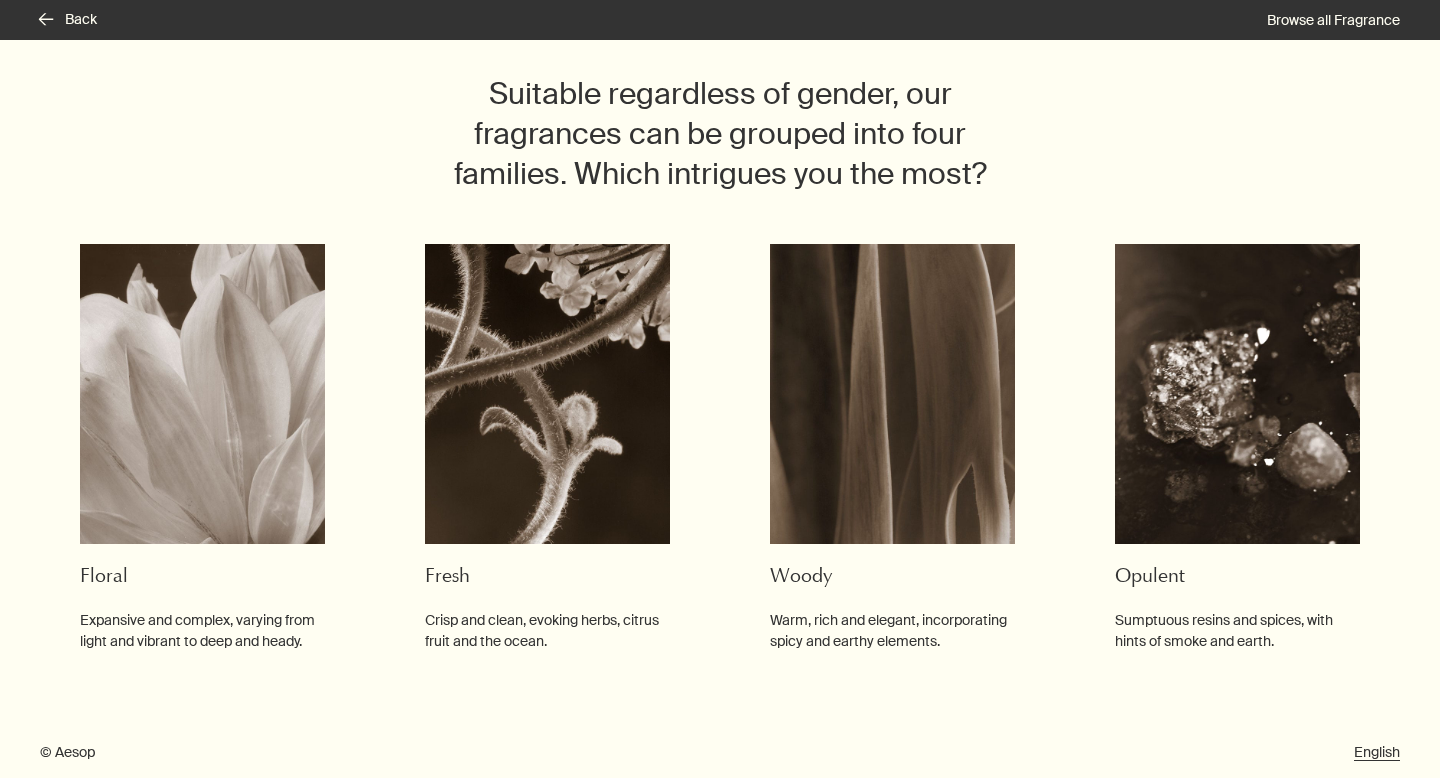 scroll, scrollTop: 121, scrollLeft: 0, axis: vertical 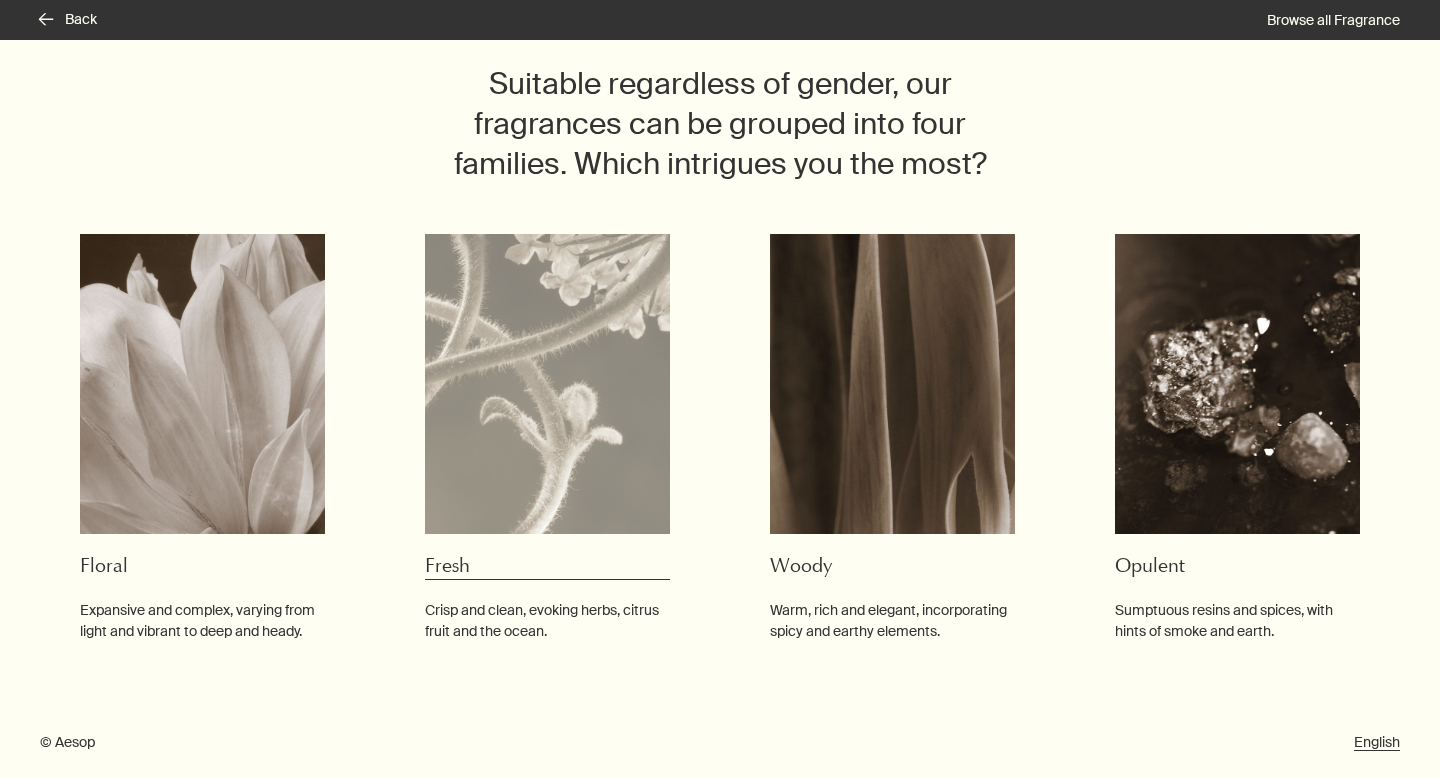 click at bounding box center (547, 384) 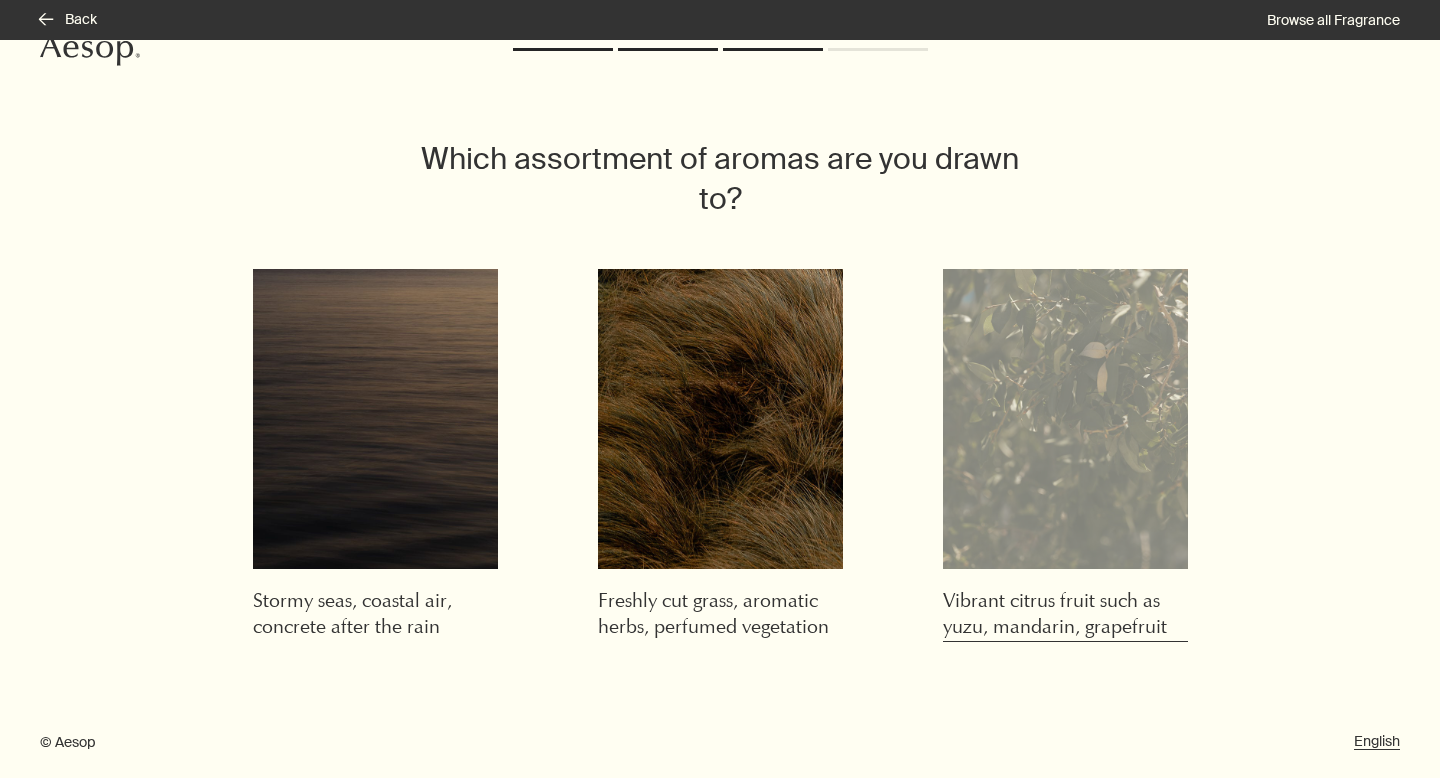 click at bounding box center (1065, 419) 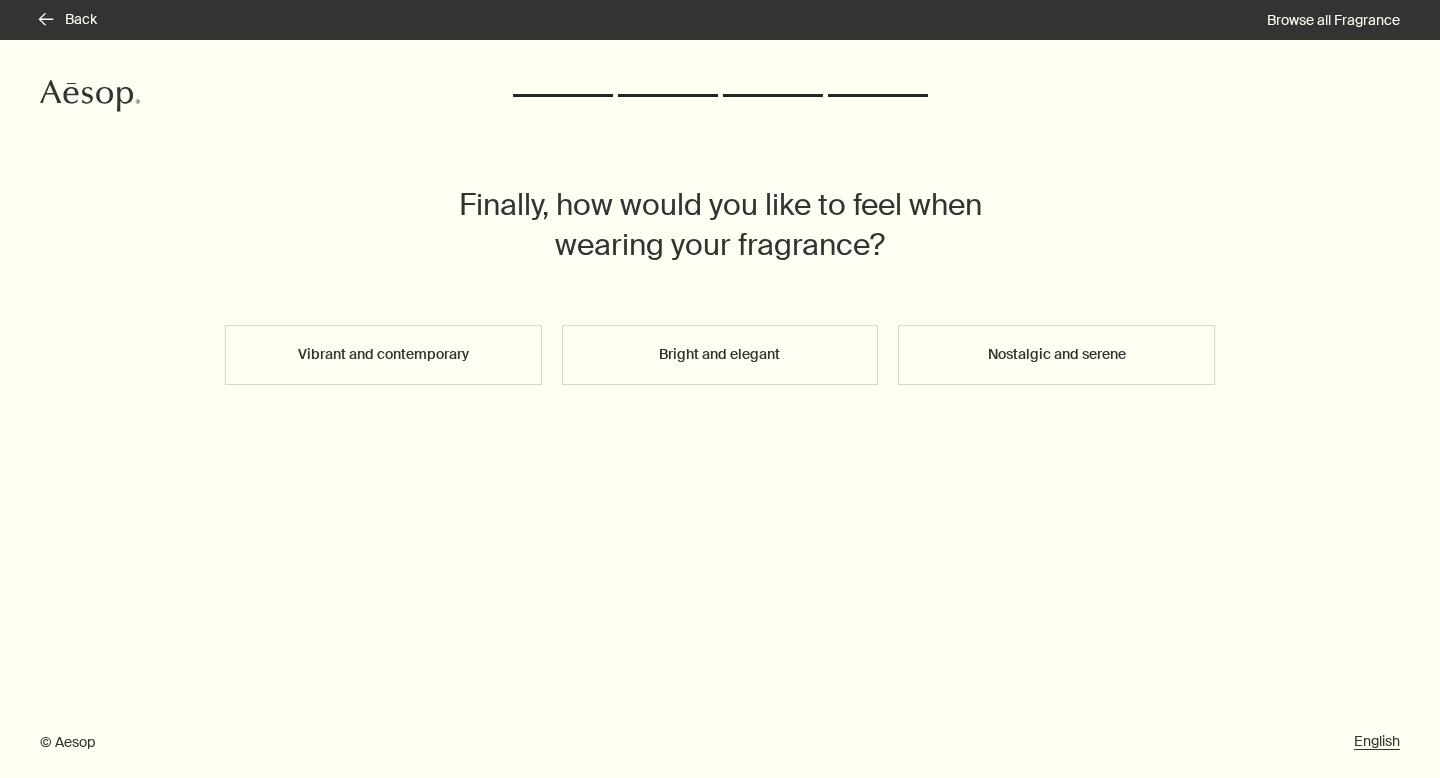 scroll, scrollTop: 0, scrollLeft: 0, axis: both 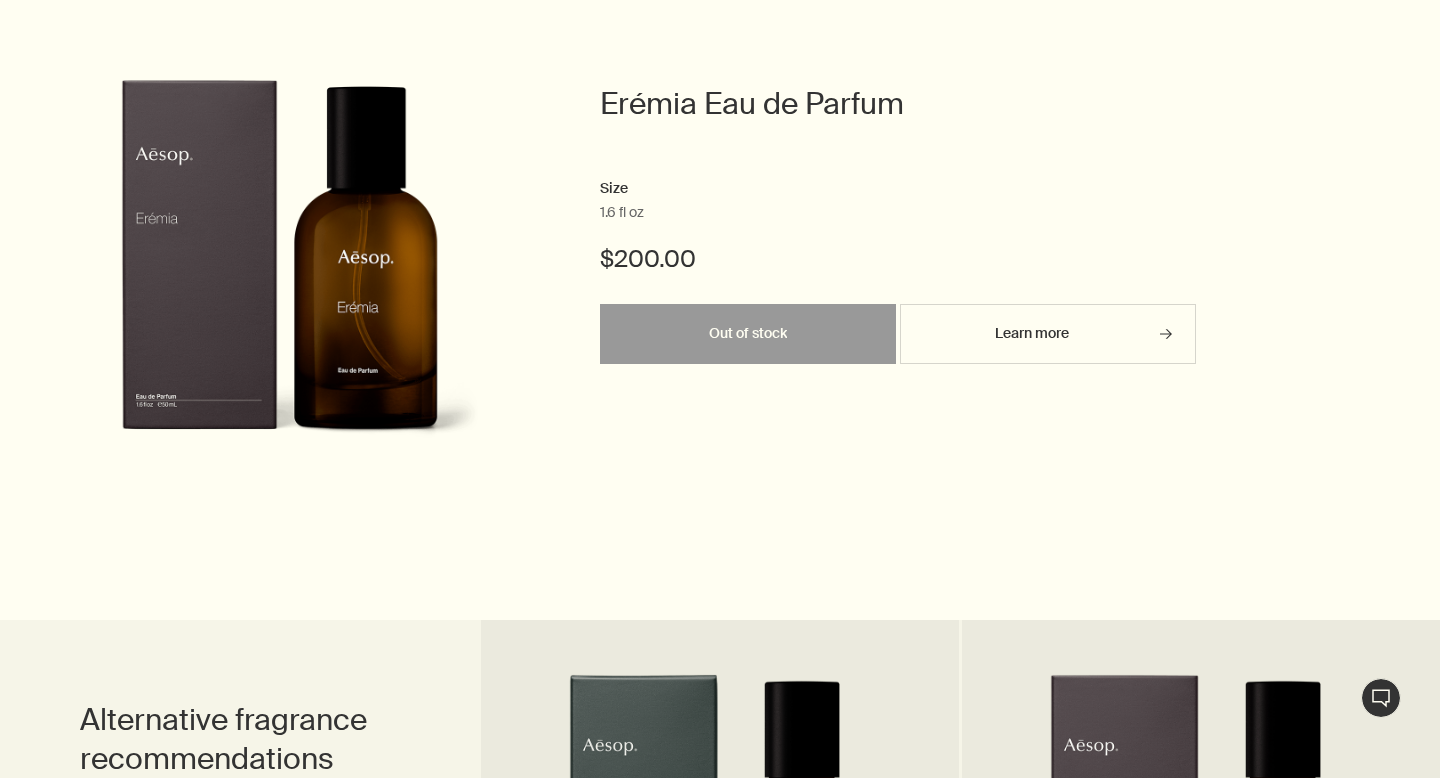 click on "Erémia Eau de Parfum" at bounding box center [900, 104] 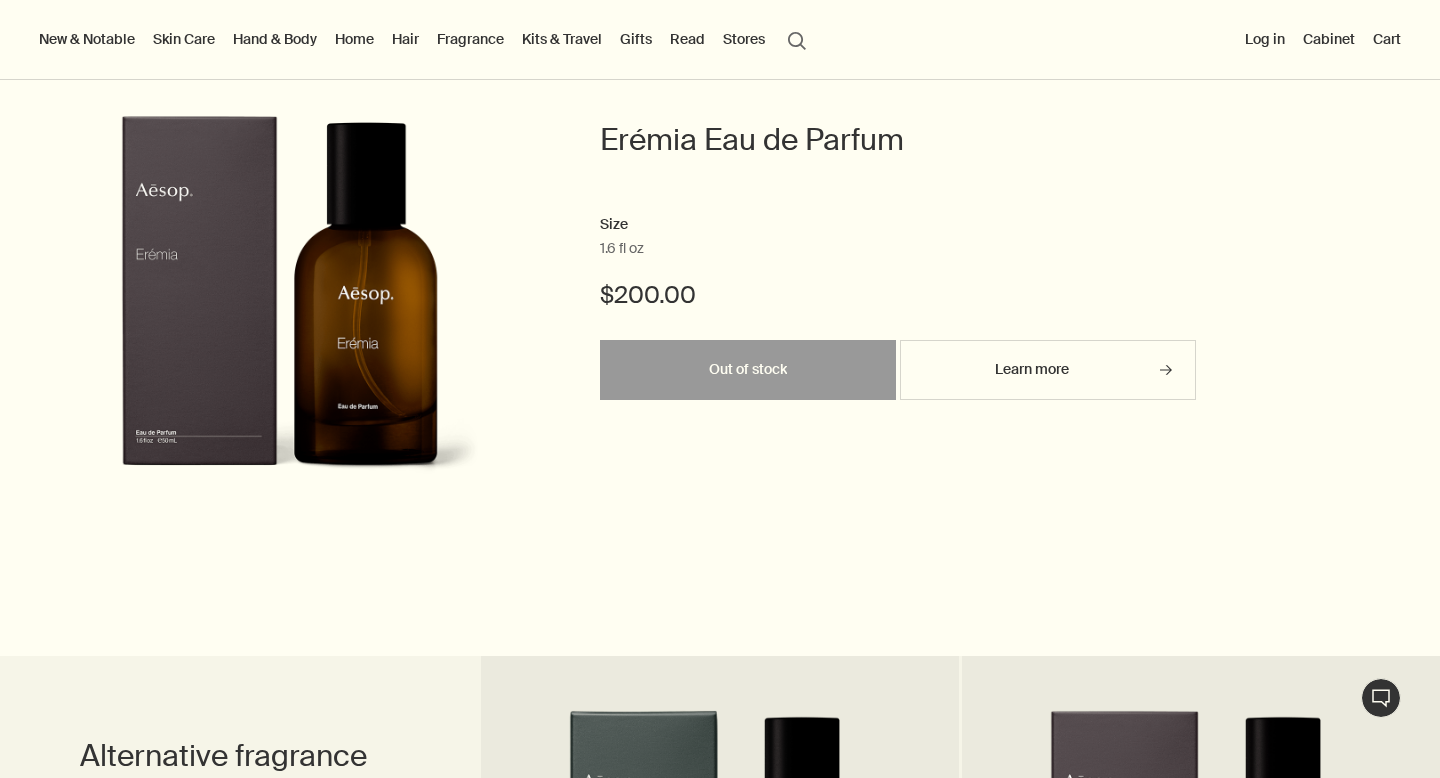 scroll, scrollTop: 514, scrollLeft: 0, axis: vertical 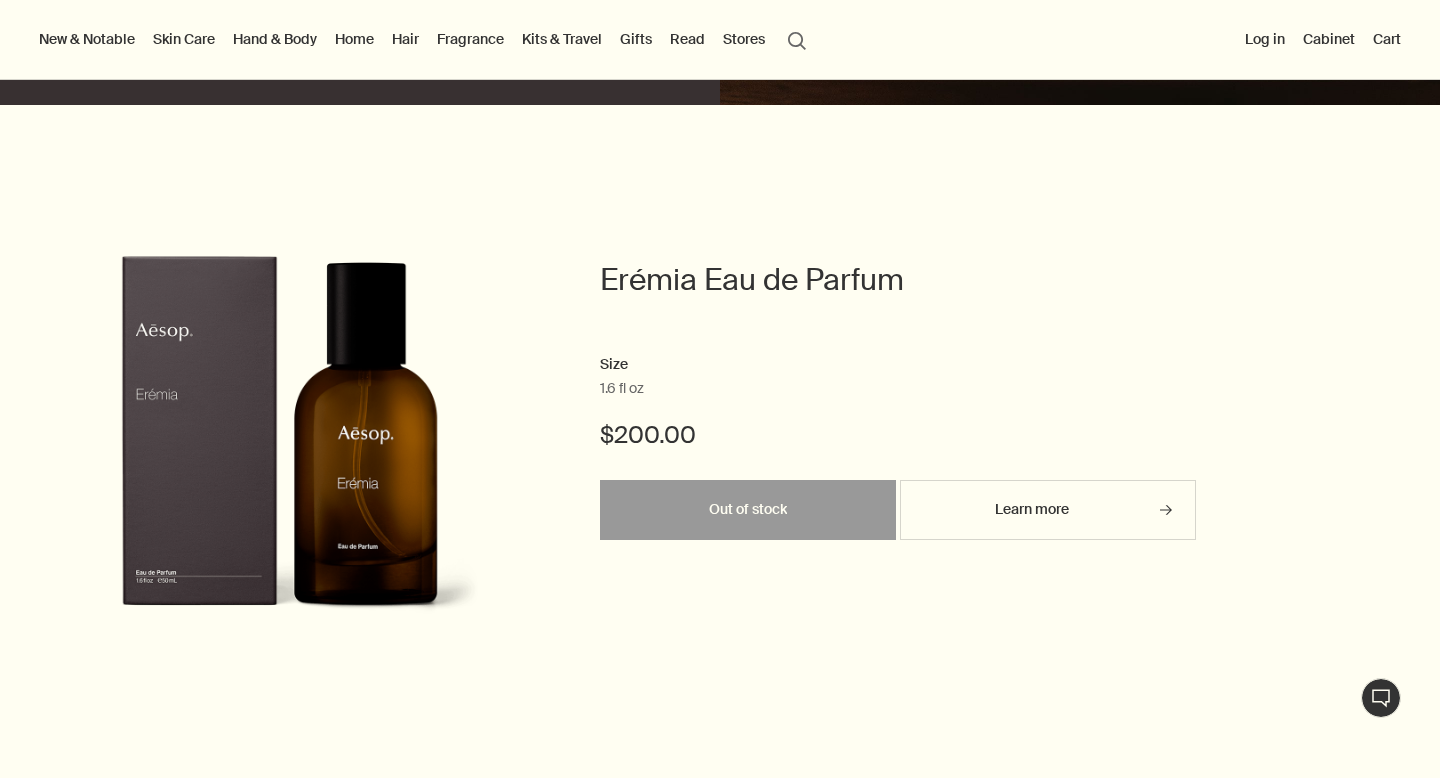 click on "Erémia Eau de Parfum" at bounding box center (900, 280) 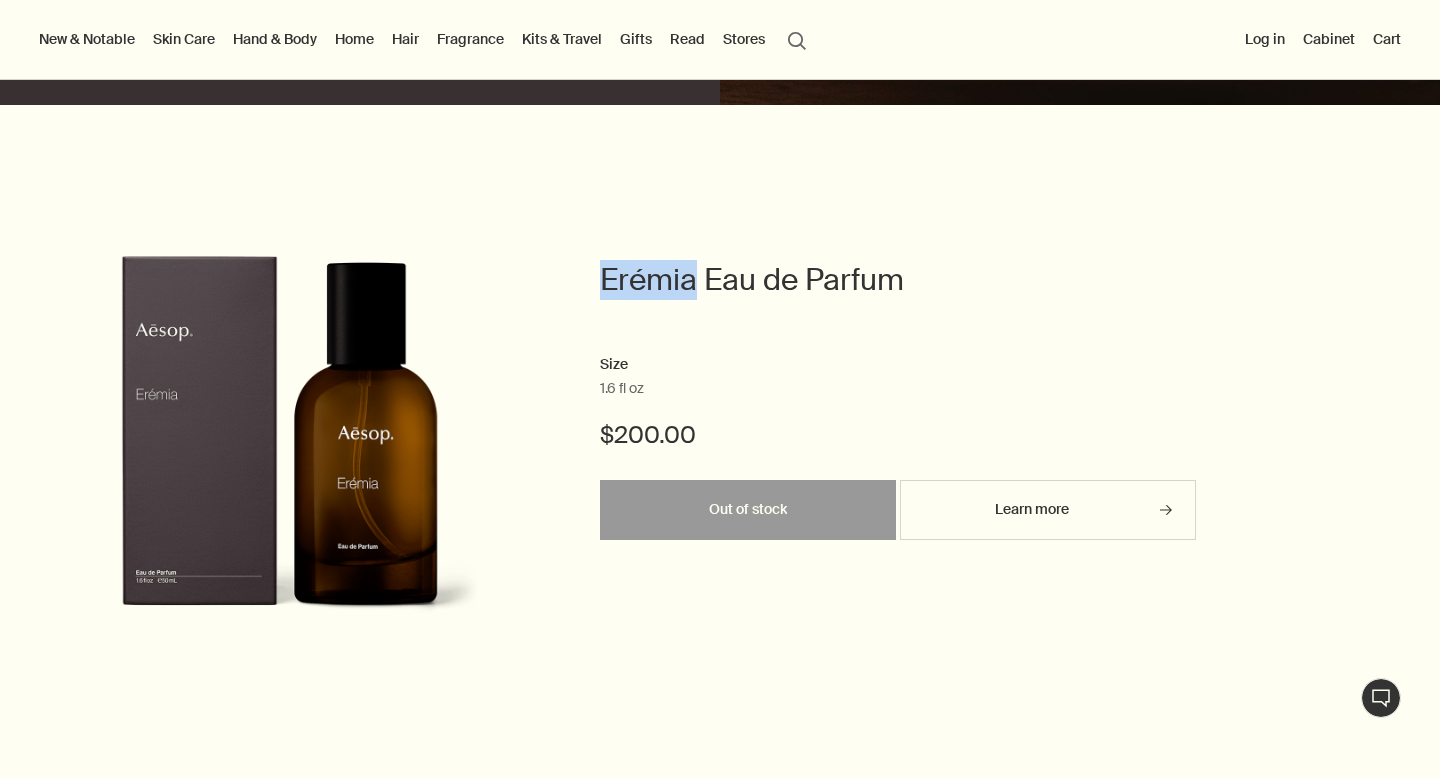 click on "Erémia Eau de Parfum" at bounding box center (900, 280) 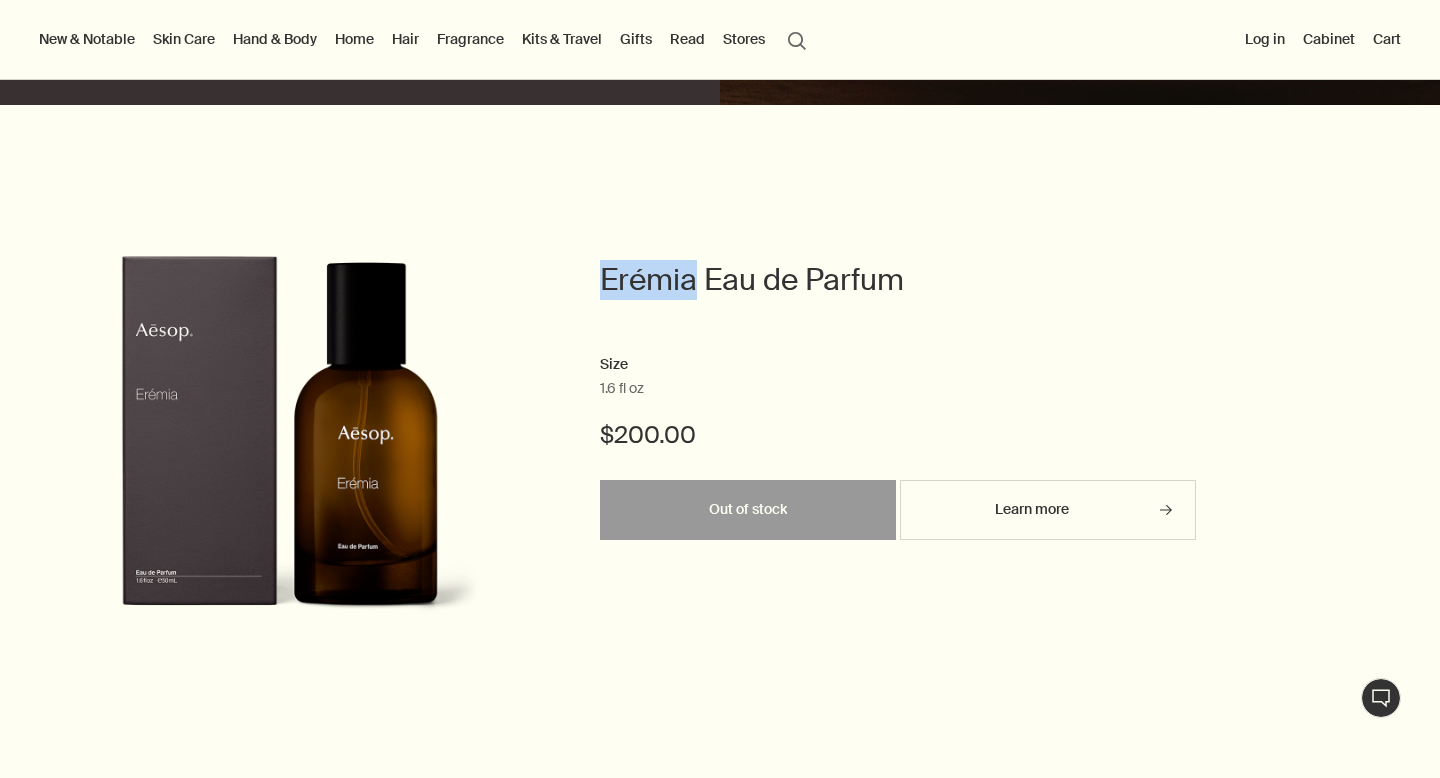 click on "Fragrance" at bounding box center (470, 39) 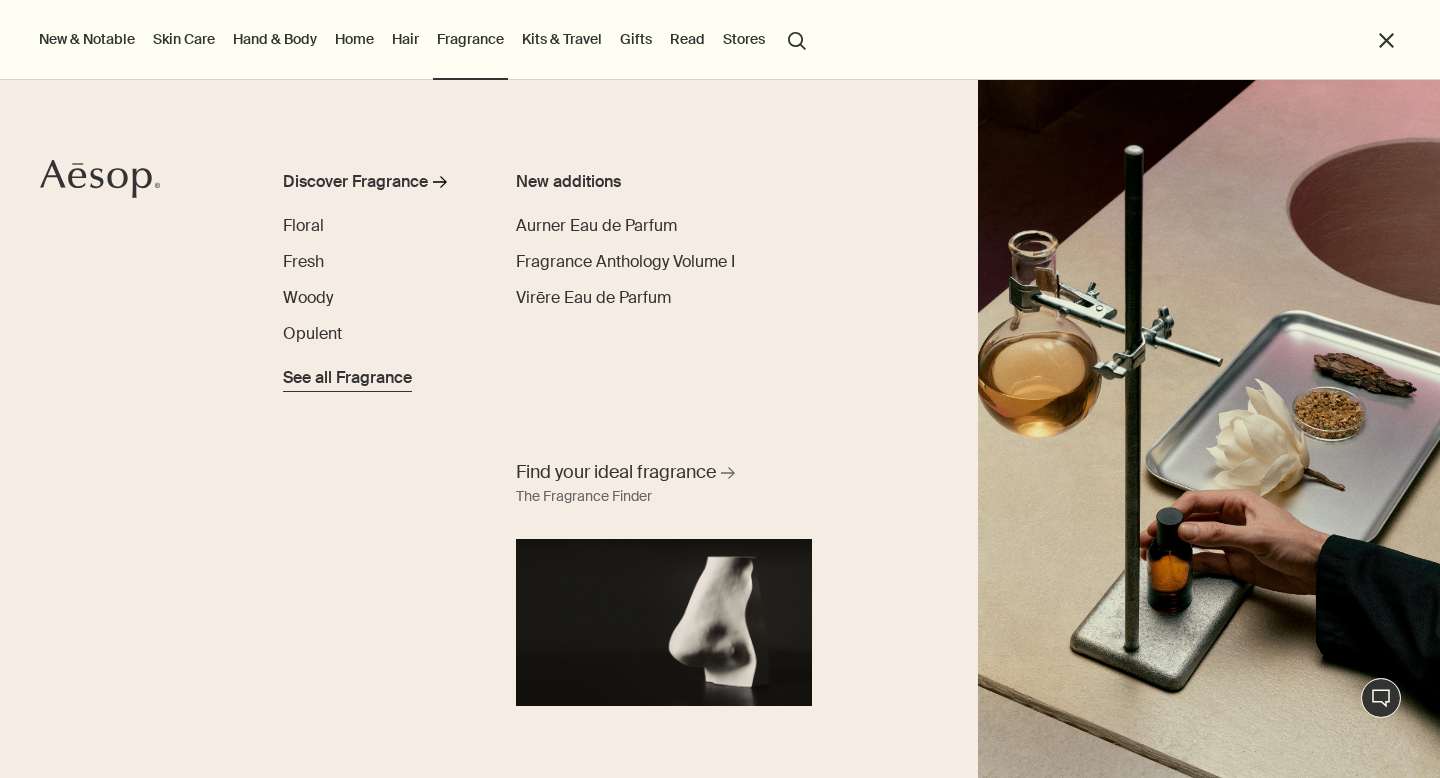 click on "See all Fragrance" at bounding box center (347, 378) 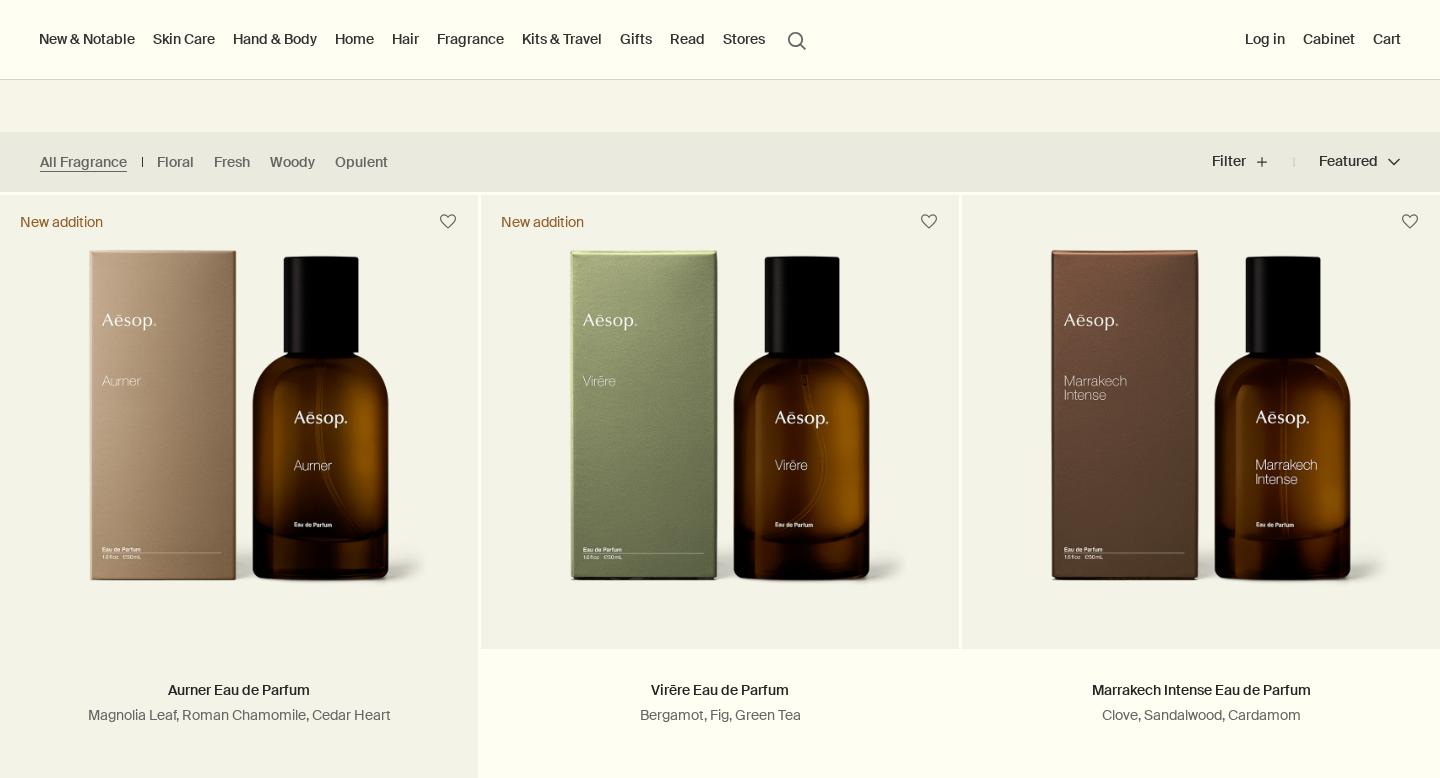 scroll, scrollTop: 0, scrollLeft: 0, axis: both 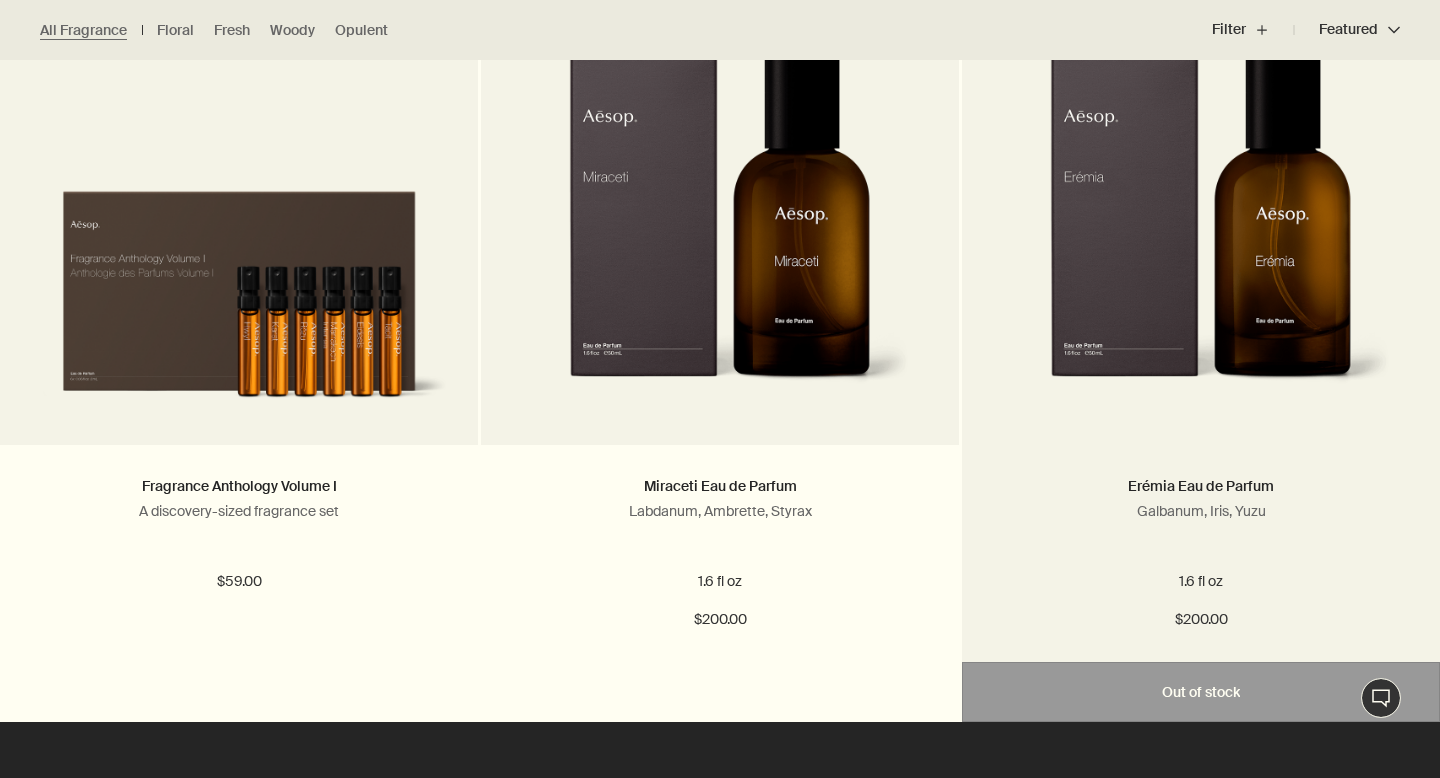 click at bounding box center (1200, 230) 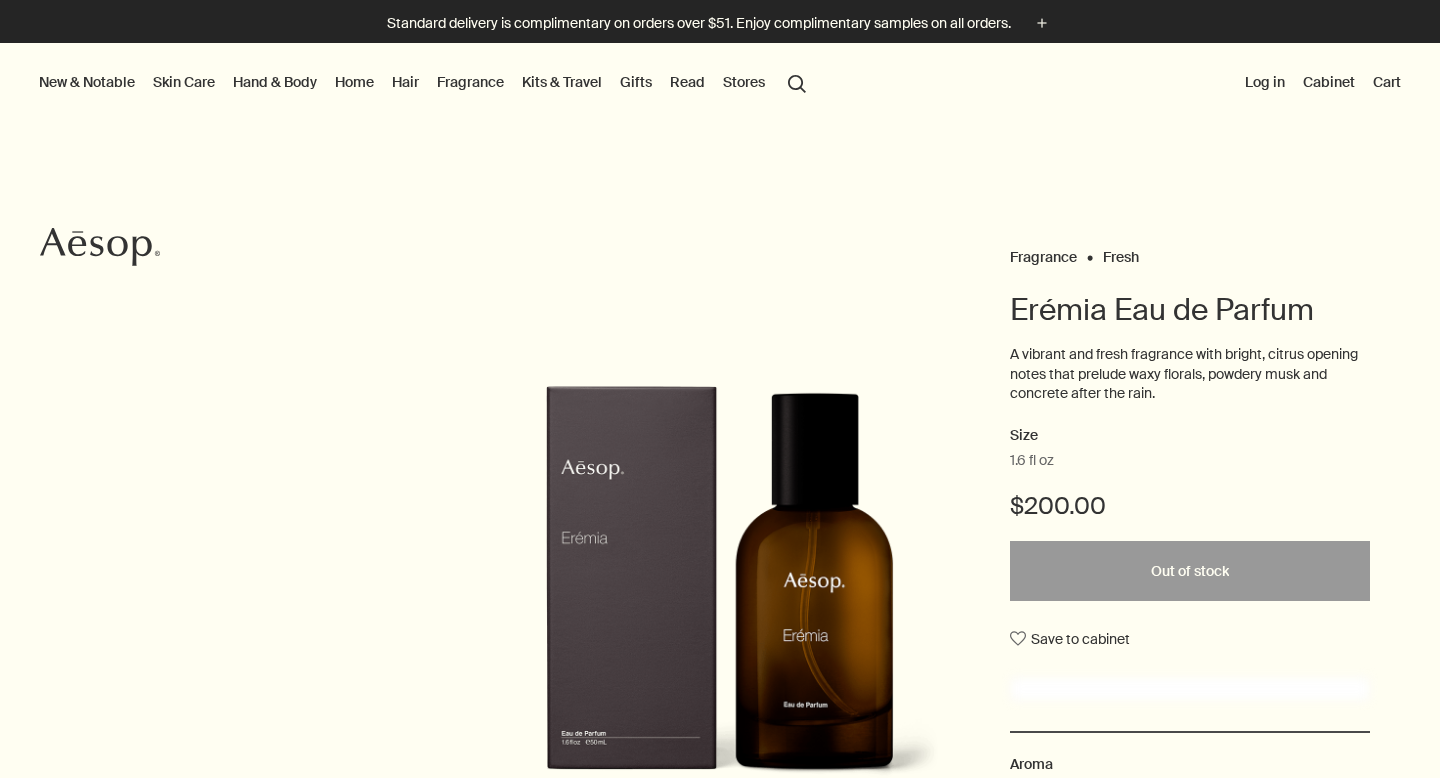 scroll, scrollTop: 0, scrollLeft: 0, axis: both 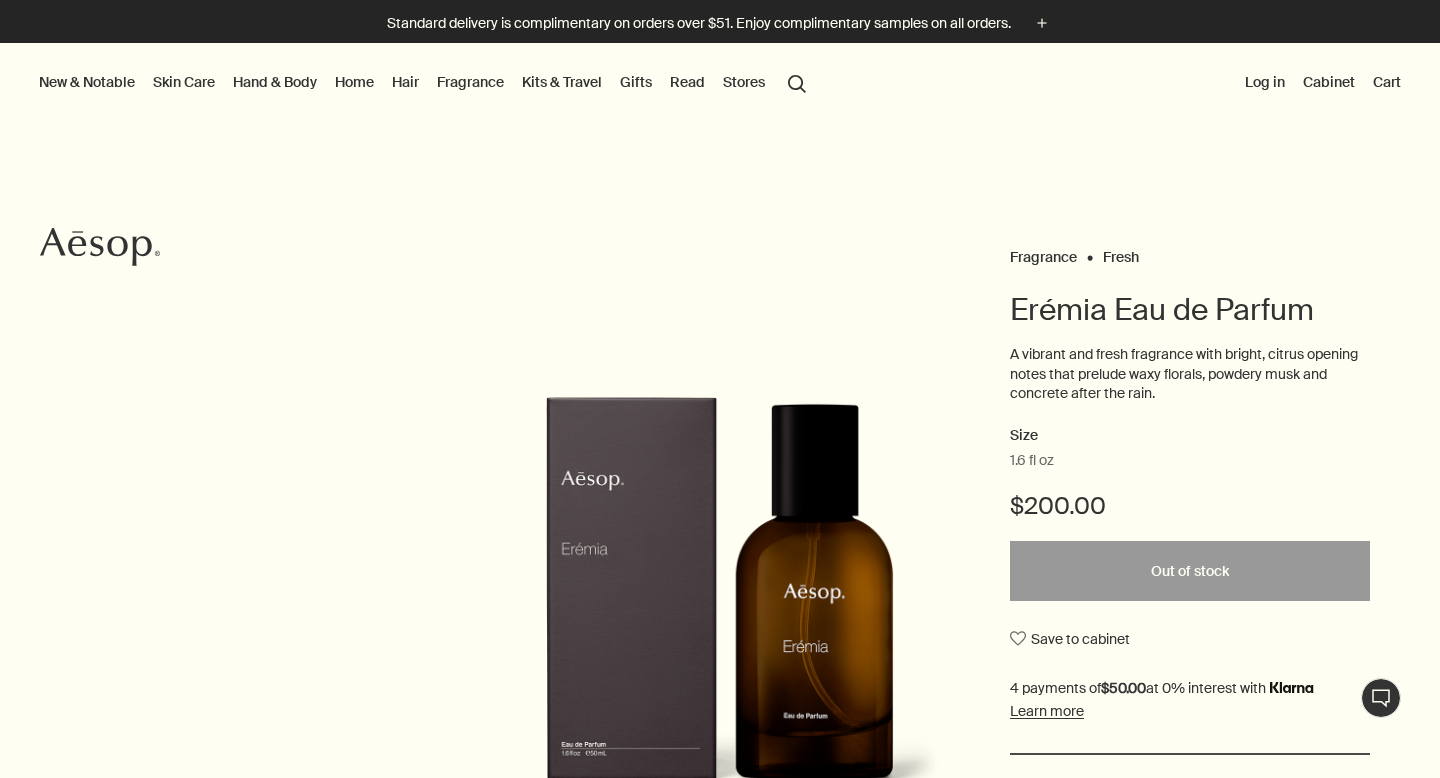 click on "Skin Care" at bounding box center [184, 82] 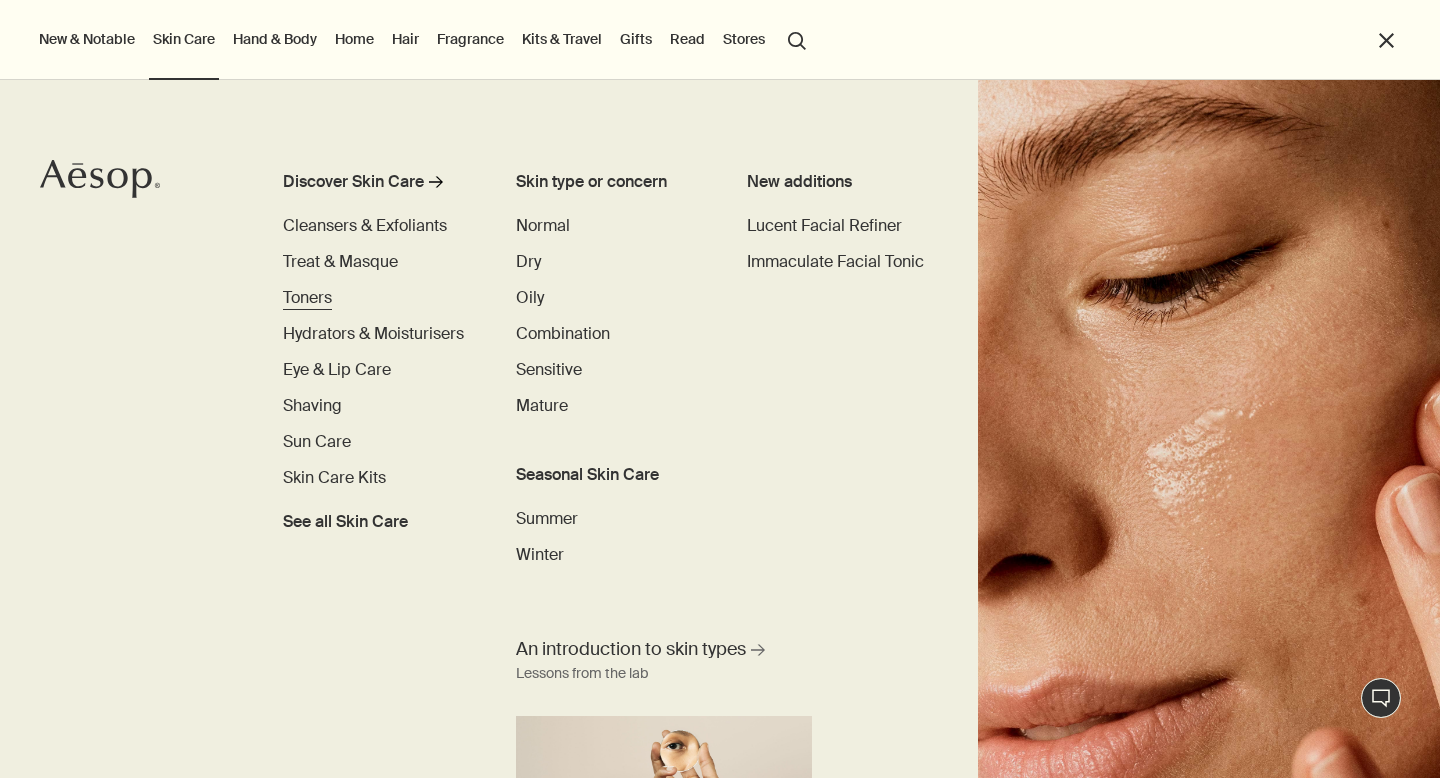 click on "Toners" at bounding box center (307, 297) 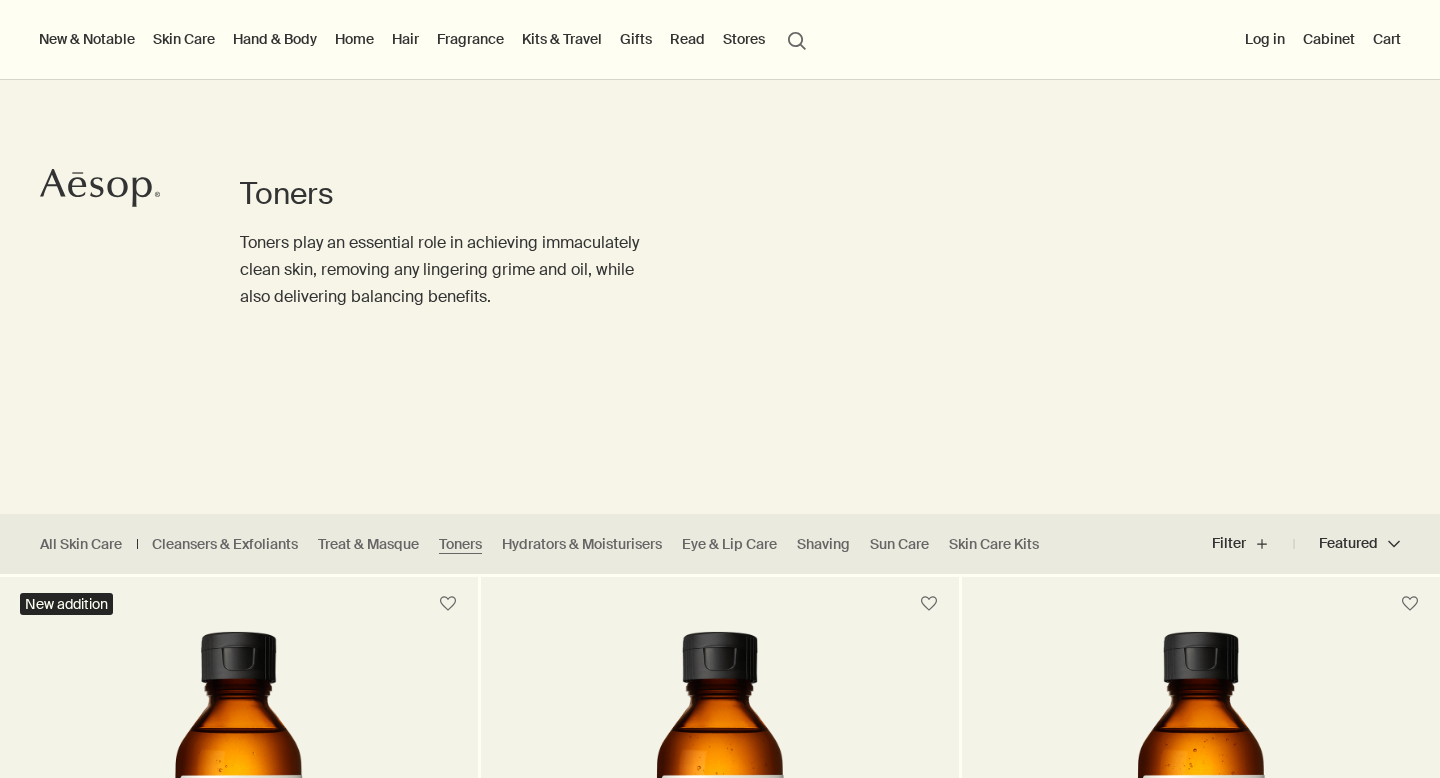 scroll, scrollTop: 0, scrollLeft: 0, axis: both 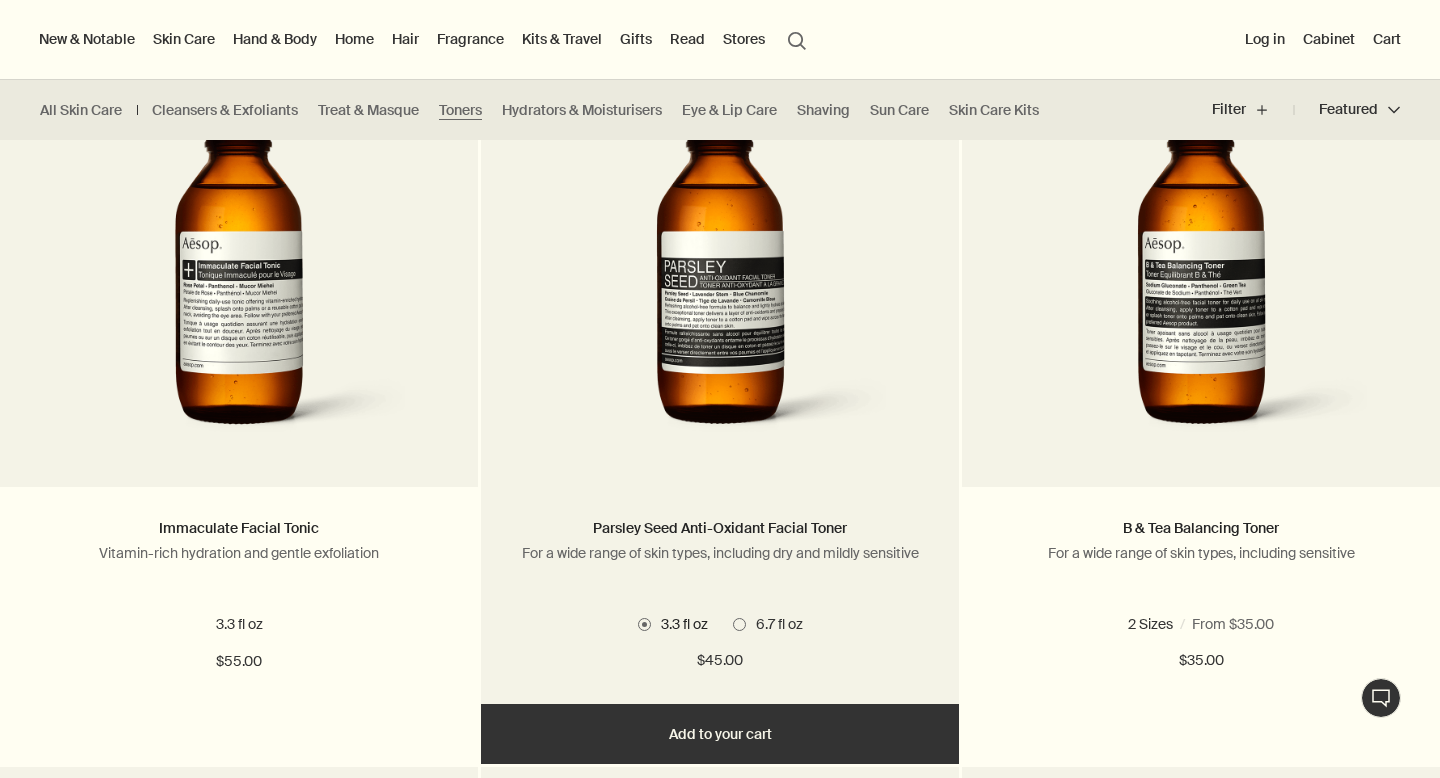 click at bounding box center (720, 287) 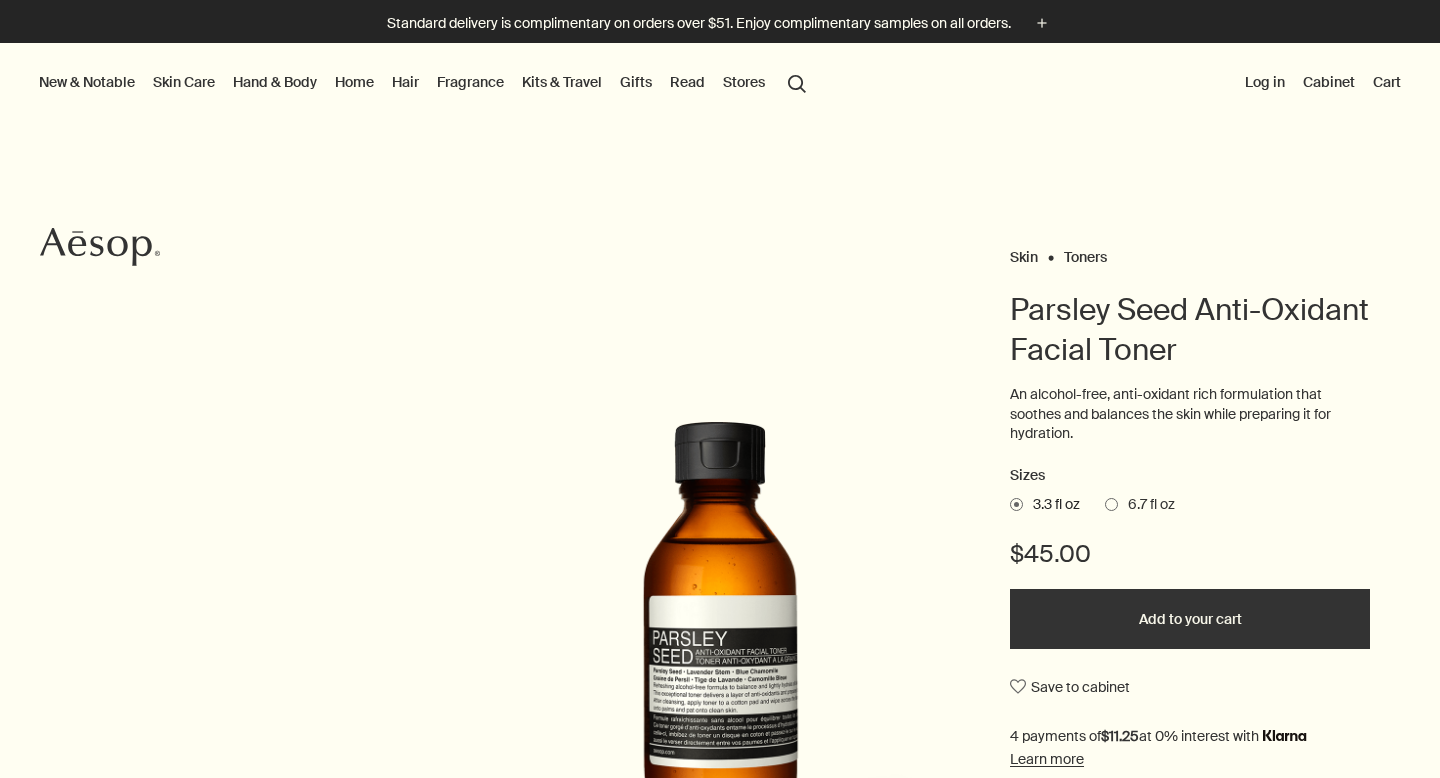 scroll, scrollTop: 0, scrollLeft: 0, axis: both 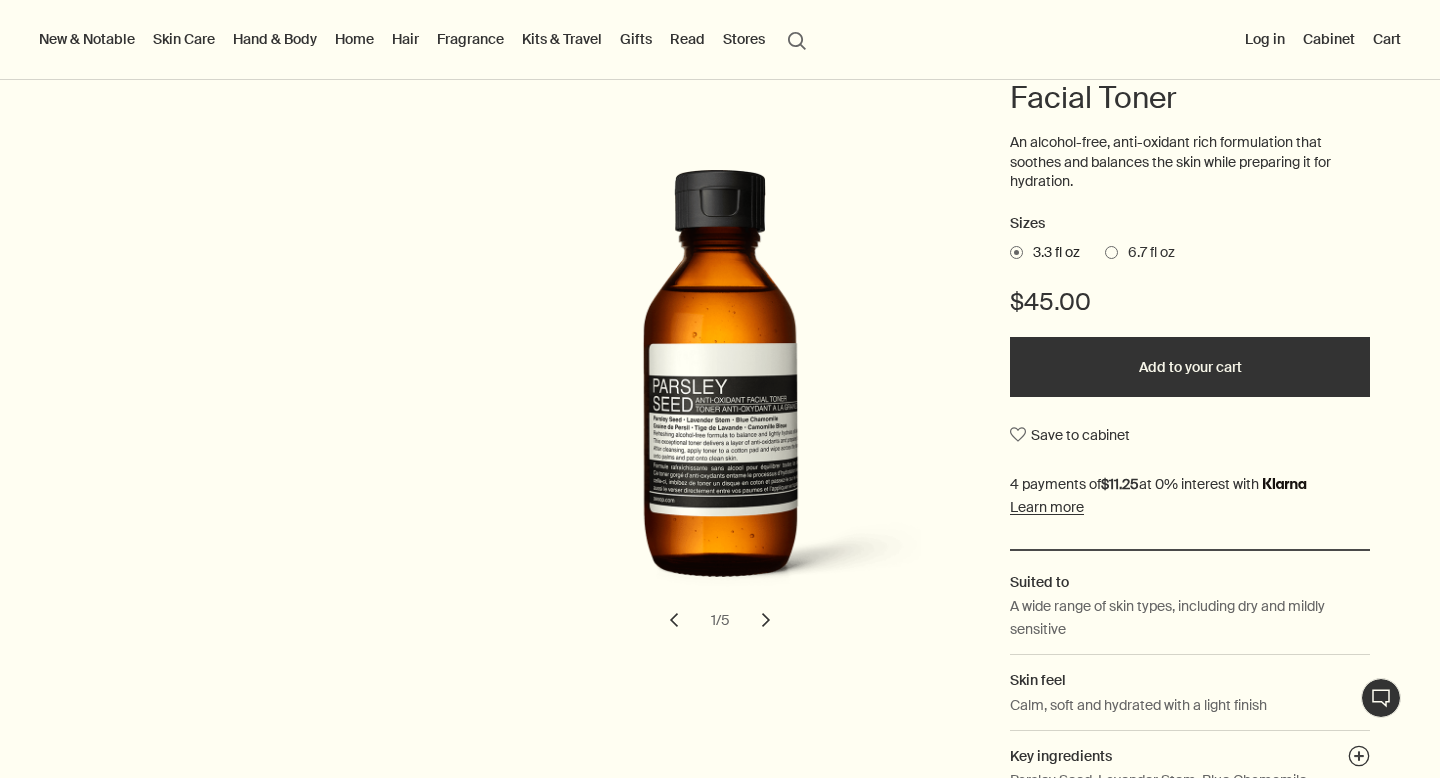 click on "chevron" at bounding box center [766, 620] 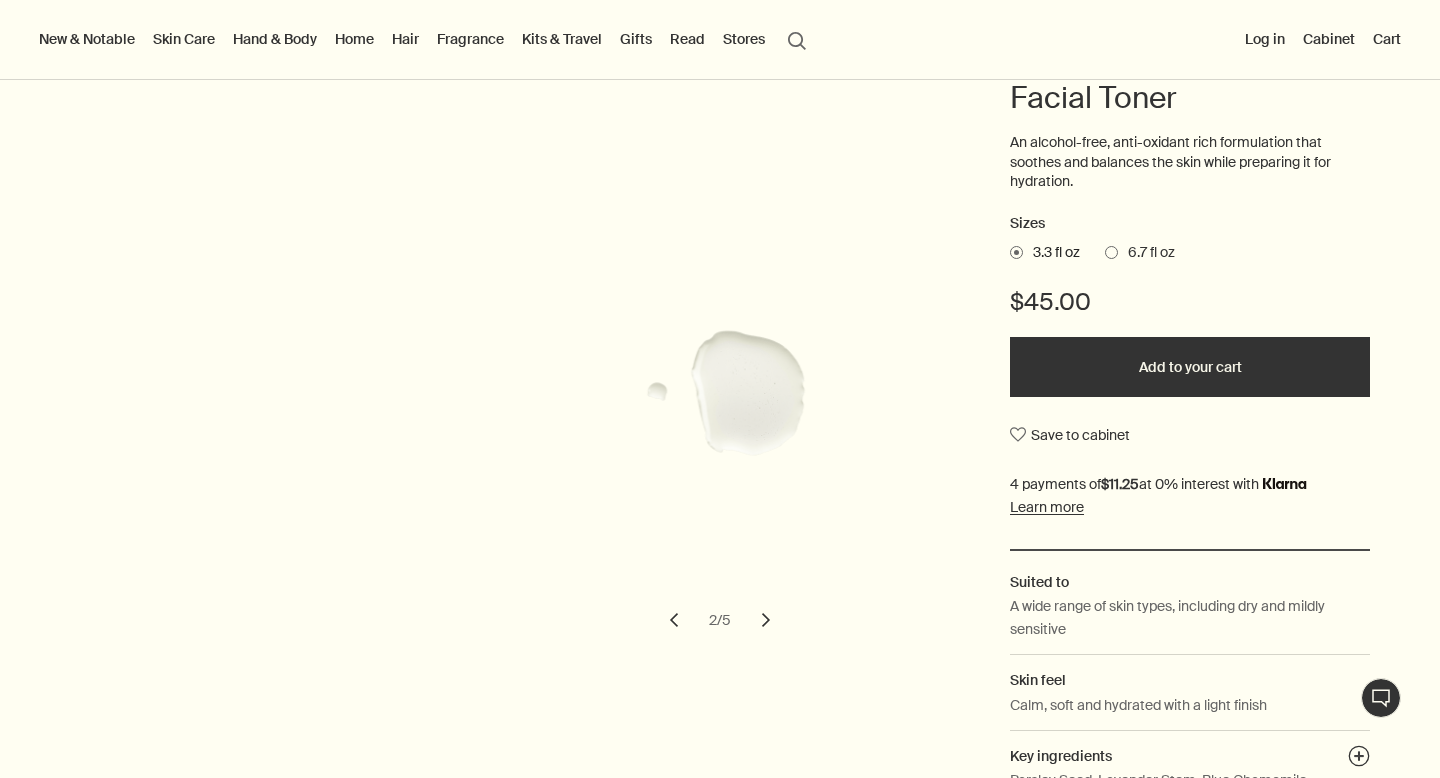 click on "chevron" at bounding box center (766, 620) 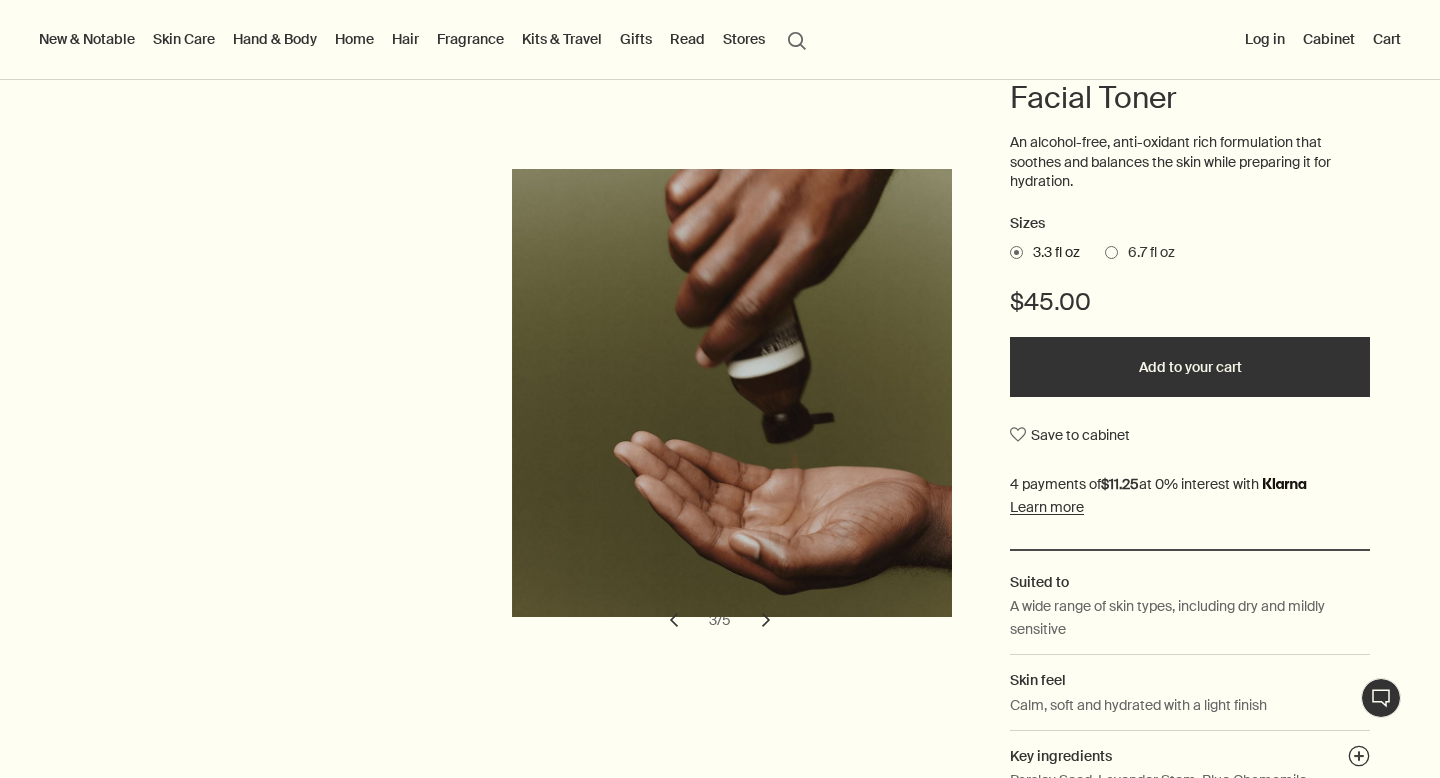 click on "Skin Care" at bounding box center [184, 39] 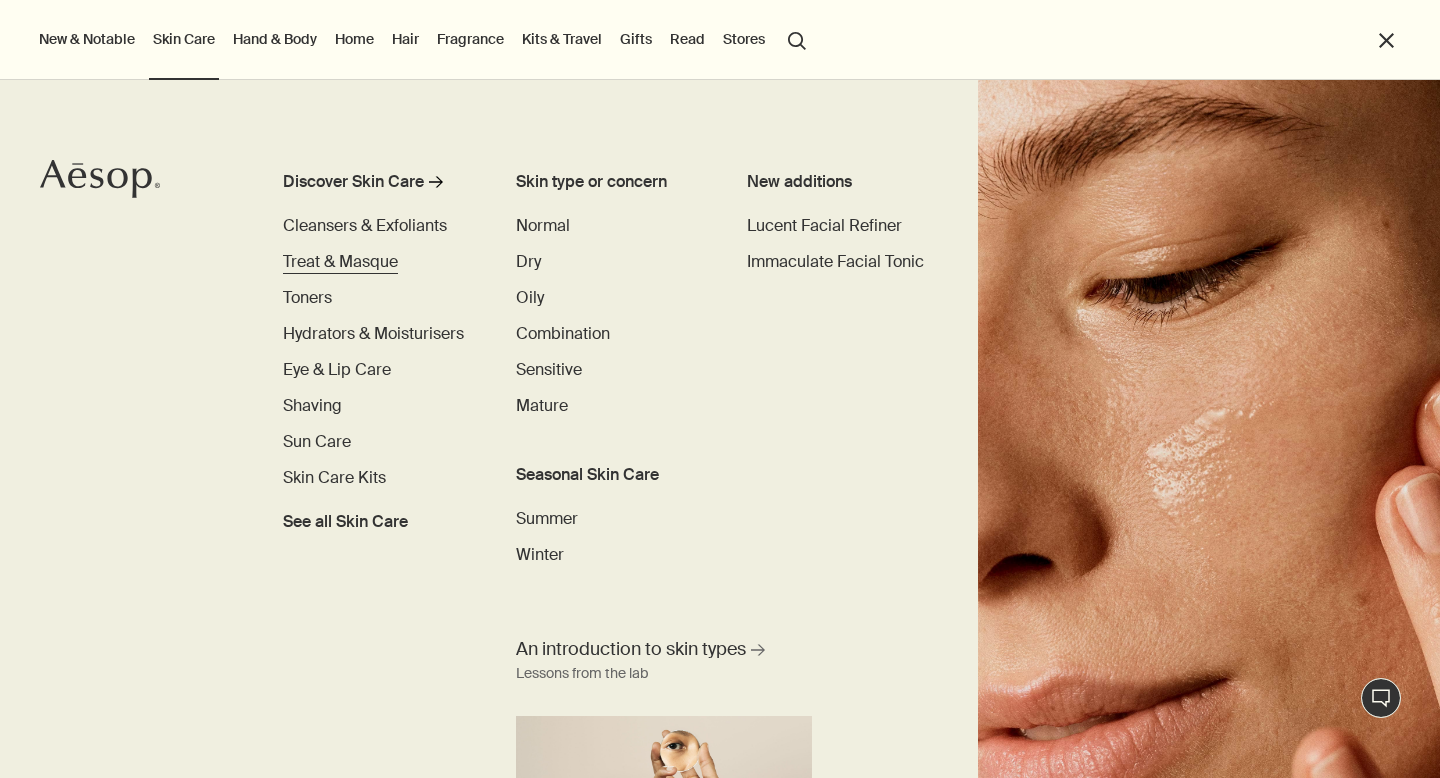 click on "Treat & Masque" at bounding box center [340, 261] 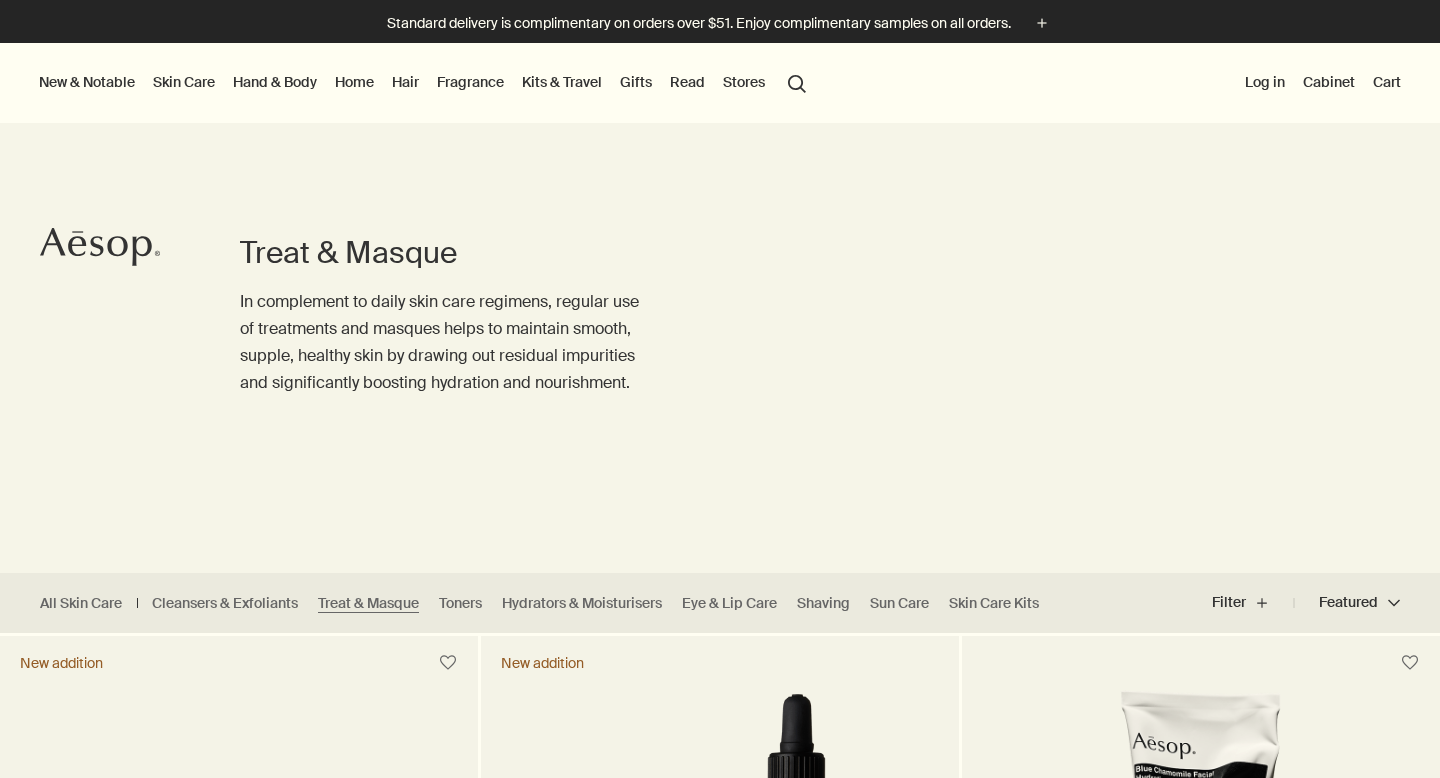 scroll, scrollTop: 546, scrollLeft: 0, axis: vertical 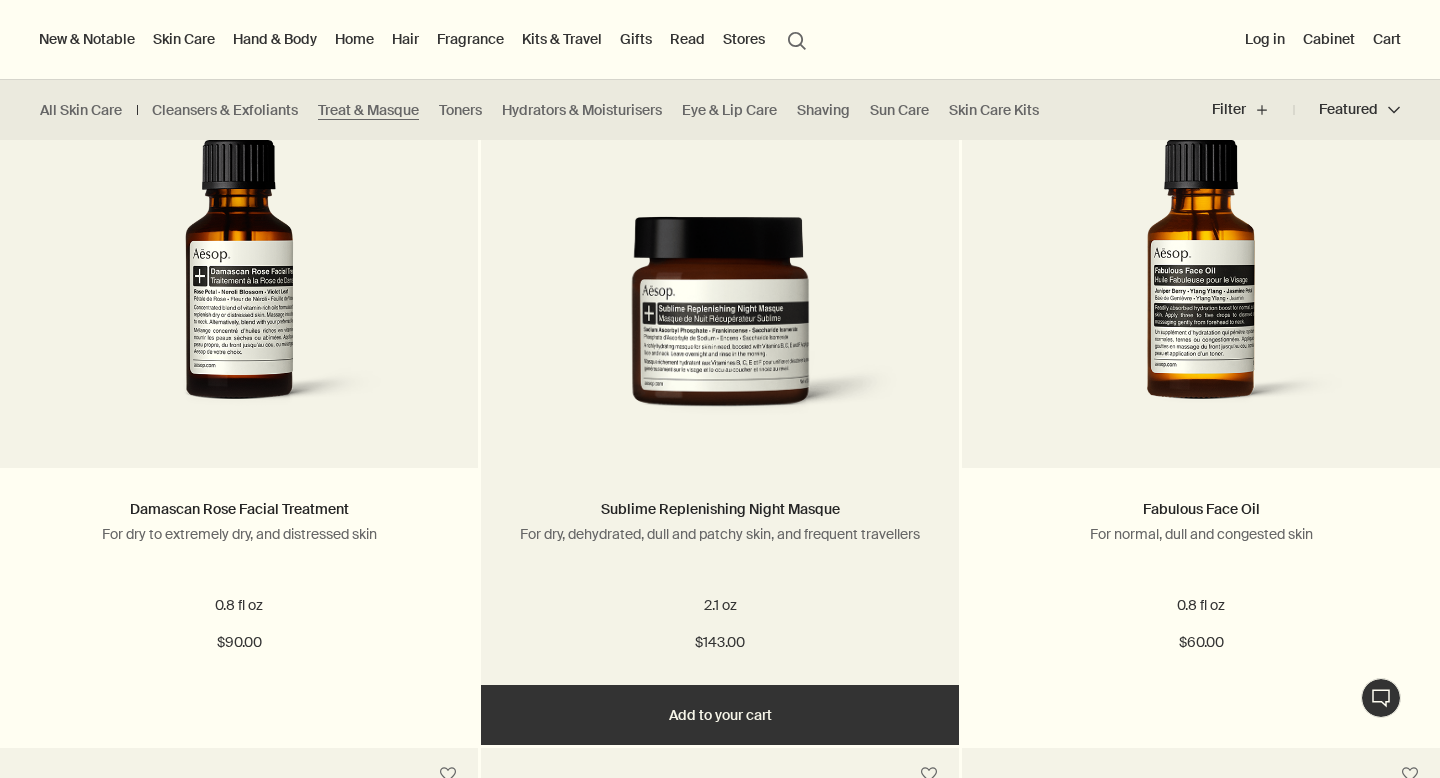 click at bounding box center (720, 327) 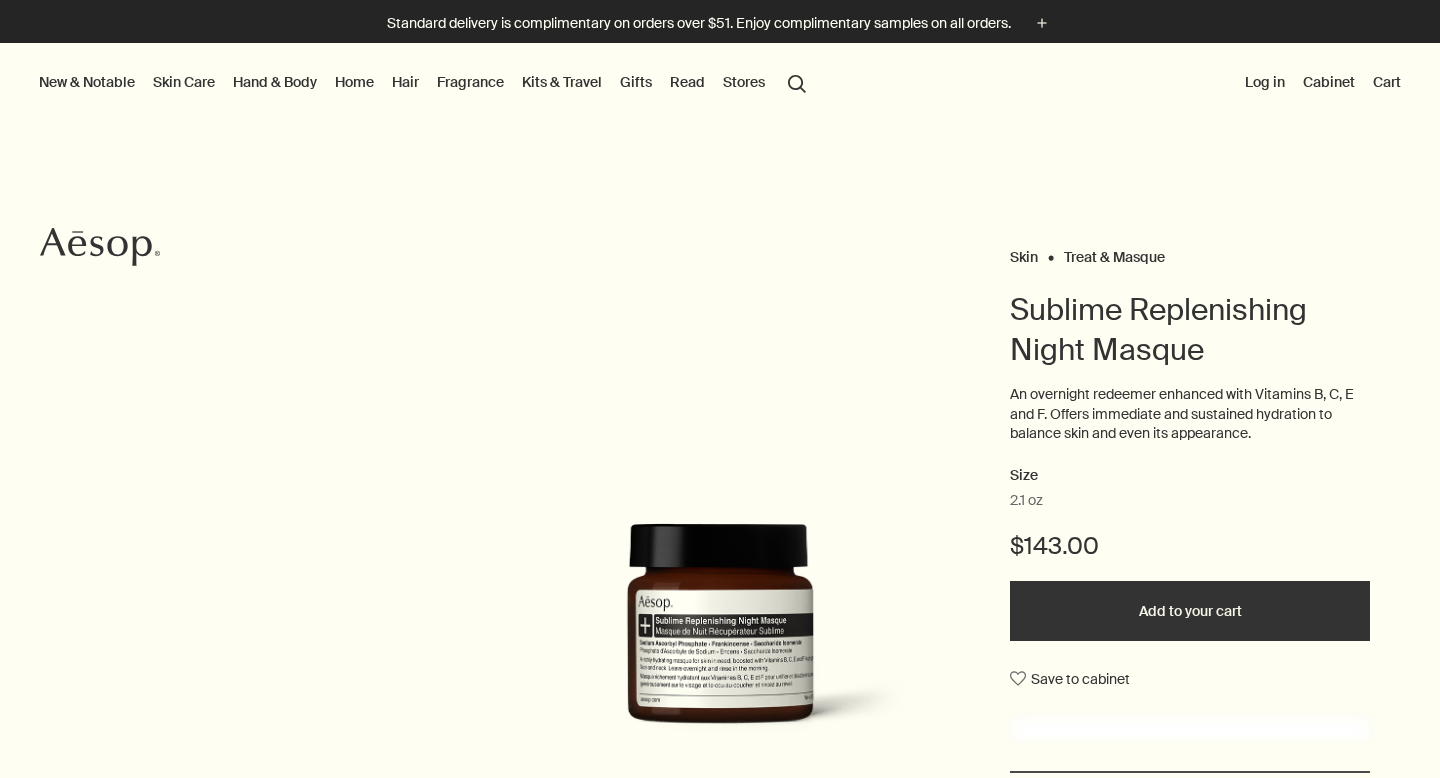 scroll, scrollTop: 0, scrollLeft: 0, axis: both 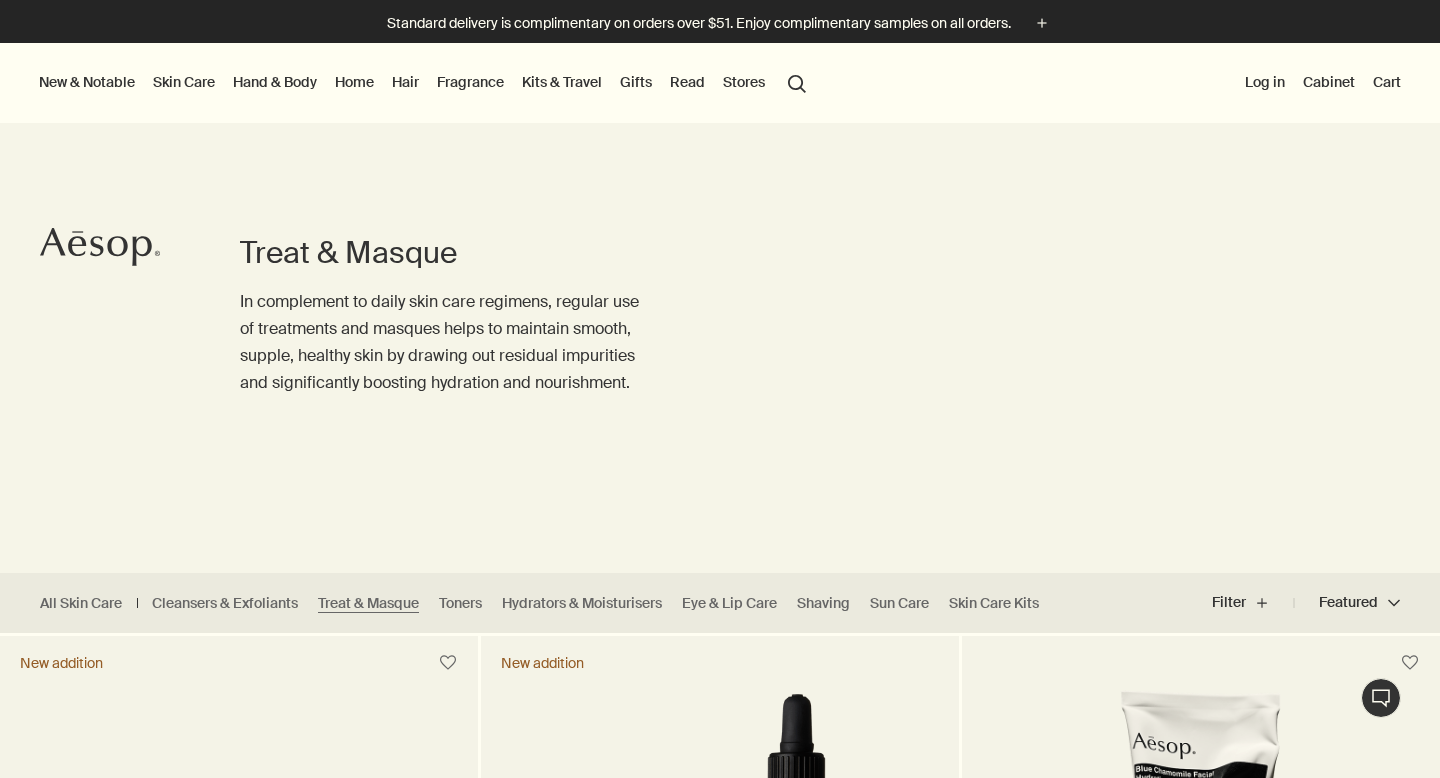 click on "Home" at bounding box center (354, 82) 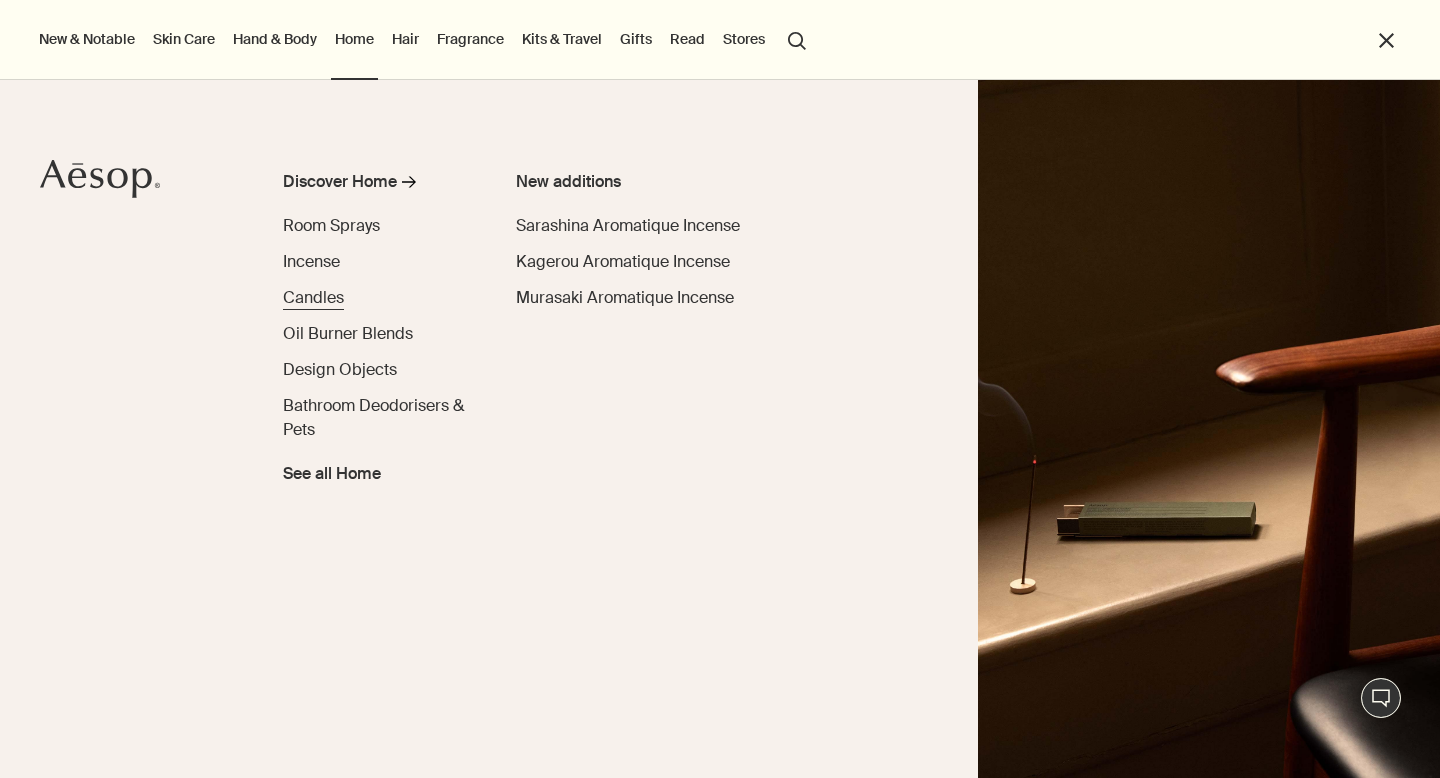 click on "Candles" at bounding box center (313, 297) 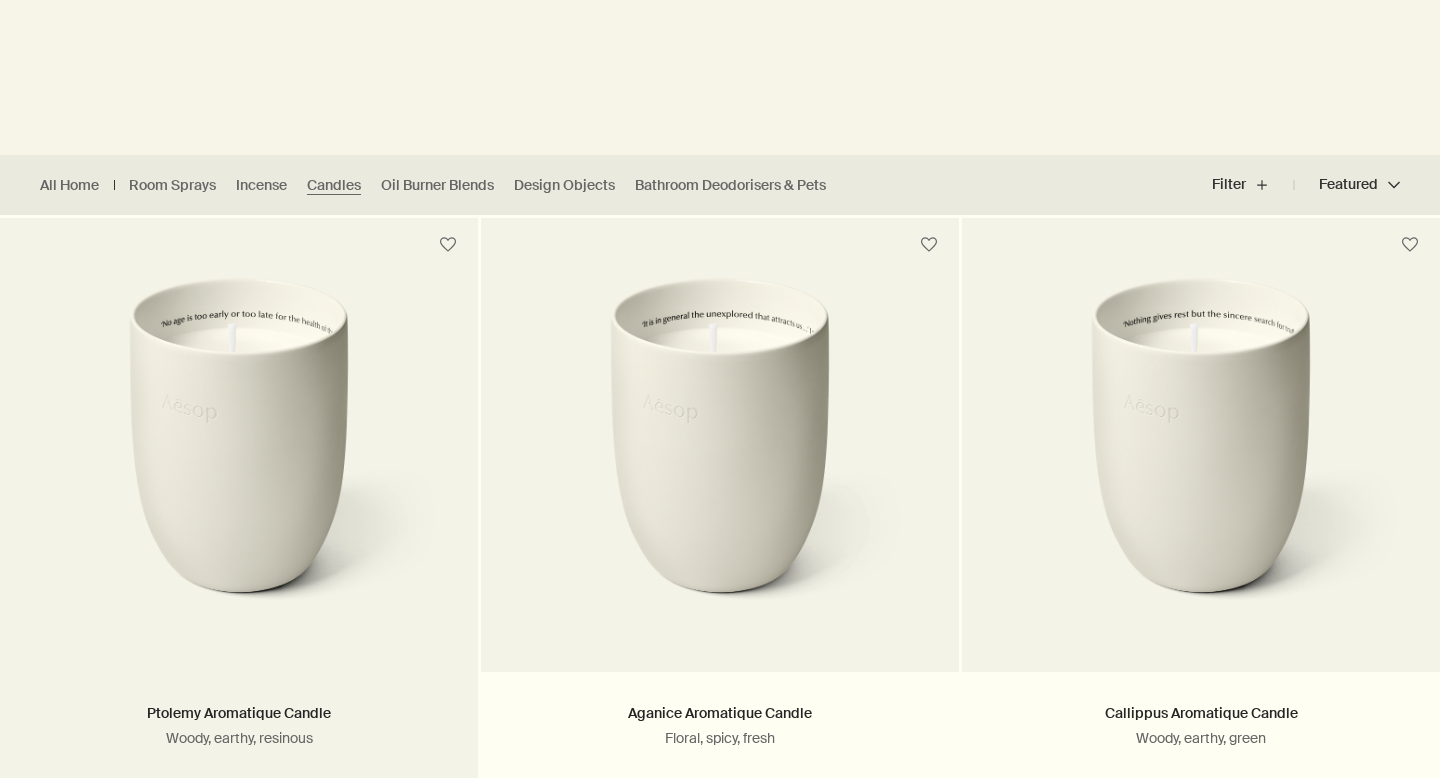scroll, scrollTop: 483, scrollLeft: 0, axis: vertical 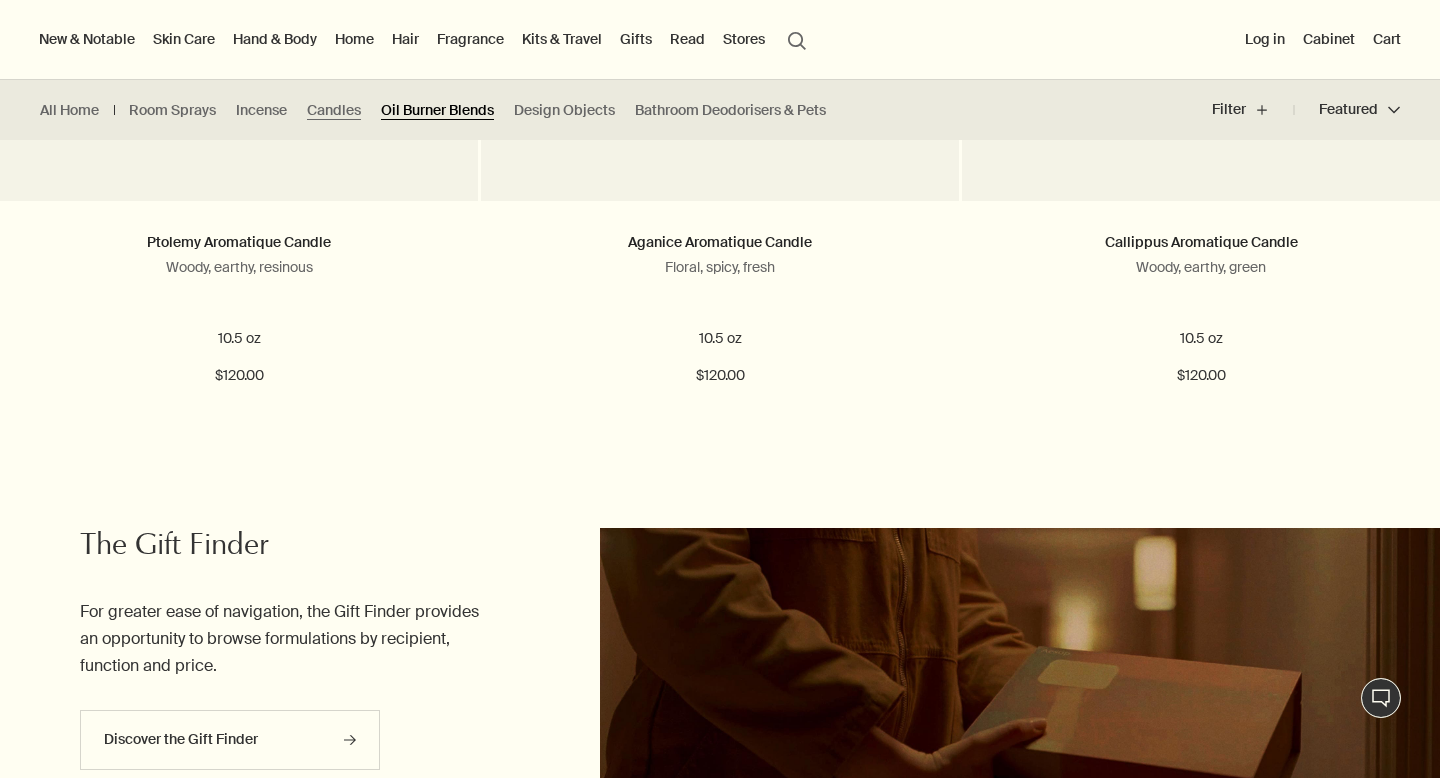 click on "Oil Burner Blends" at bounding box center [437, 110] 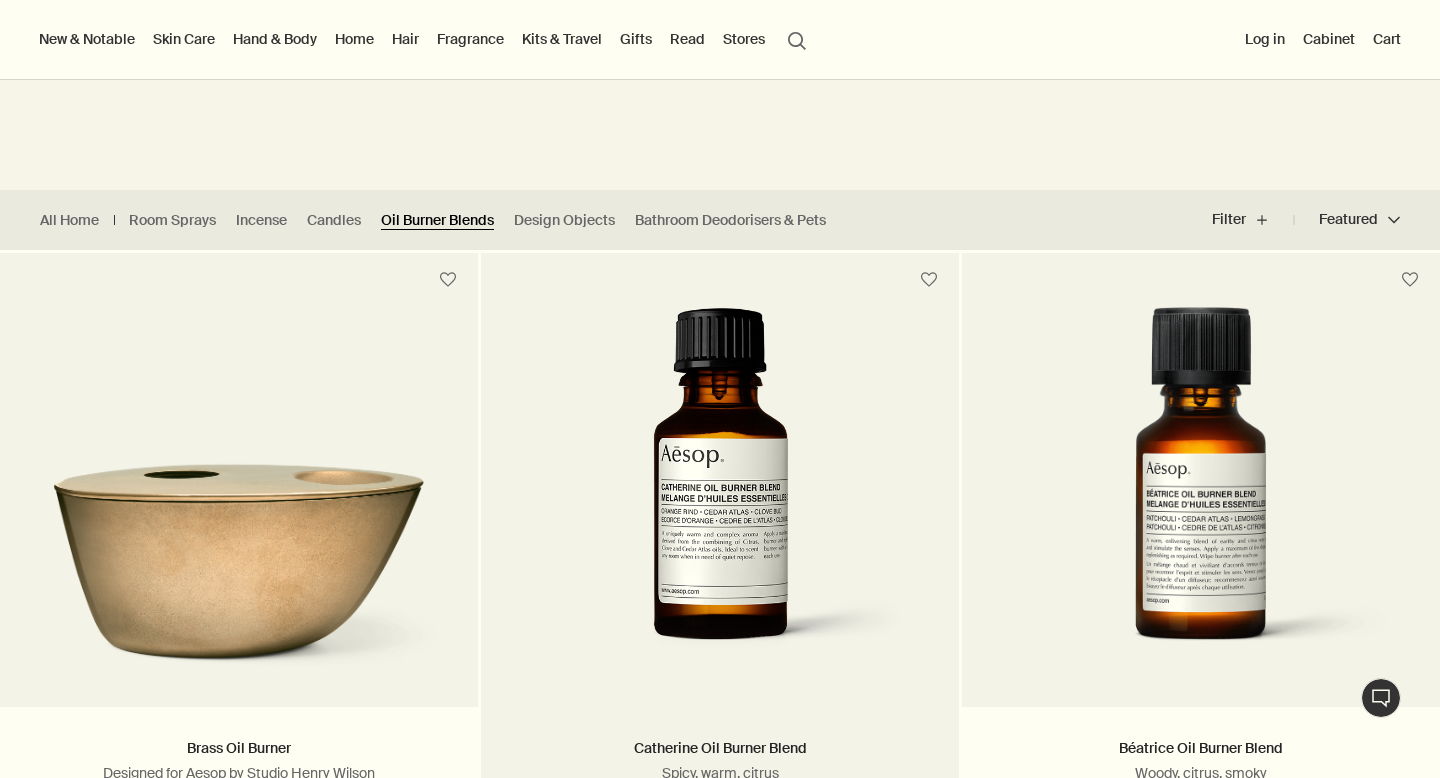 scroll, scrollTop: 285, scrollLeft: 0, axis: vertical 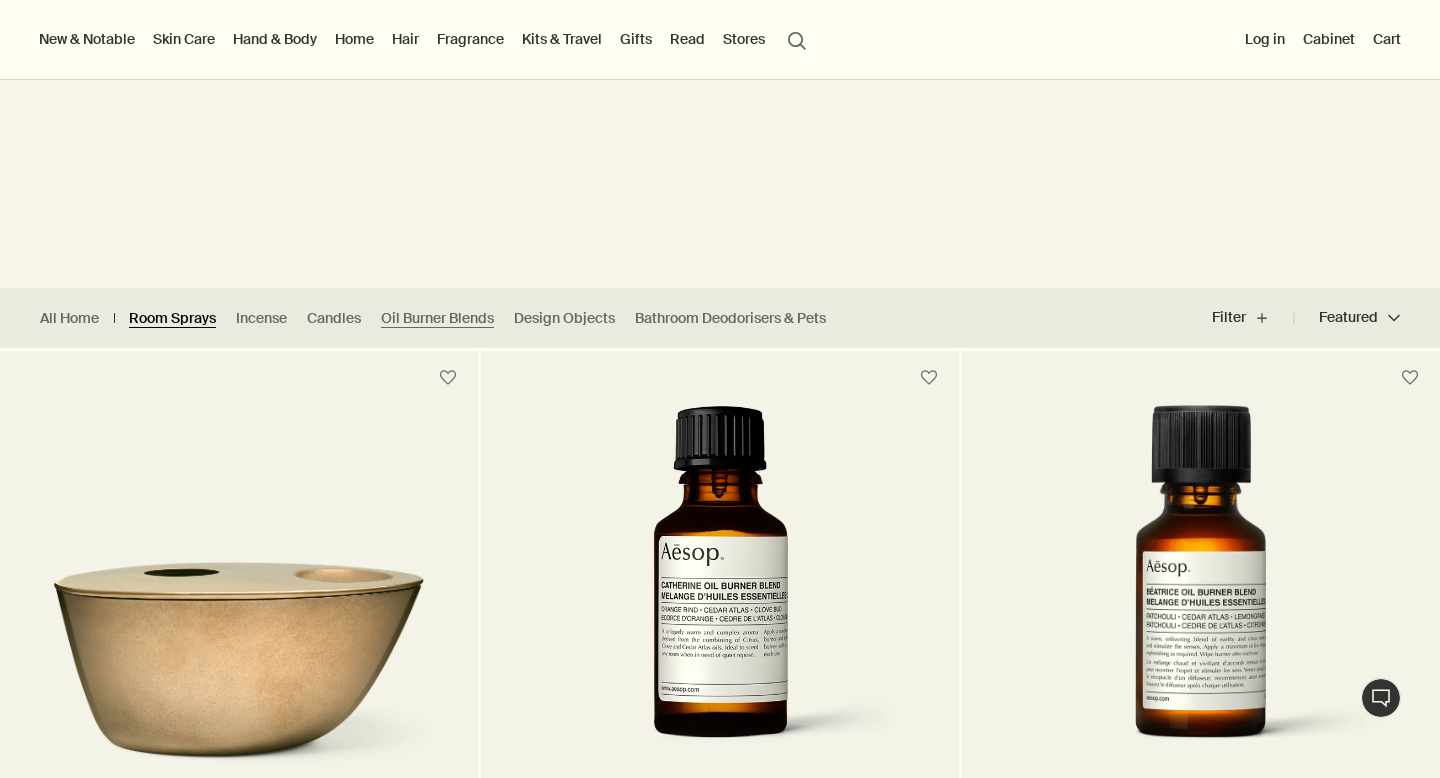 click on "Room Sprays" at bounding box center (172, 318) 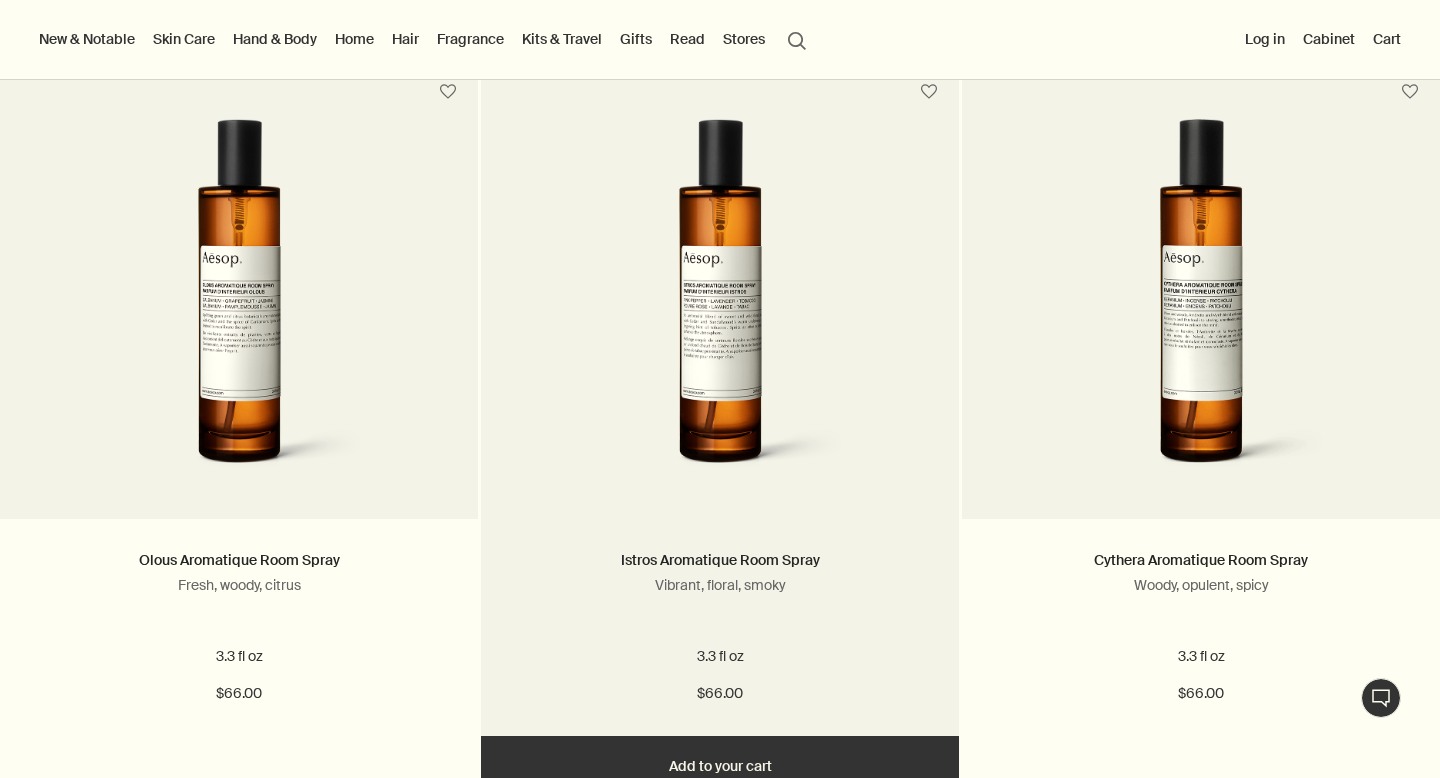 scroll, scrollTop: 574, scrollLeft: 0, axis: vertical 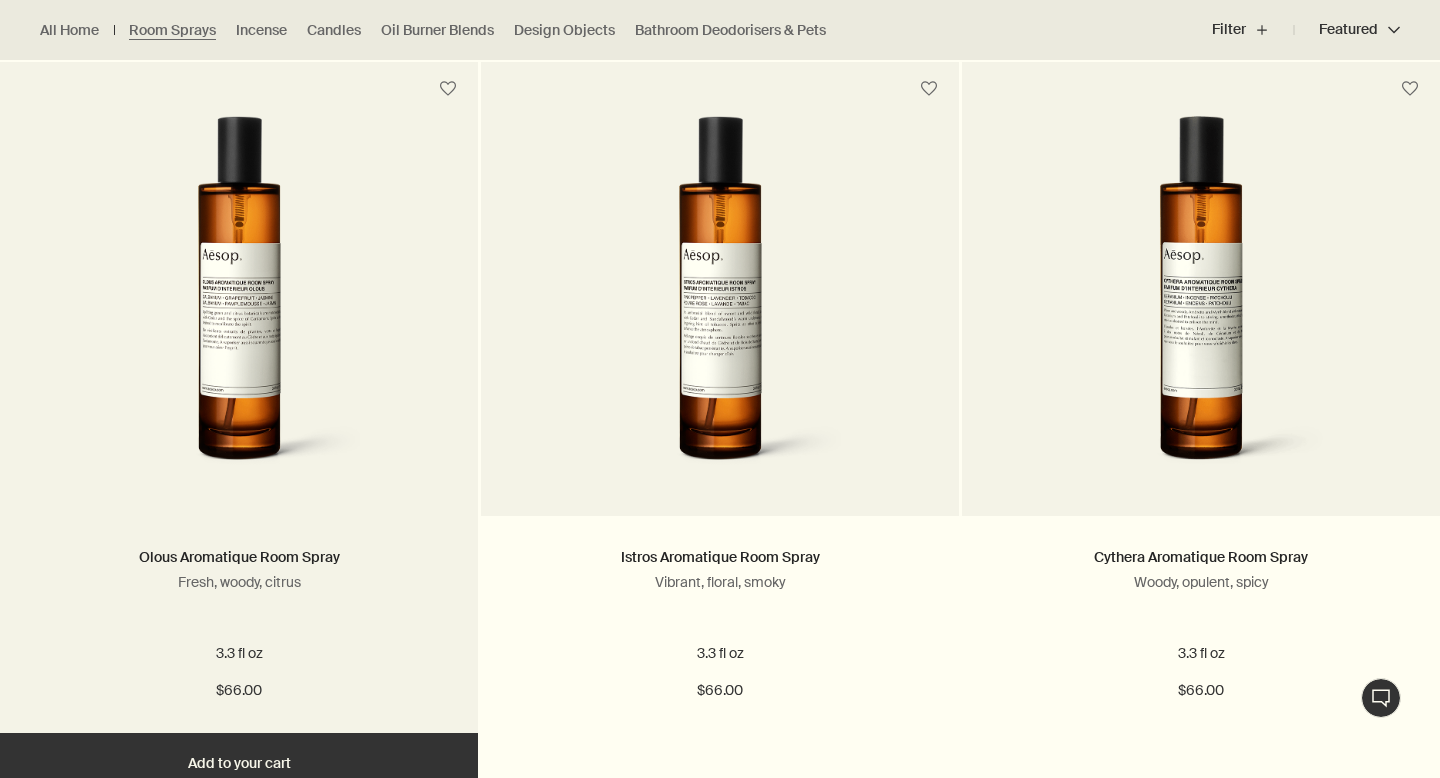 click at bounding box center (238, 301) 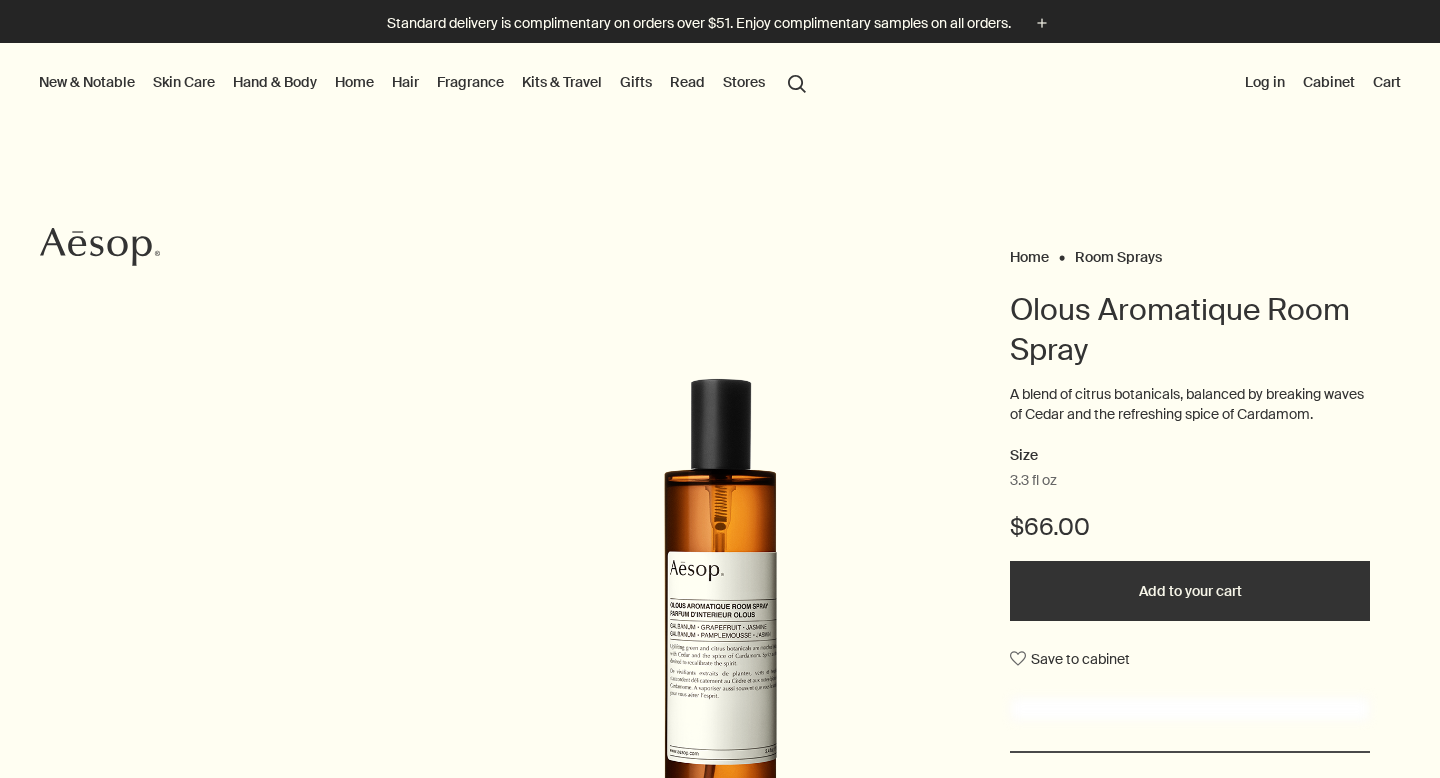 scroll, scrollTop: 0, scrollLeft: 0, axis: both 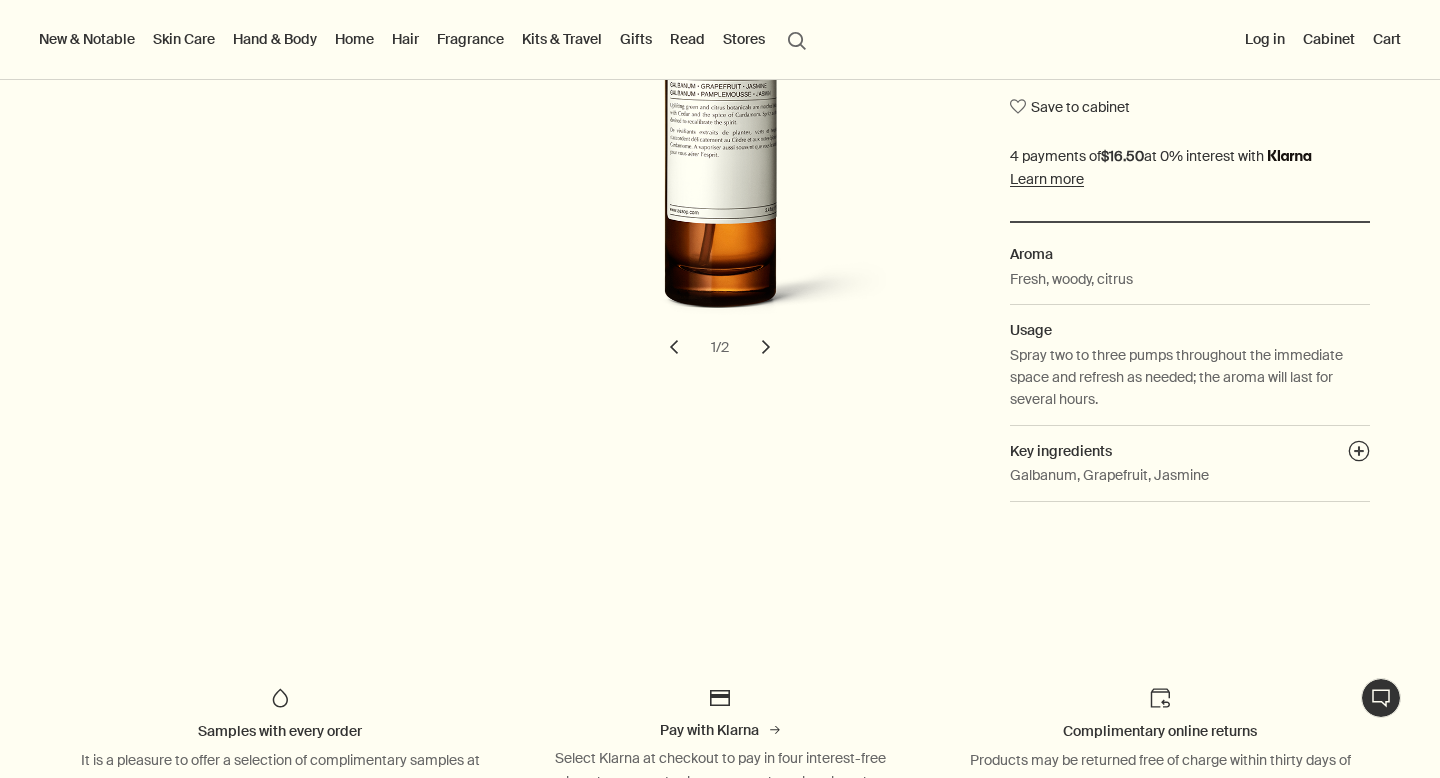 click on "Galbanum, Grapefruit, Jasmine" at bounding box center [1109, 475] 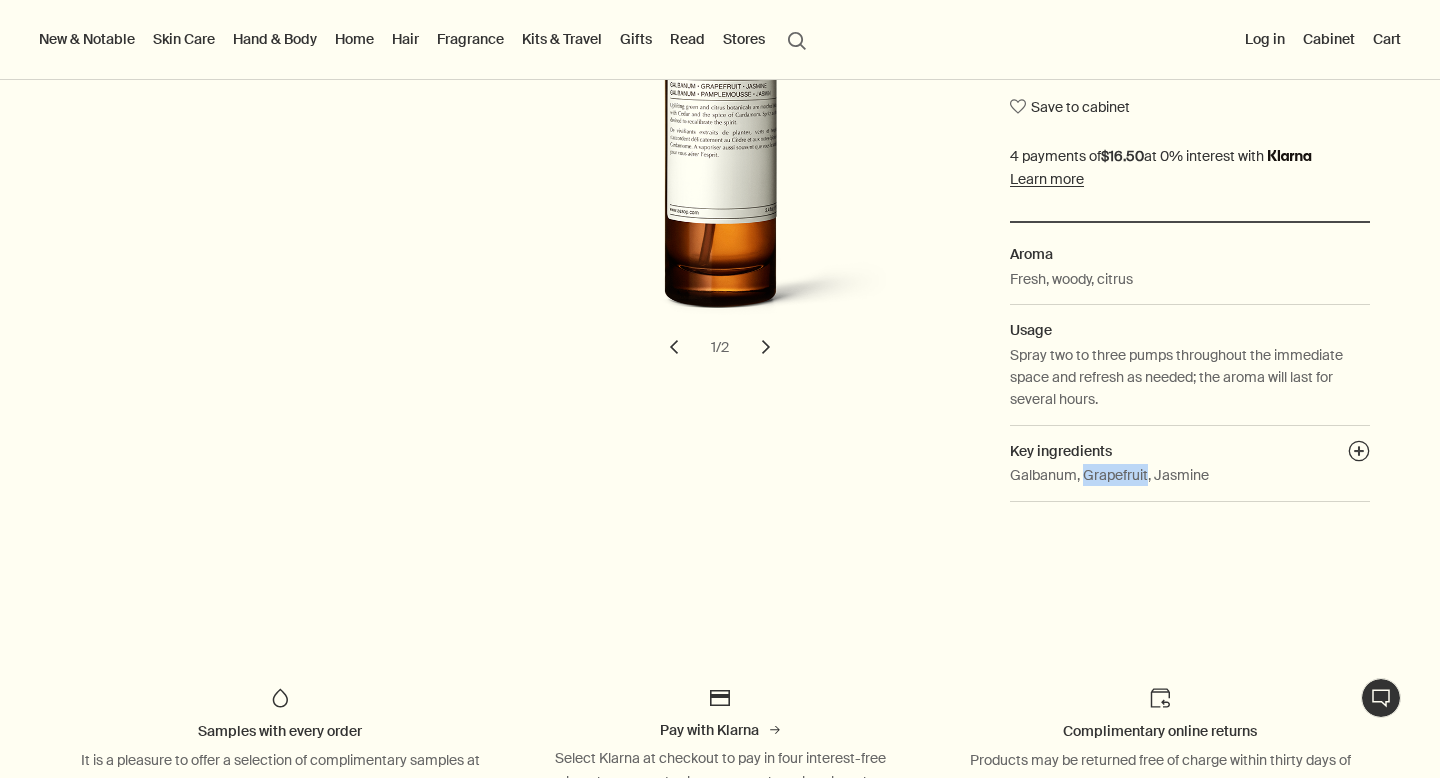 click on "Galbanum, Grapefruit, Jasmine" at bounding box center [1109, 475] 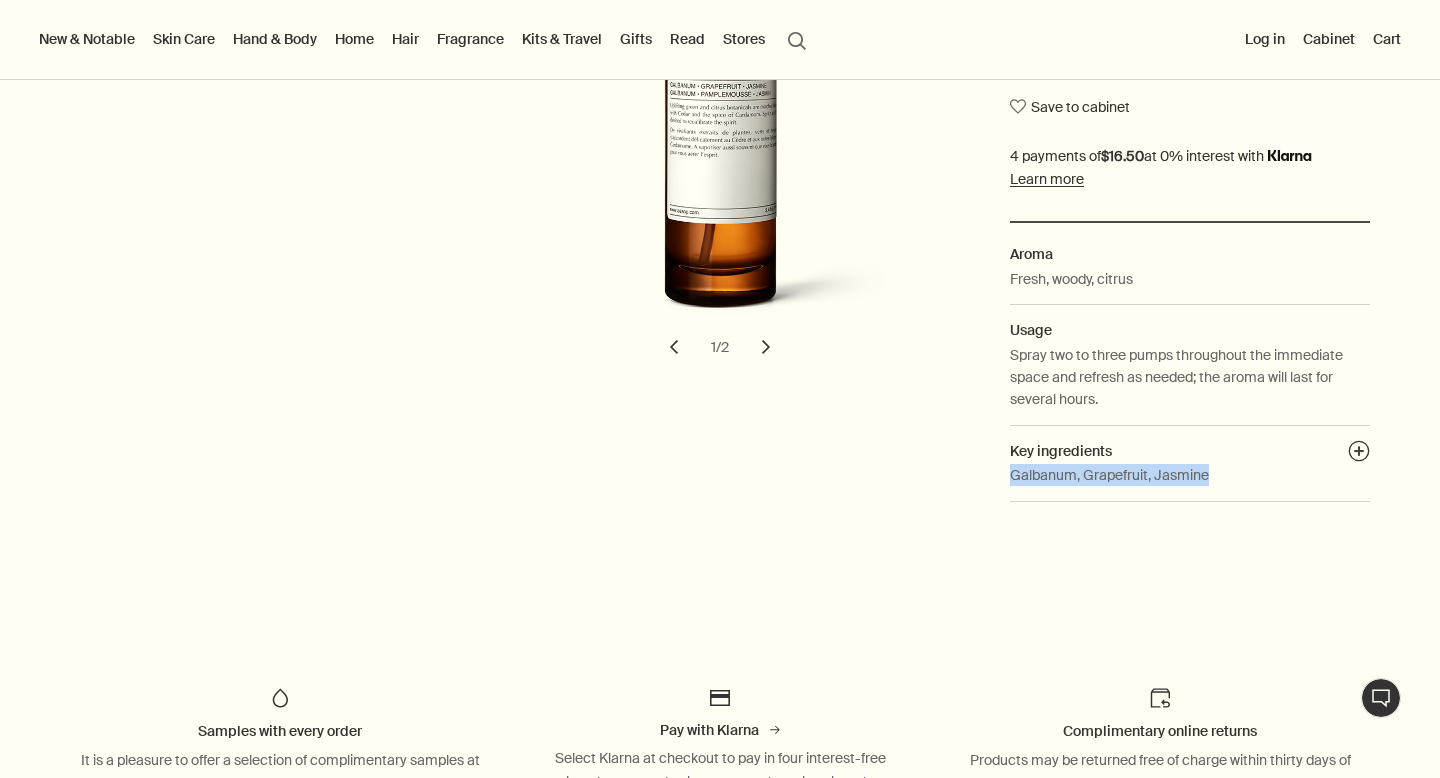 click on "Galbanum, Grapefruit, Jasmine" at bounding box center [1109, 475] 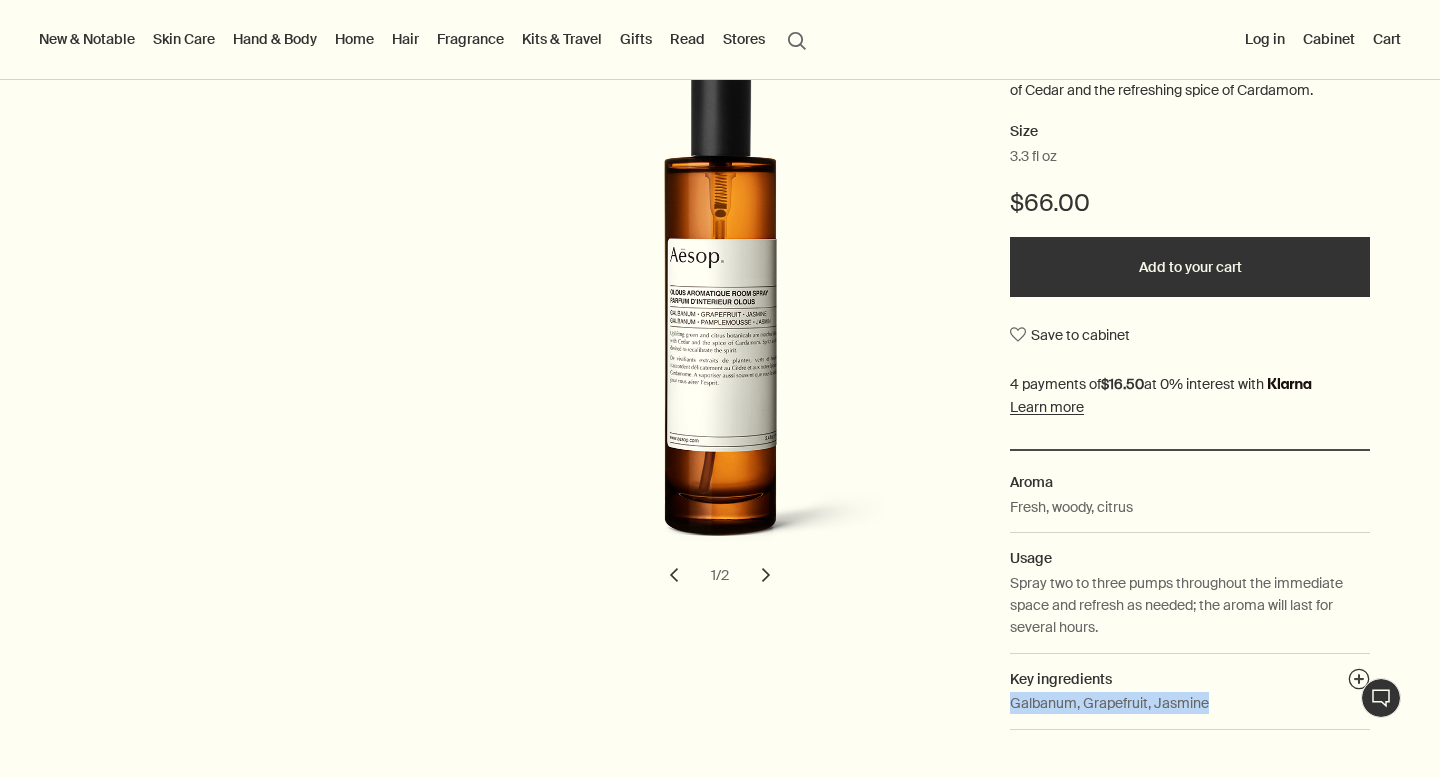 scroll, scrollTop: 304, scrollLeft: 0, axis: vertical 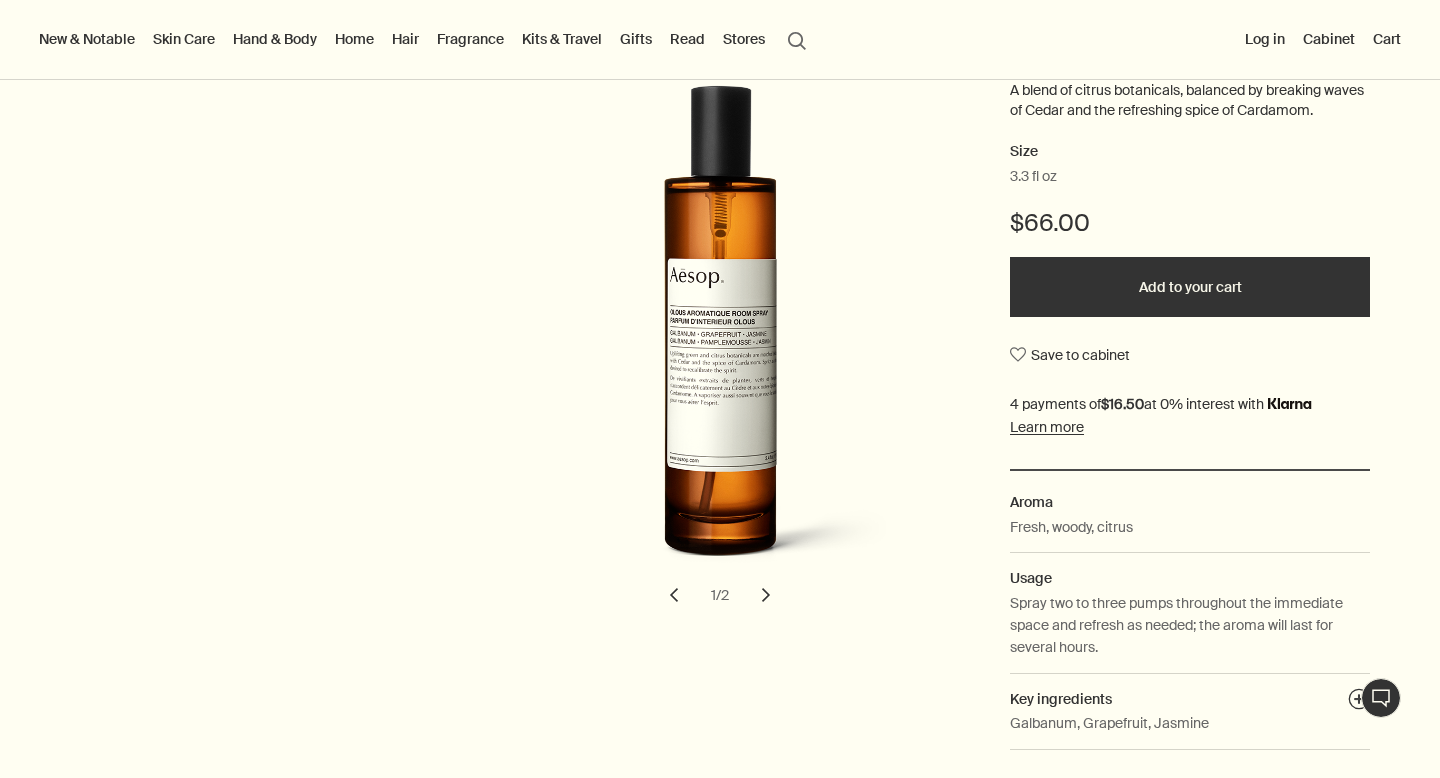 click on "Home Room Sprays Olous Aromatique Room Spray A blend of citrus botanicals, balanced by breaking waves of Cedar and the refreshing spice of Cardamom. Size 3.3 fl oz $66.00   Add to your cart Save to cabinet Aroma Fresh, woody, citrus Usage Spray two to three pumps throughout the immediate space and refresh as needed; the aroma will last for several hours. Key ingredients plusAndCloseWithCircle Galbanum, Grapefruit, Jasmine chevron chevron 1  /  2" at bounding box center [720, 351] 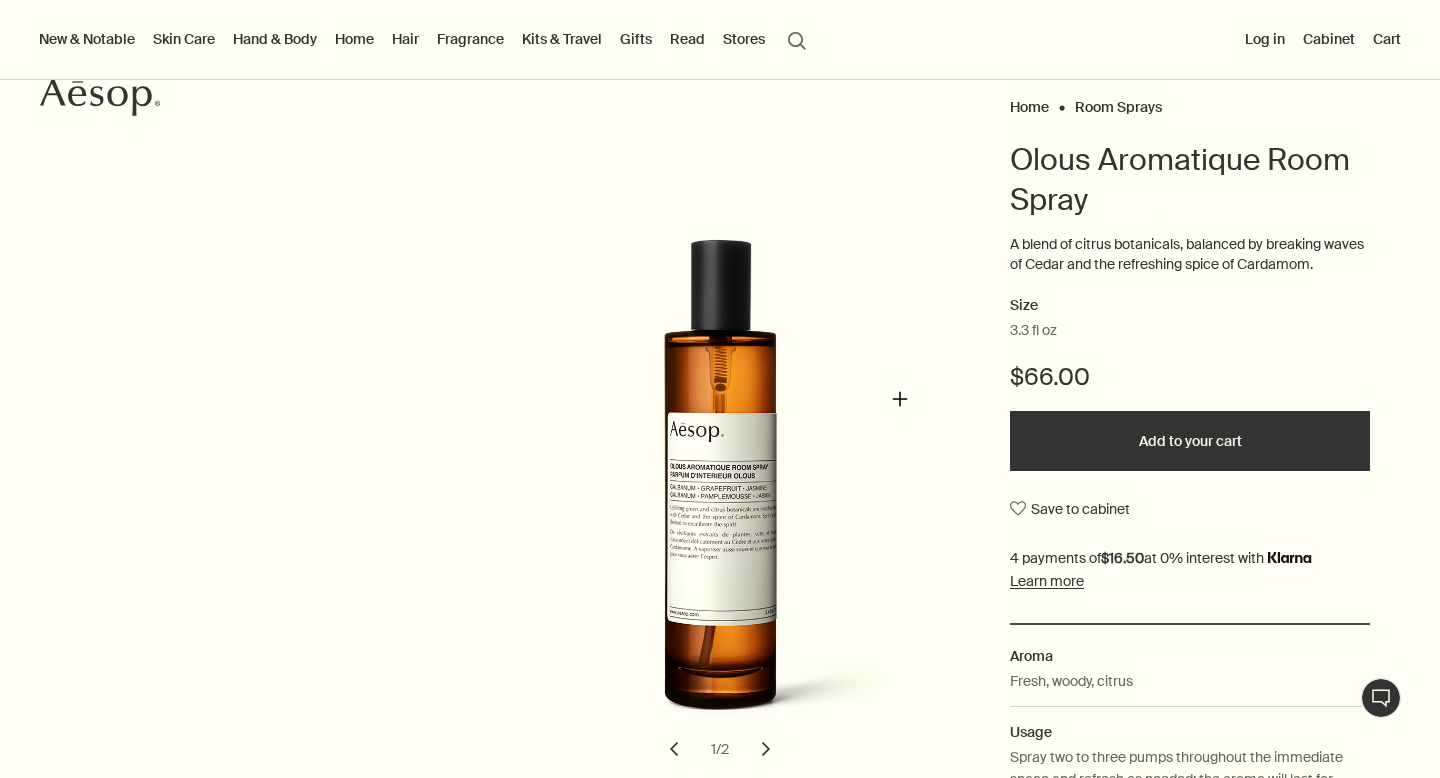 scroll, scrollTop: 0, scrollLeft: 0, axis: both 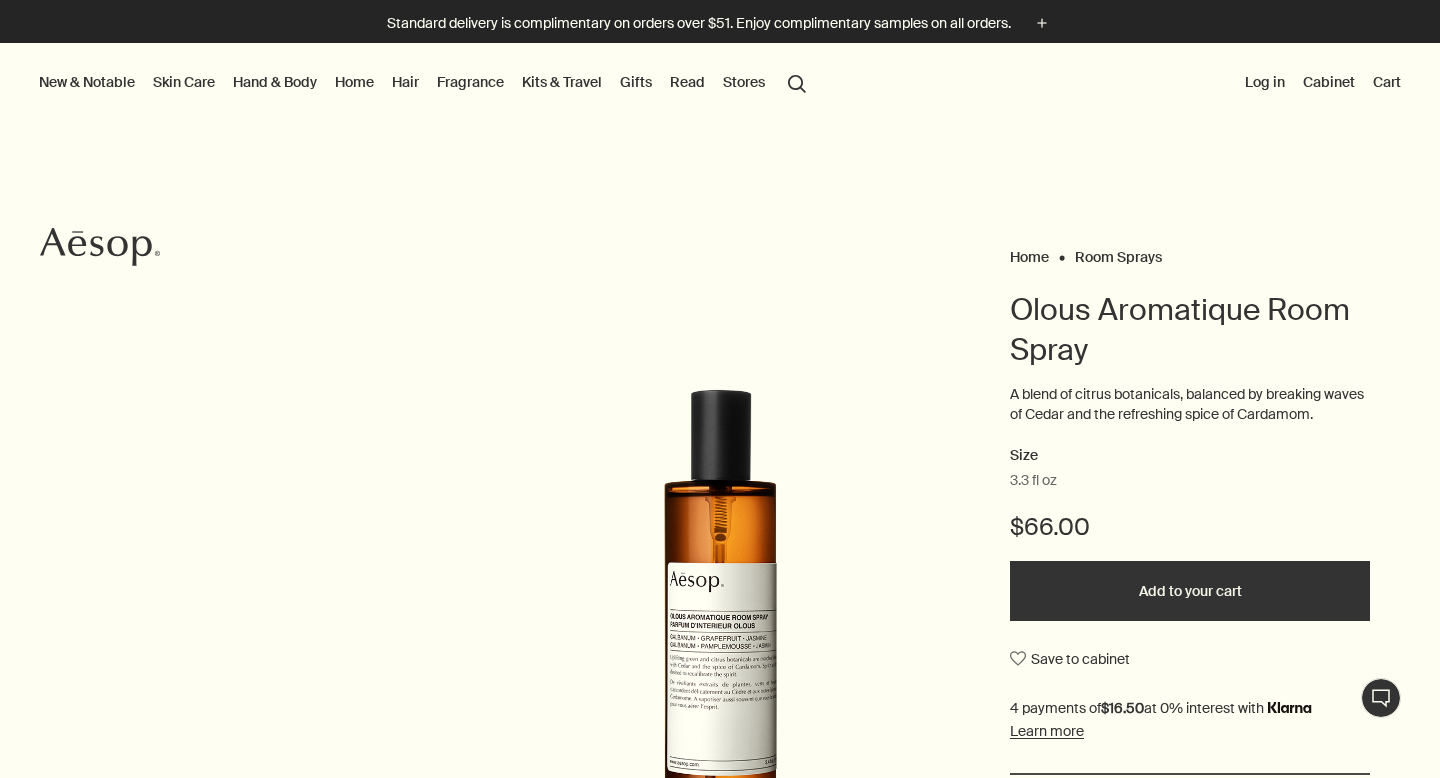click on "Add to your cart" at bounding box center [1190, 591] 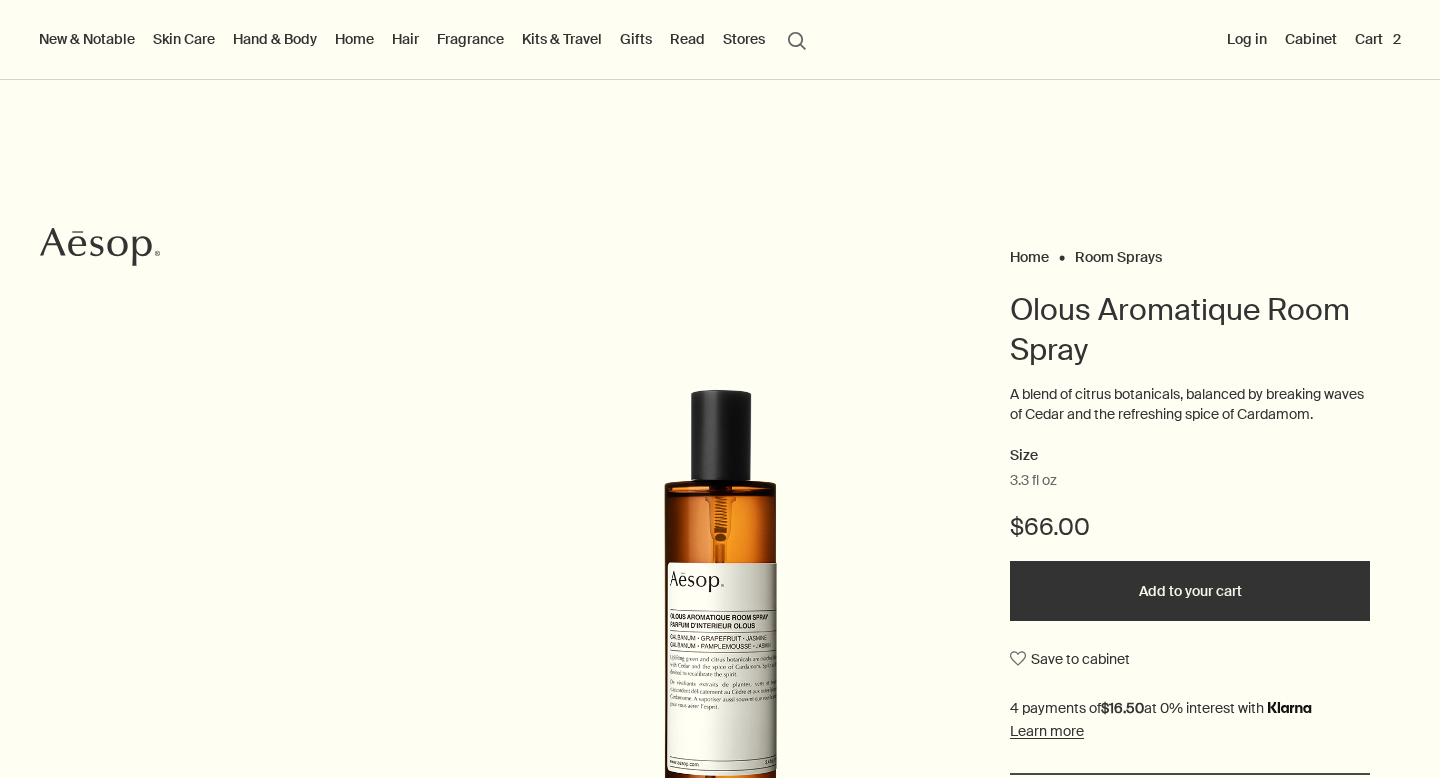 scroll, scrollTop: 0, scrollLeft: 0, axis: both 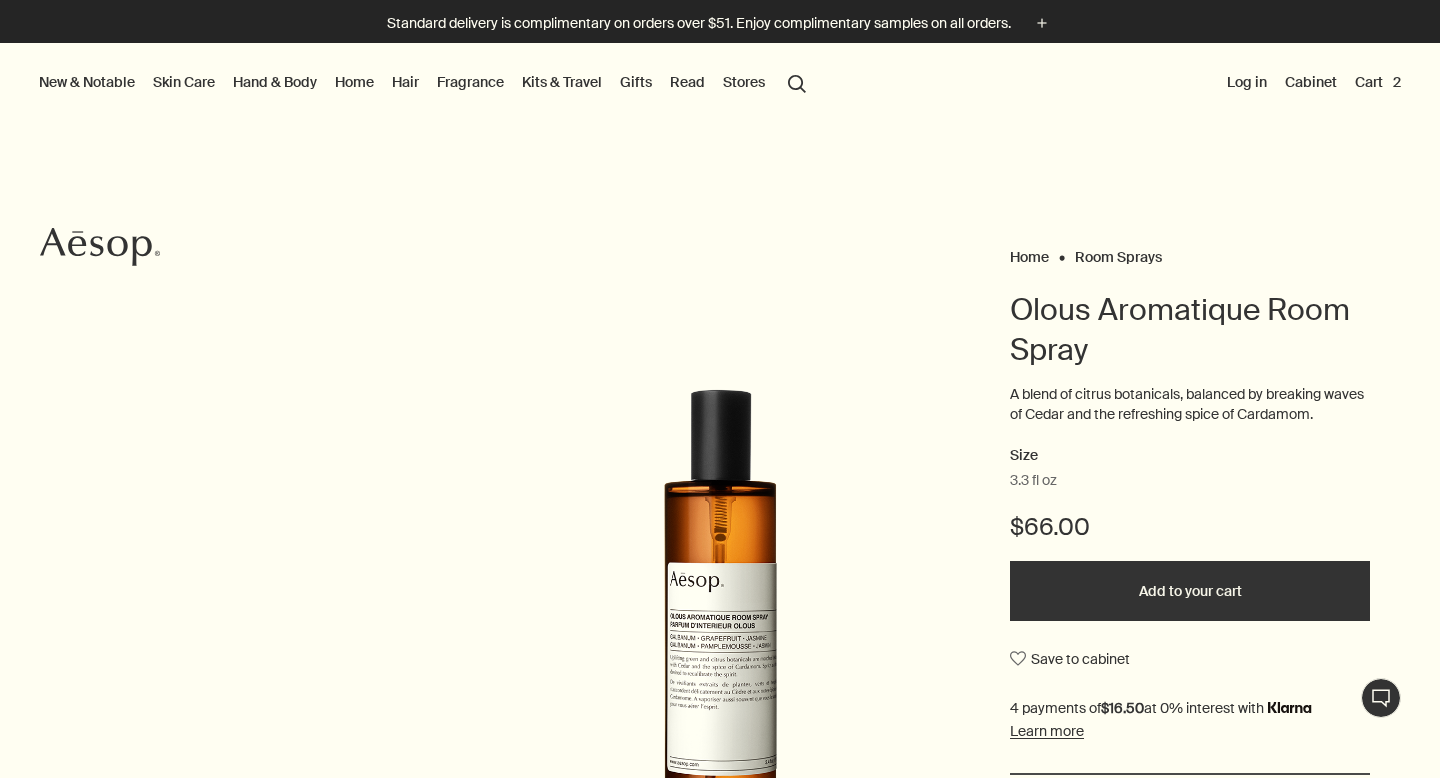 click on "Cart 2" at bounding box center (1378, 82) 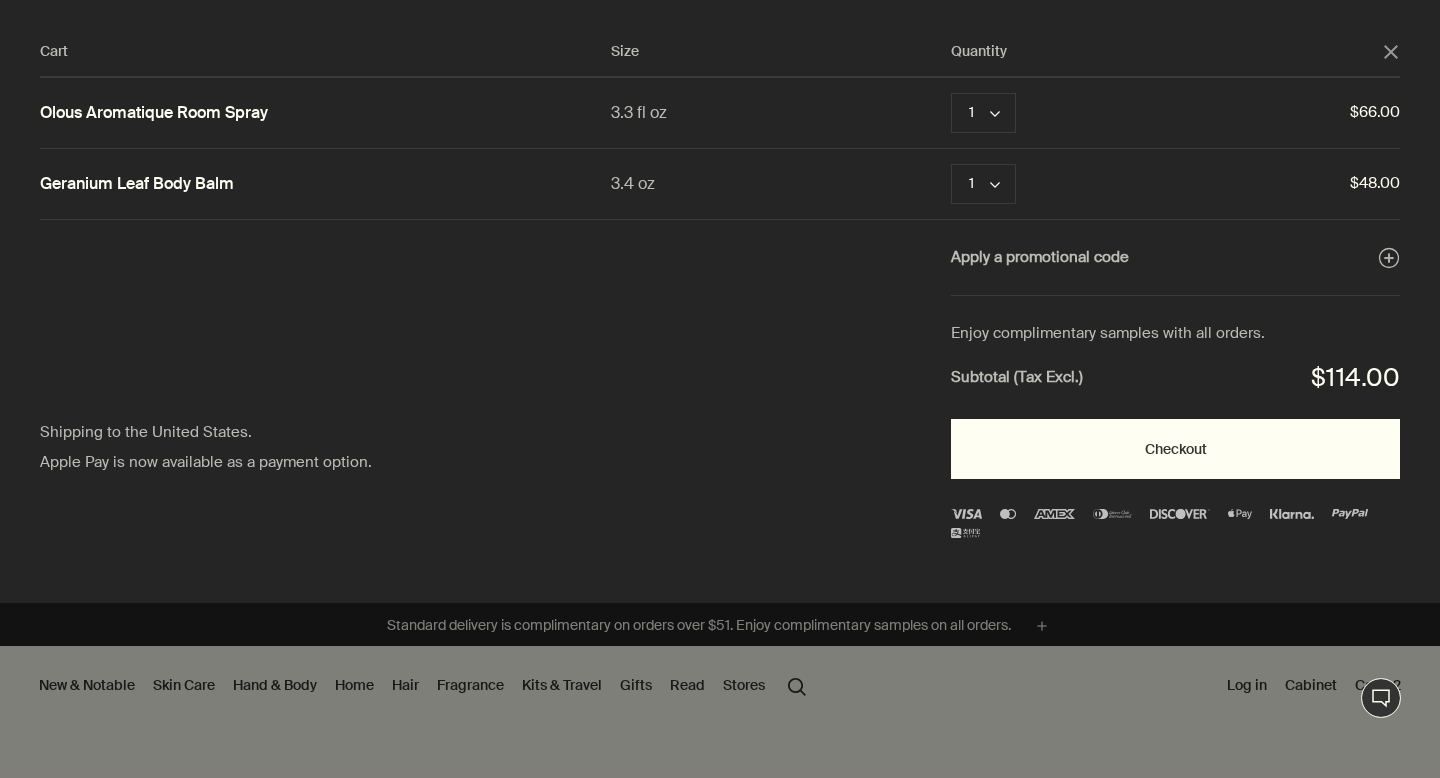 click on "Checkout" at bounding box center (1175, 449) 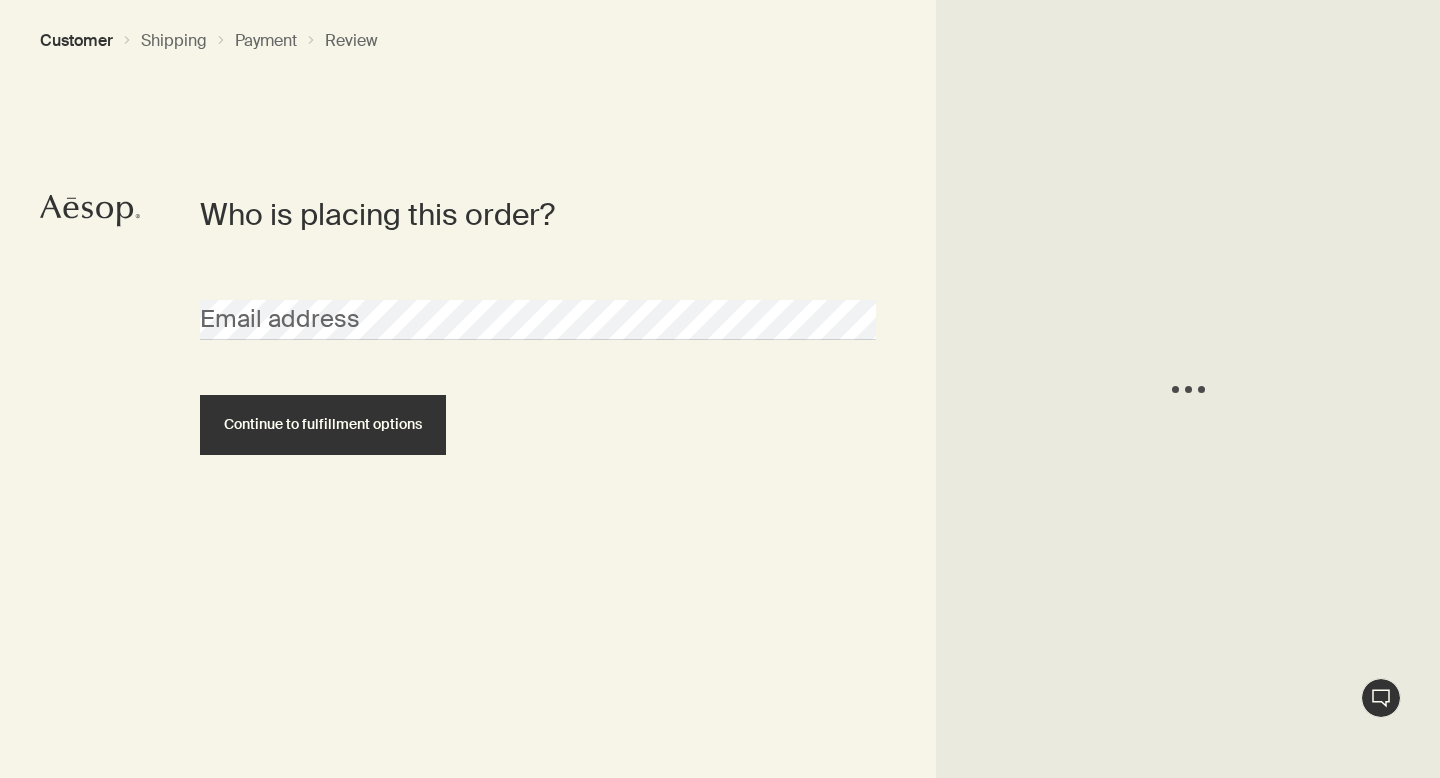 scroll, scrollTop: 0, scrollLeft: 0, axis: both 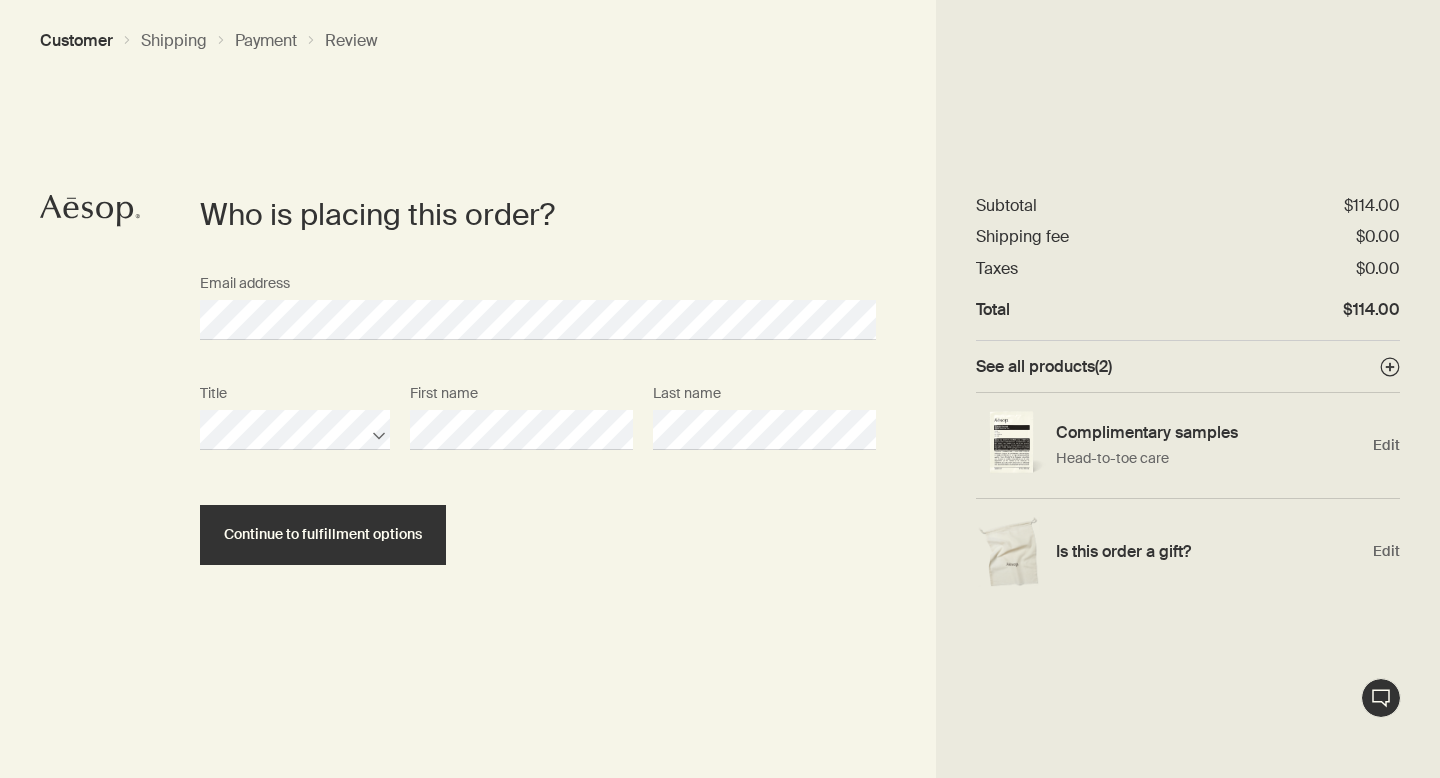 click on "Who is placing this order? Email address Title First name Last name Continue to fulfillment options" at bounding box center [538, 486] 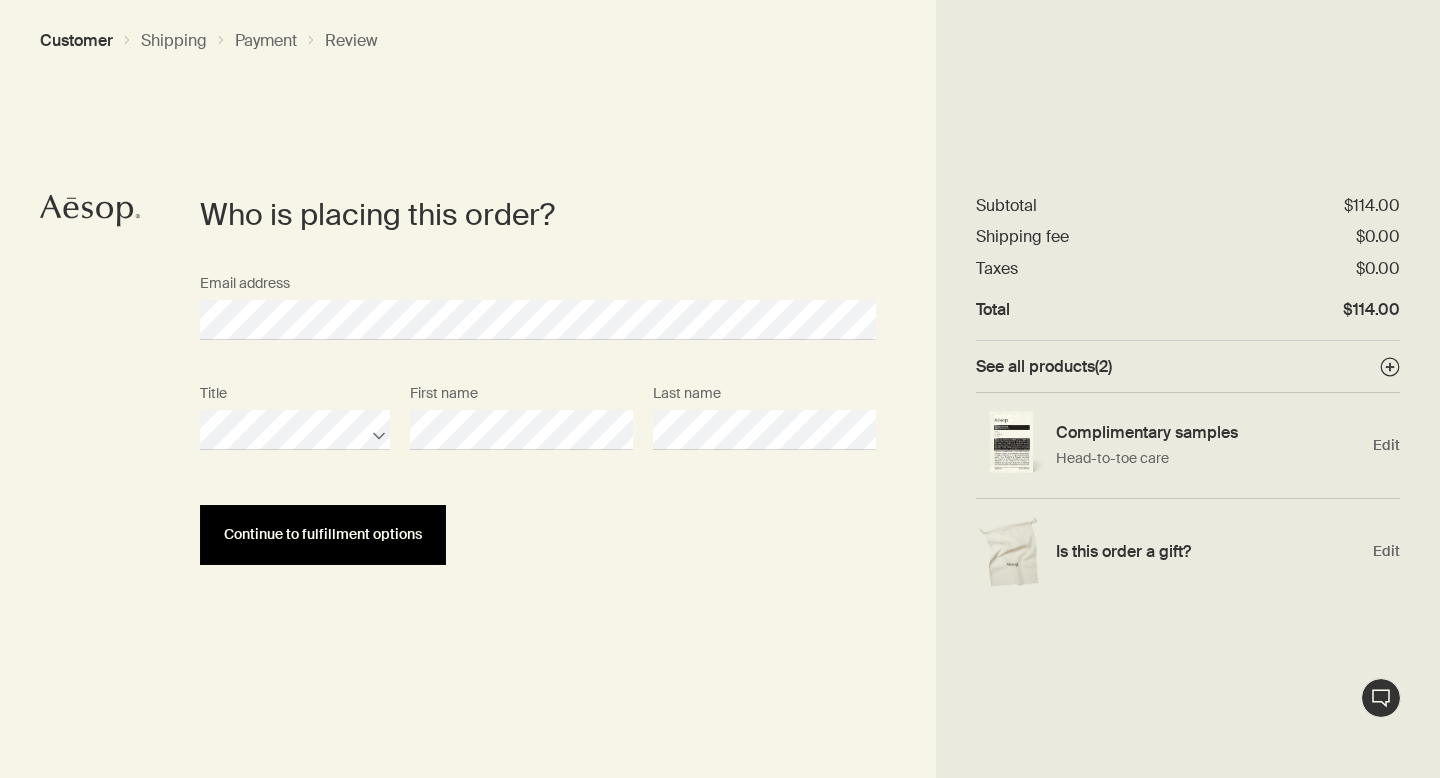 click on "Continue to fulfillment options" at bounding box center [323, 535] 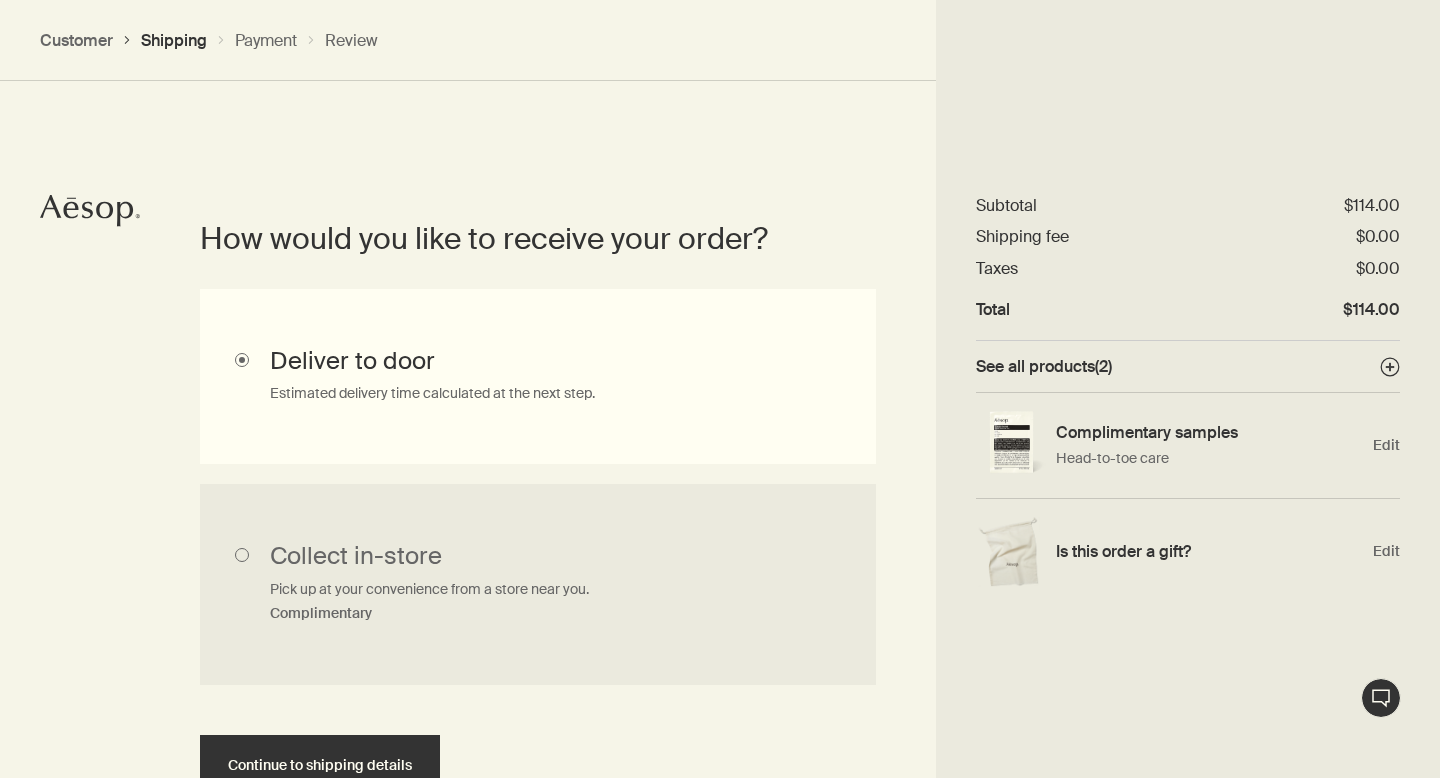 scroll, scrollTop: 448, scrollLeft: 0, axis: vertical 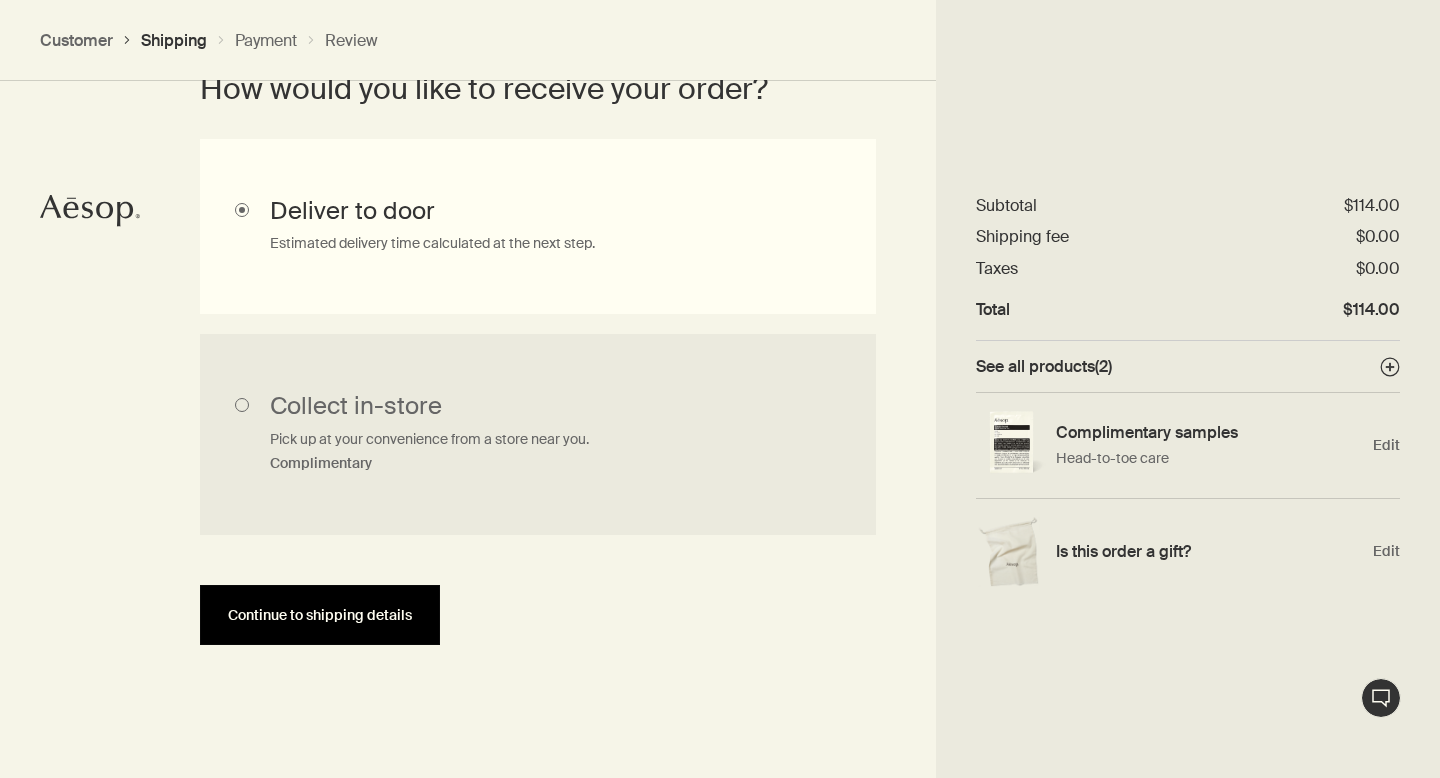 click on "Continue to shipping details" at bounding box center (320, 615) 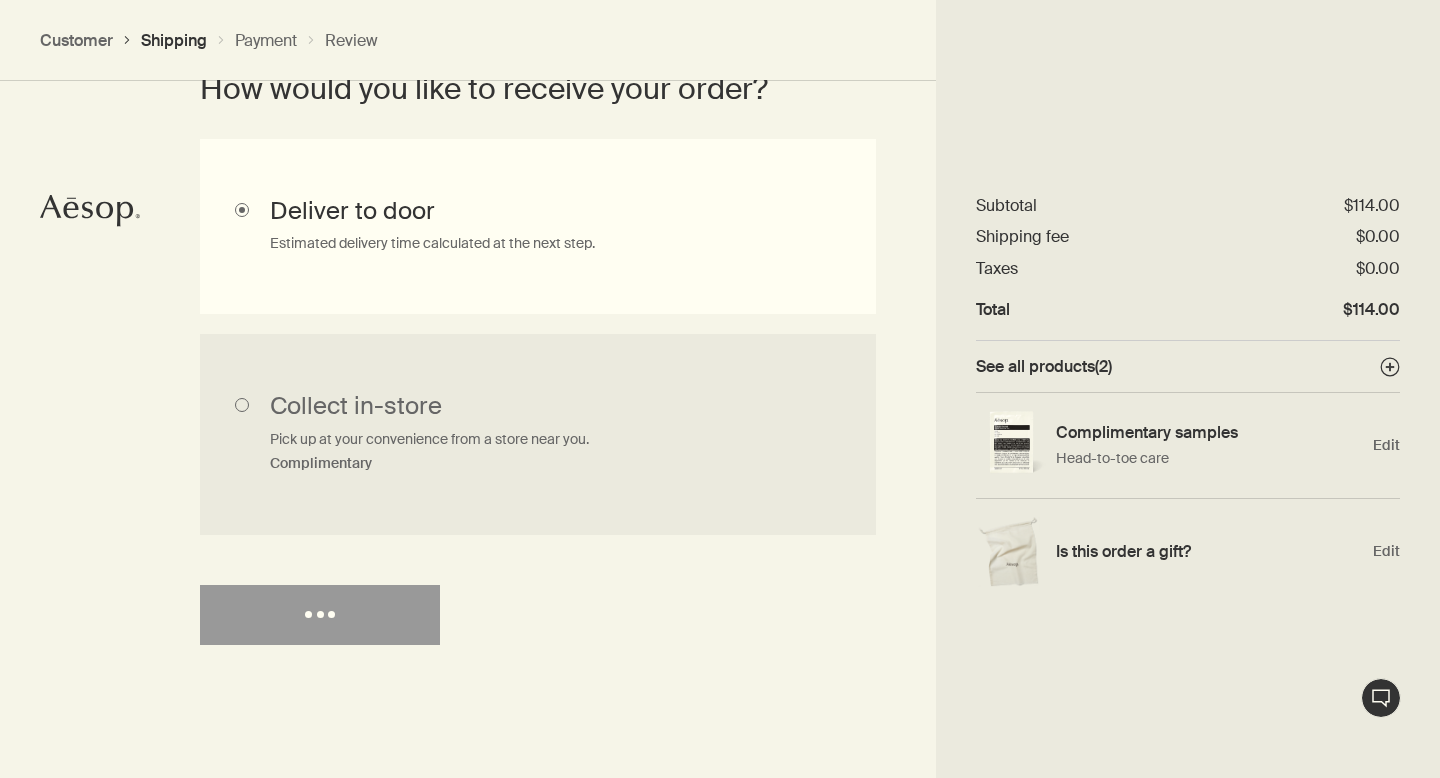 select on "US" 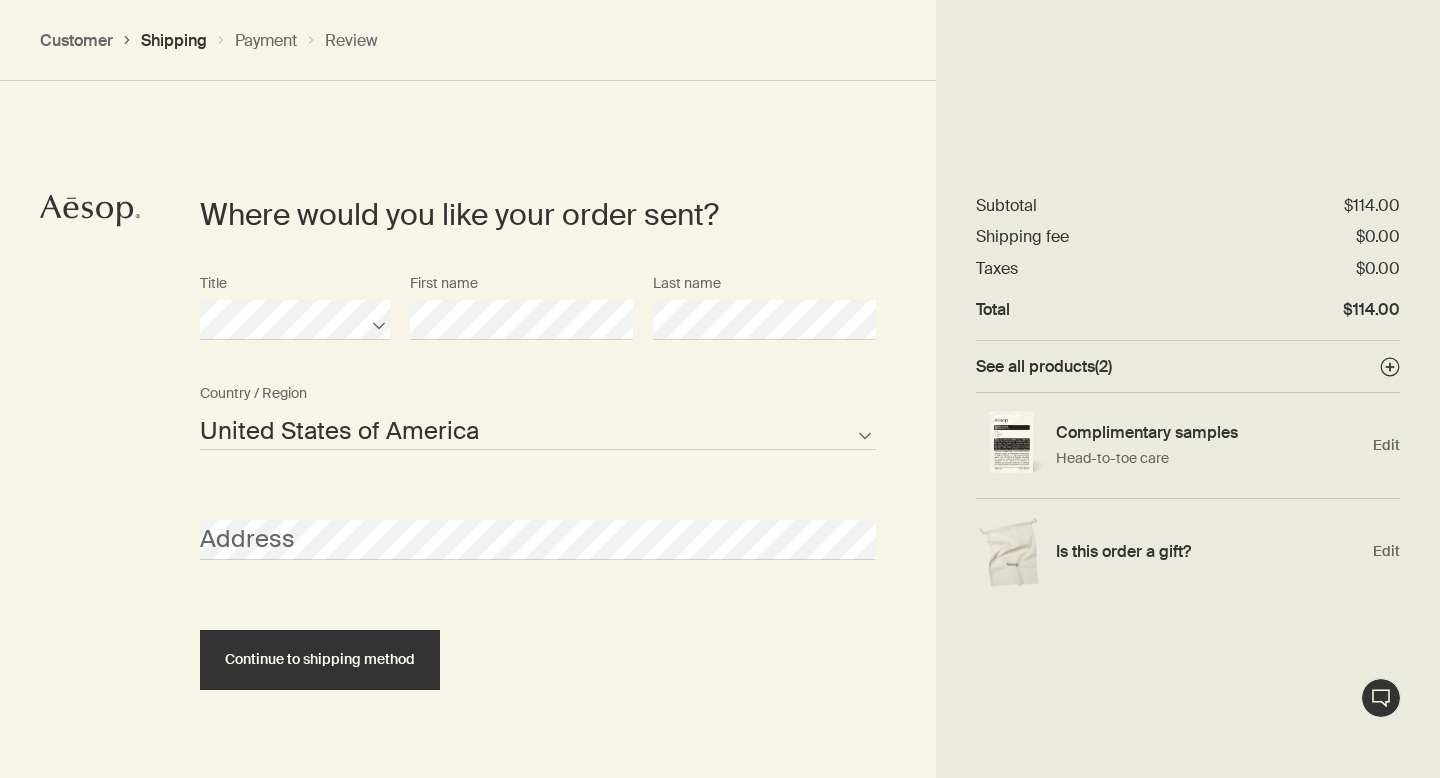 scroll, scrollTop: 927, scrollLeft: 0, axis: vertical 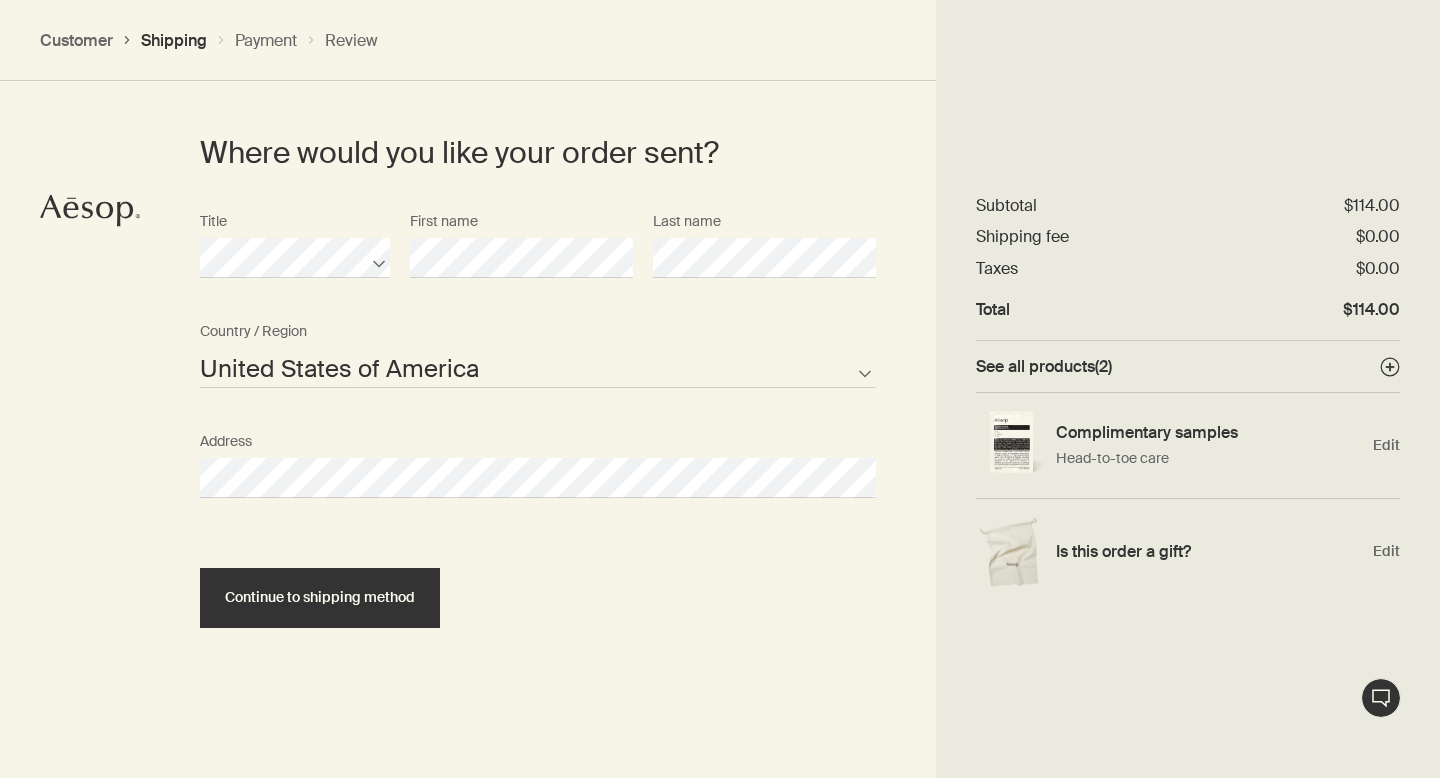 select on "US" 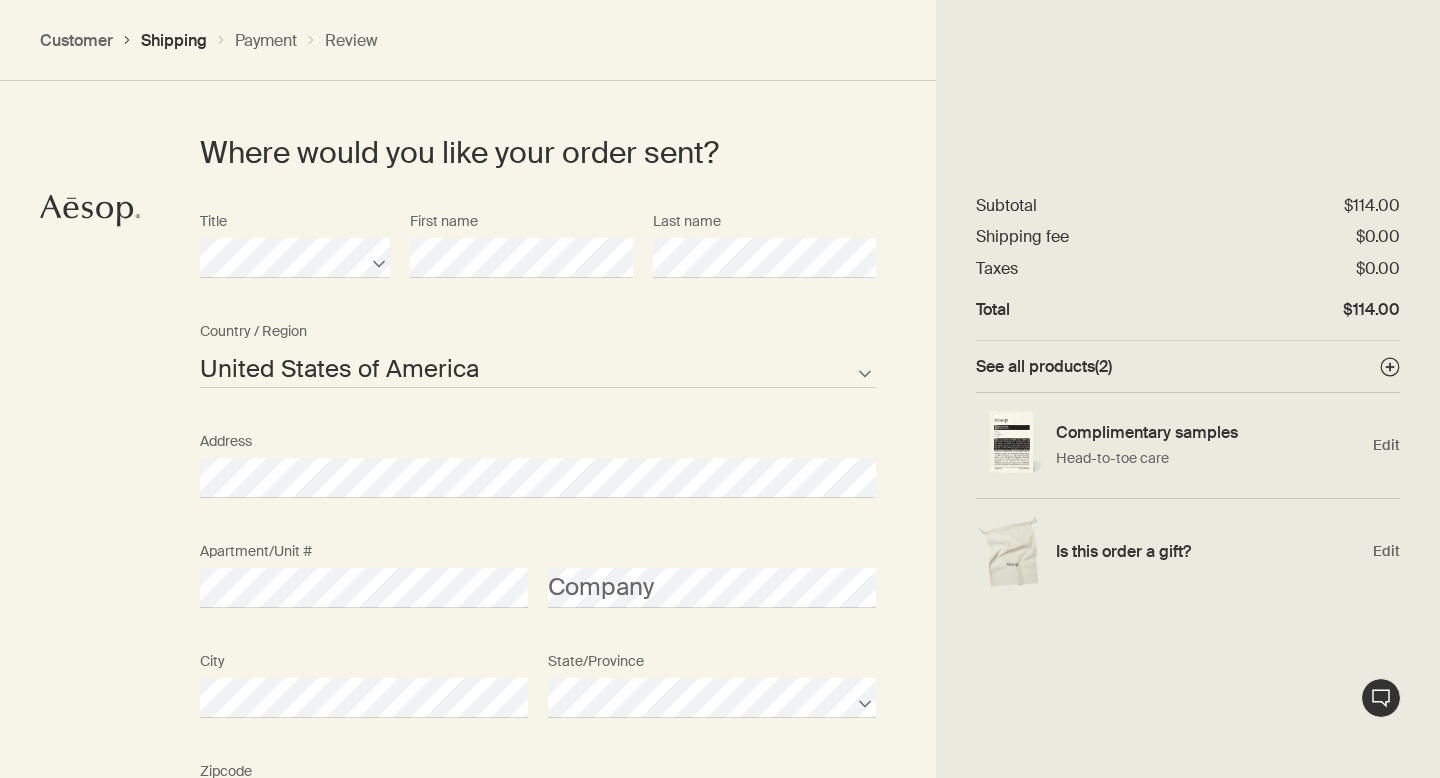 click on "Where would you like your order sent? Title First name Last name United States of America Not listed Country / Region Address Apartment/Unit # Company City State/Province Zipcode AFG ALB DZA ASM AND AGO AIA ATA ATG ARG ARM ABW AUS AUT AZE BHS BHR BGD BRB BLR BEL BLZ BEN BMU BTN BOL BIH BWA BRA IOT VGB BRN BGR BFA BDI KHM CMR CAN CPV CYM CAF TCD CHL CHN CXR CCK COL COM COK CRI HRV CUB CUW CYP CZE COD DNK DJI DMA DOM TLS ECU EGY SLV GNQ ERI EST ETH FLK FRO FJI FIN FRA PYF GAB GMB GEO DEU GHA GIB GRC GRL GRD GUM GTM GGY GIN GNB GUY HTI HND HKG HUN ISL IND IDN IRN IRQ IRL IMN ISR ITA CIV JAM JPN JEY JOR KAZ KEN KIR XKX KWT KGZ LAO LVA LBN LSO LBR LBY LIE LTU LUX MAC MKD MDG MWI MYS MDV MLI MLT MHL MRT MUS MYT MEX FSM MDA MCO MNG MNE MSR MAR MOZ MMR NAM NRU NPL NLD ANT NCL NZL NIC NER NGA NIU PRK MNP NOR OMN PAK PLW PSE PAN PNG PRY PER PHL PCN POL PRT PRI QAT COG REU ROU RUS RWA BLM SHN KNA LCA MAF SPM VCT WSM SMR STP SAU SEN SRB SYC SLE SGP SXM SVK SVN SLB SOM KOR ZAF SSD ESP LKA SDN SUR SJM SWZ SWE CHE SYR TWN" at bounding box center (720, 600) 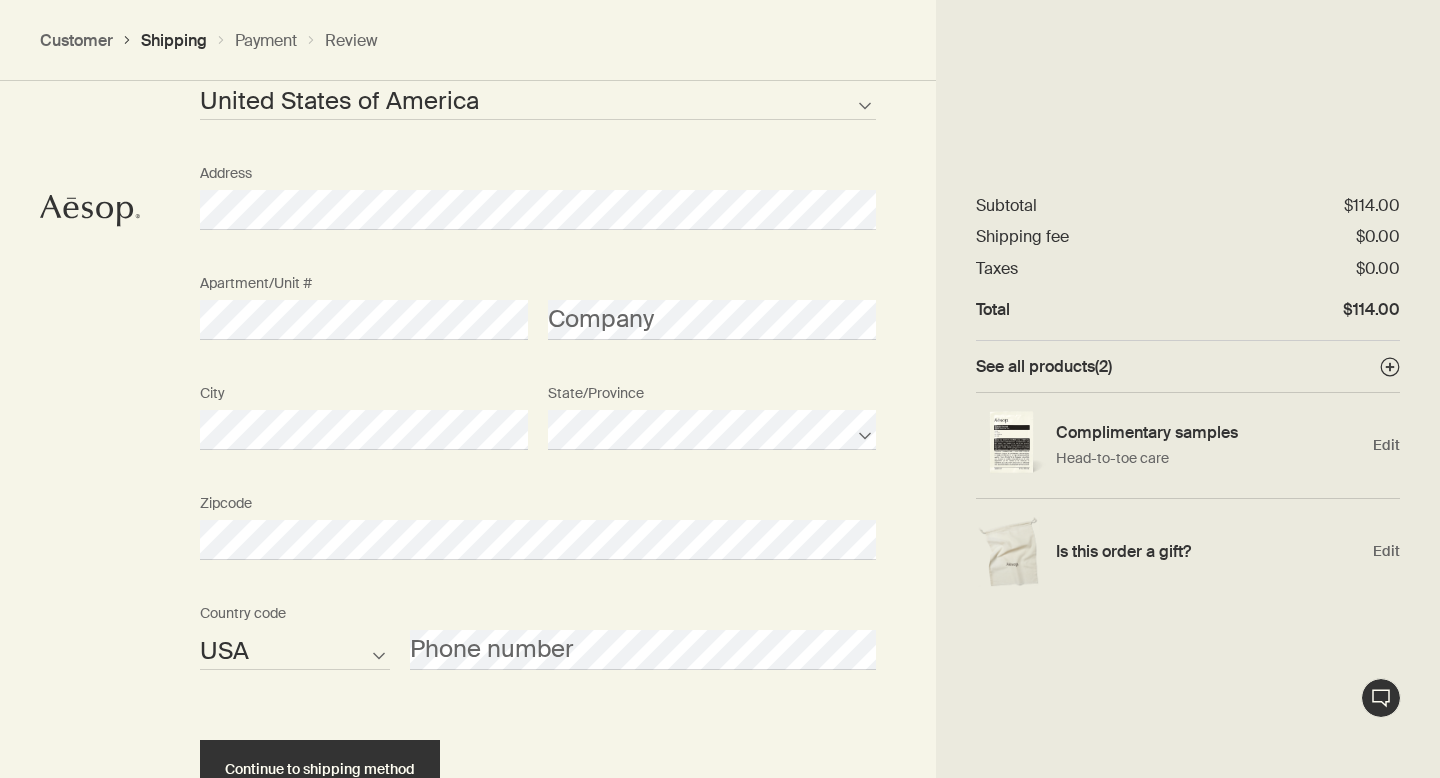 scroll, scrollTop: 1338, scrollLeft: 0, axis: vertical 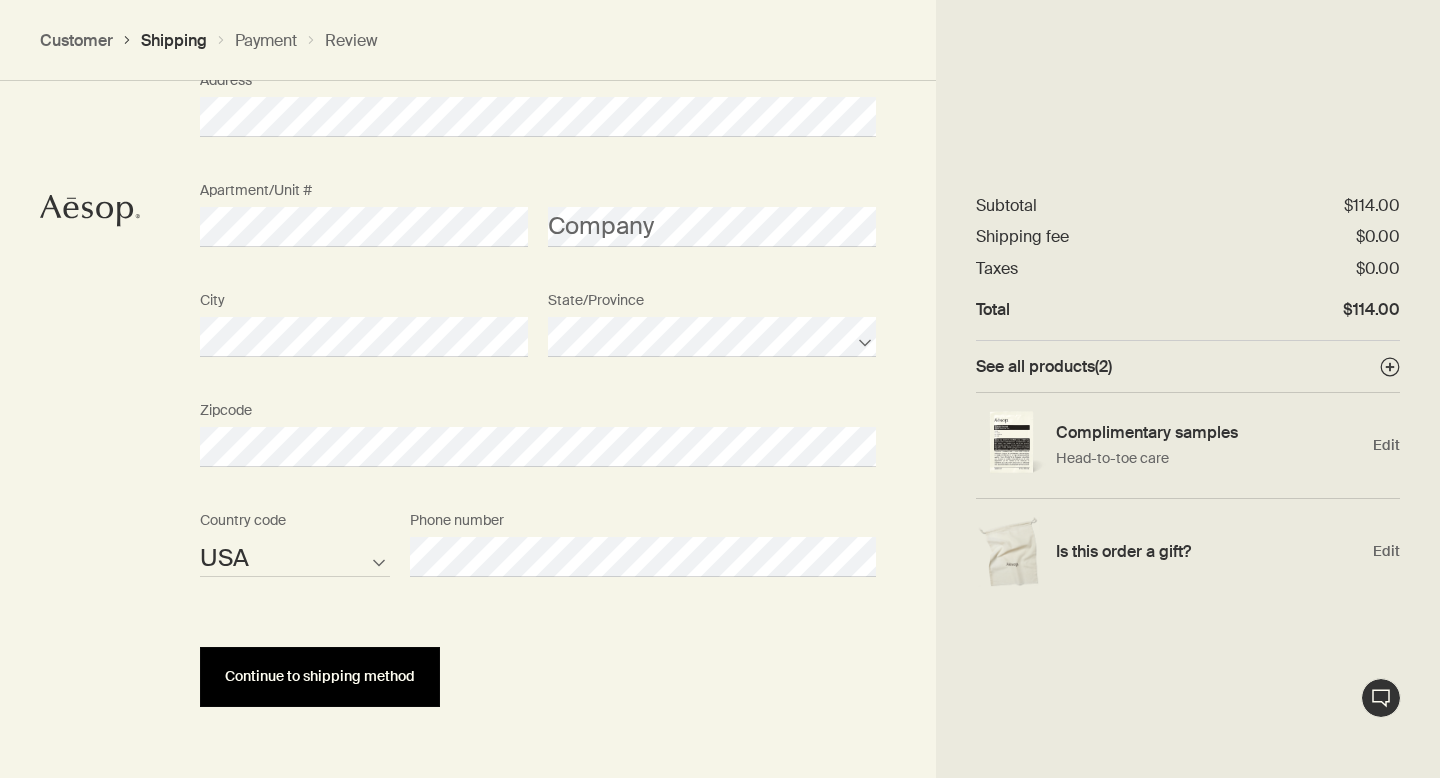 click on "Continue to shipping method" at bounding box center (320, 677) 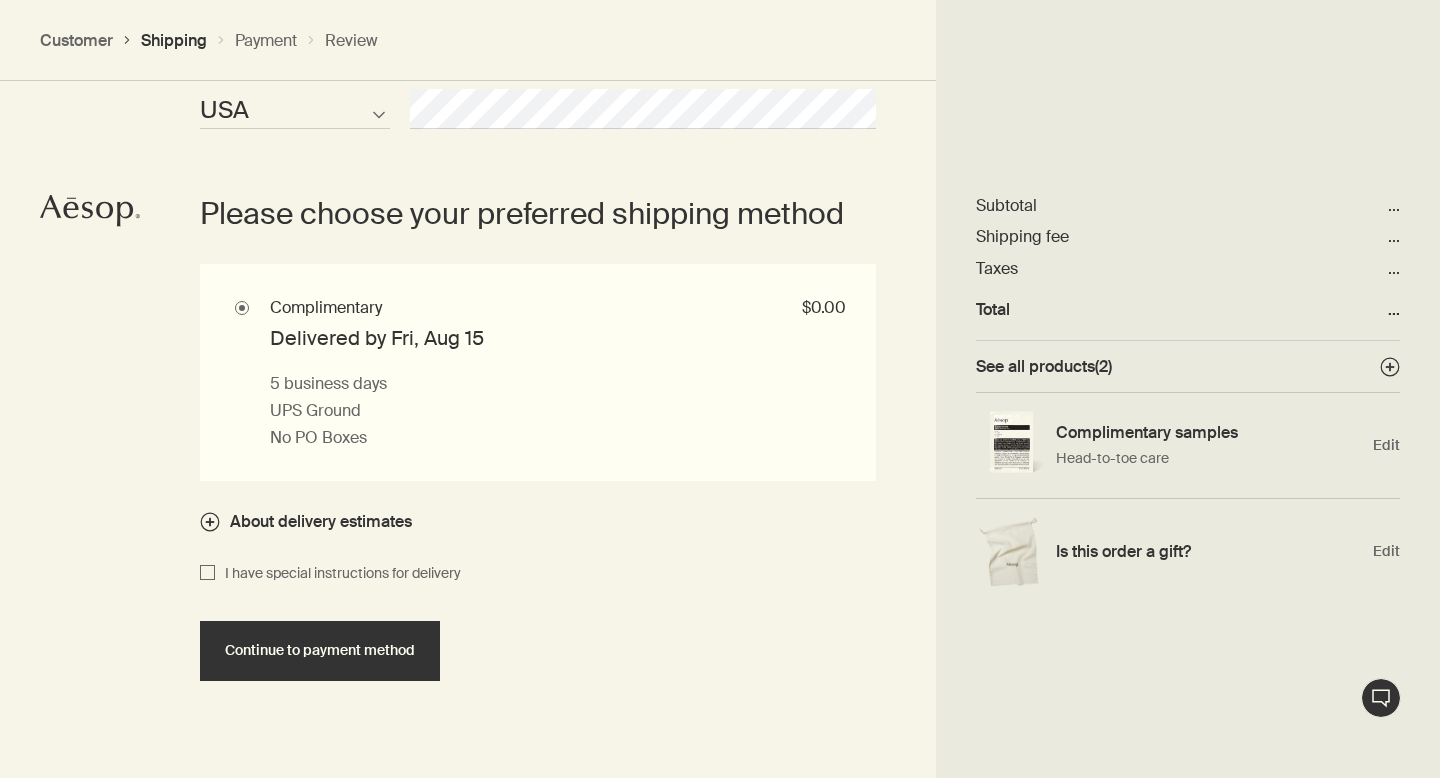 scroll, scrollTop: 1742, scrollLeft: 0, axis: vertical 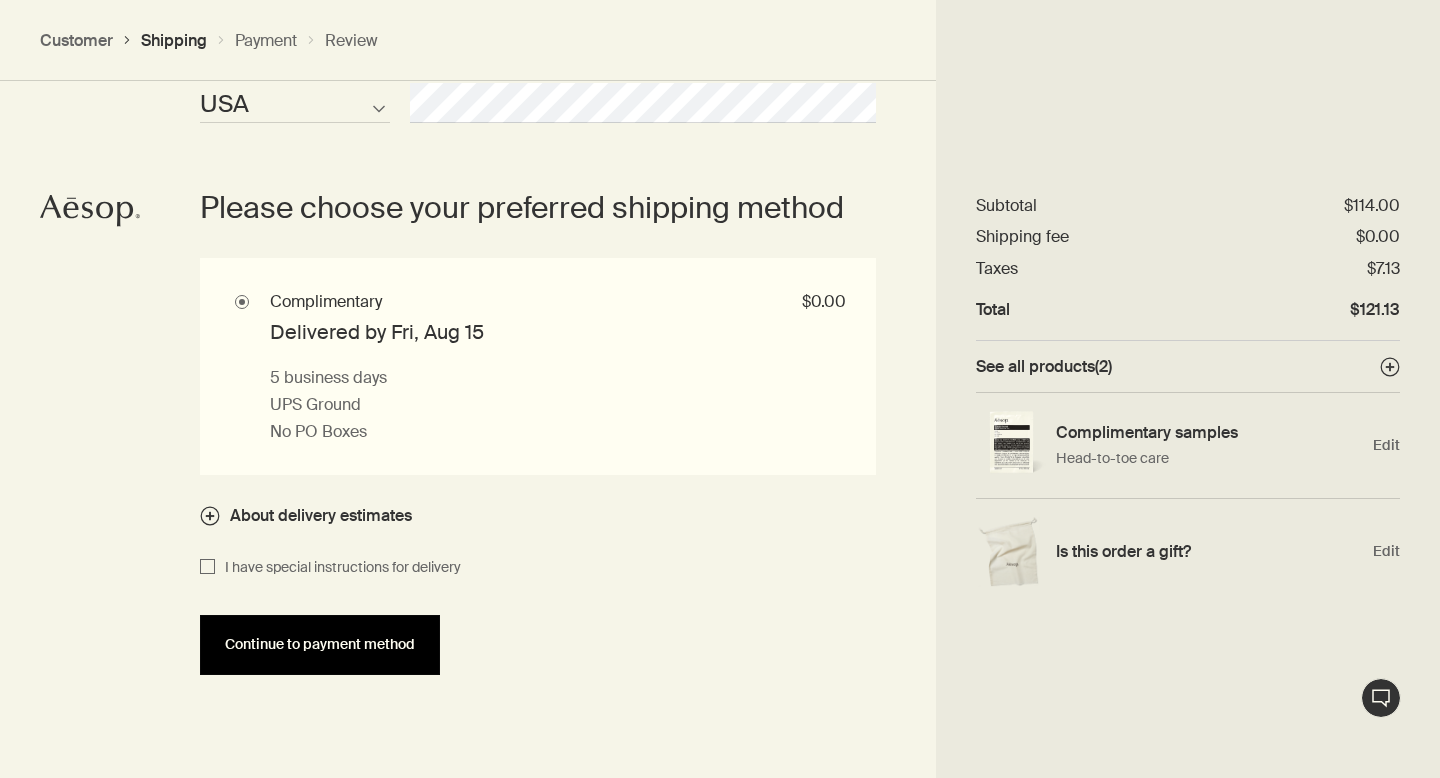 click on "Continue to payment method" at bounding box center (320, 645) 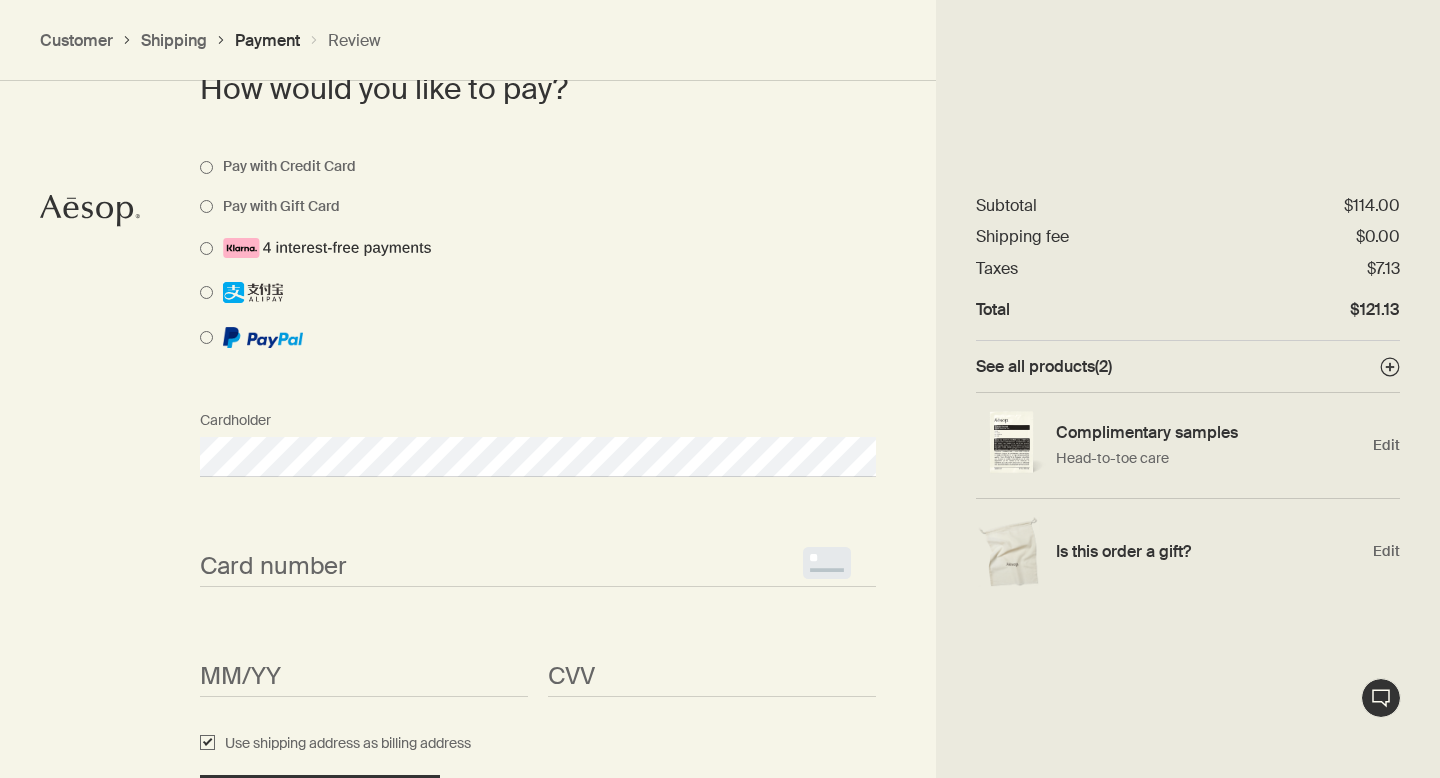 scroll, scrollTop: 1636, scrollLeft: 0, axis: vertical 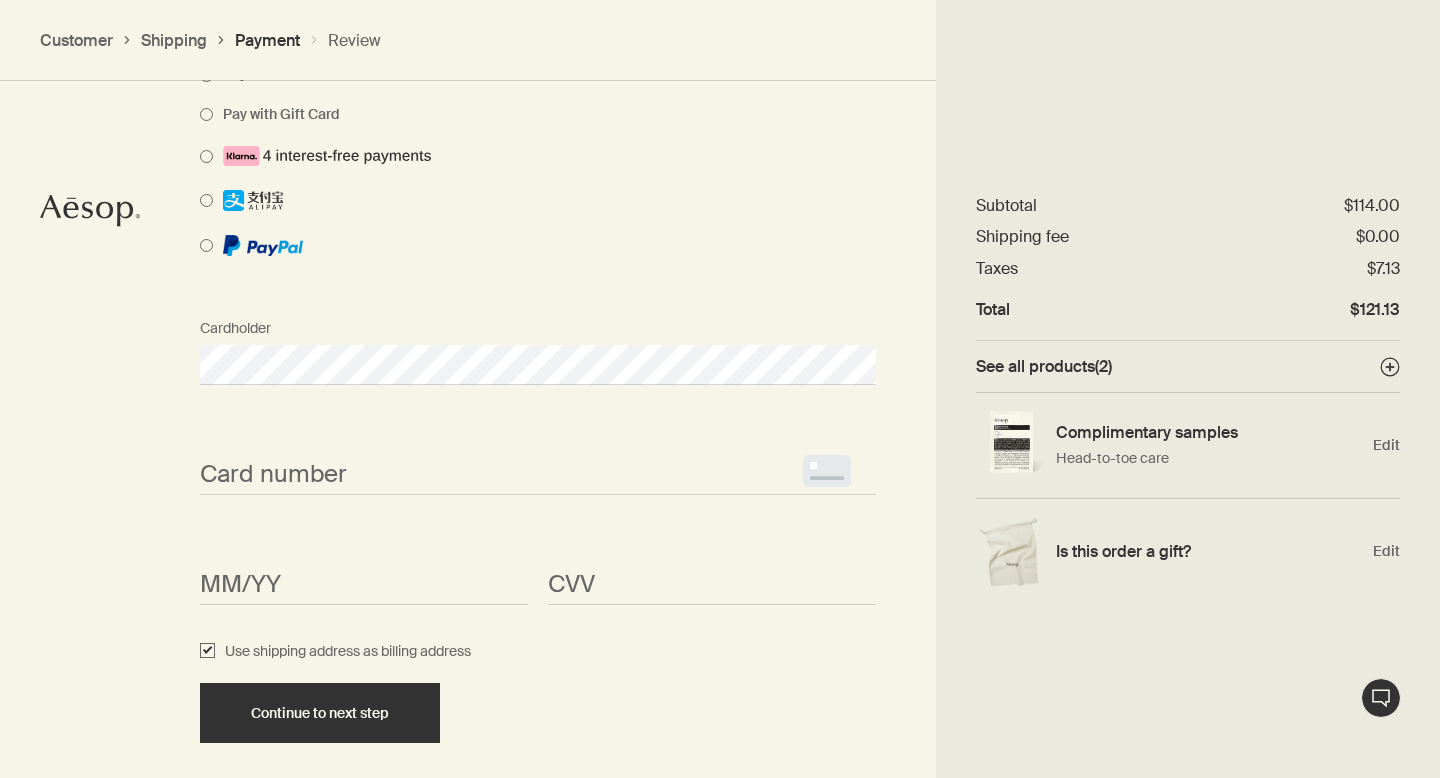 click on "<p>Your browser does not support iframes.</p>" at bounding box center (538, 475) 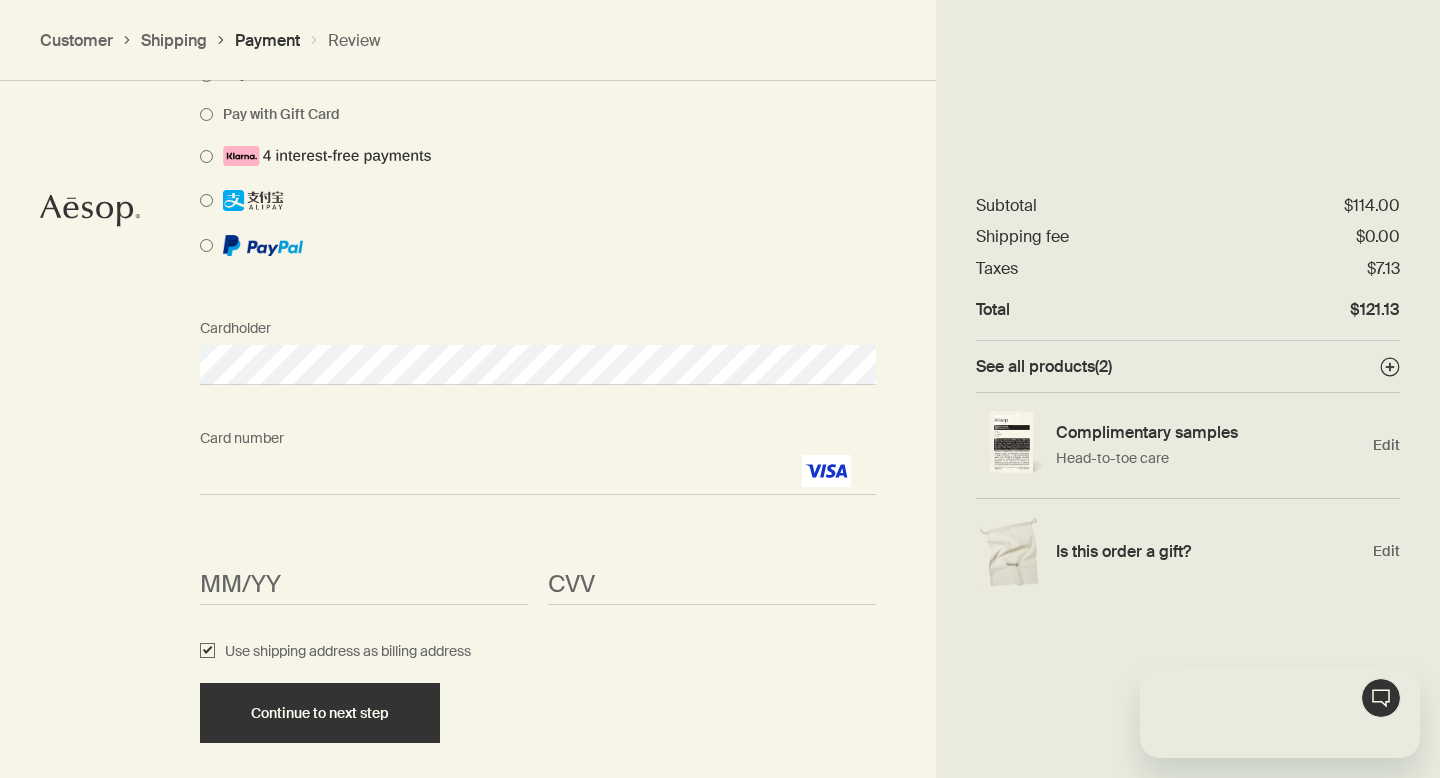 scroll, scrollTop: 0, scrollLeft: 0, axis: both 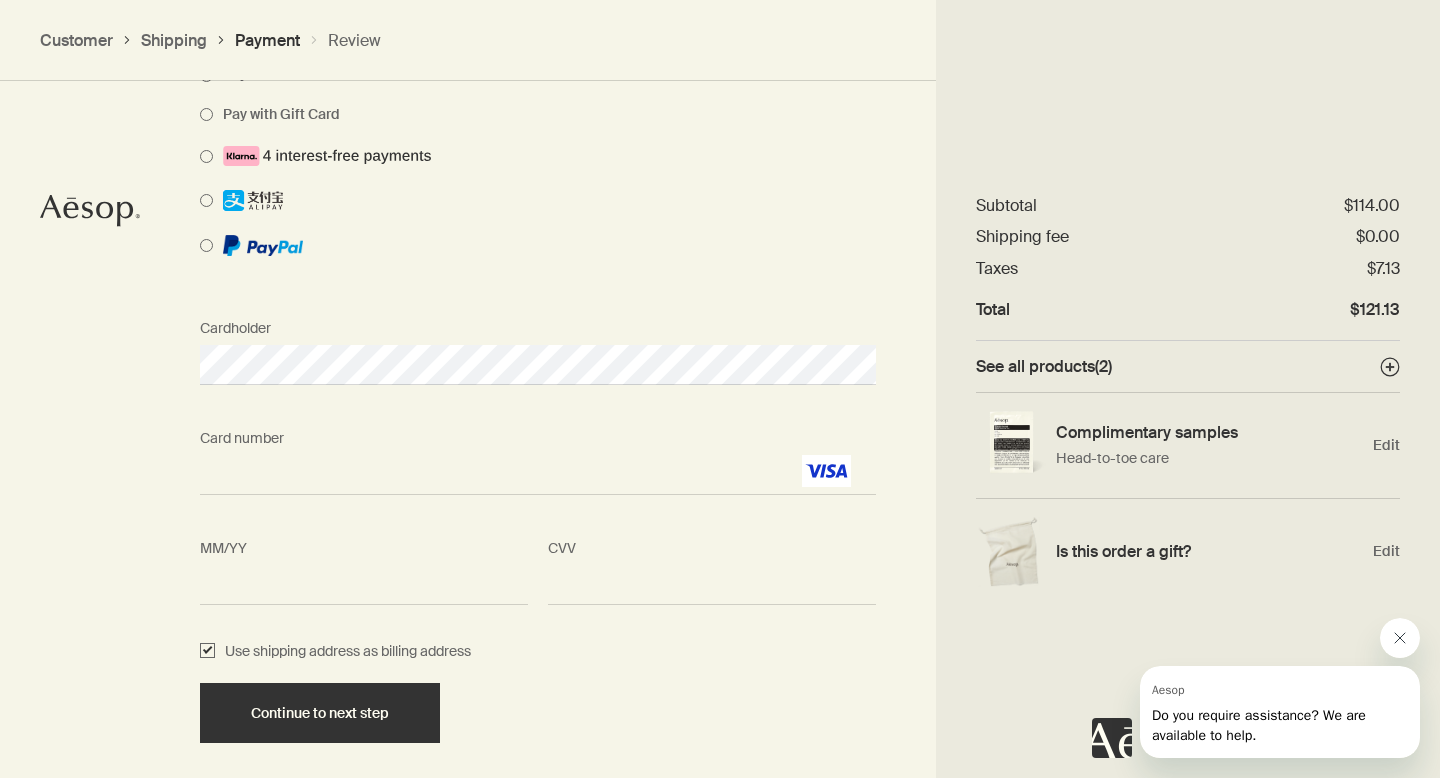 click on "Use shipping address as billing address" at bounding box center (343, 652) 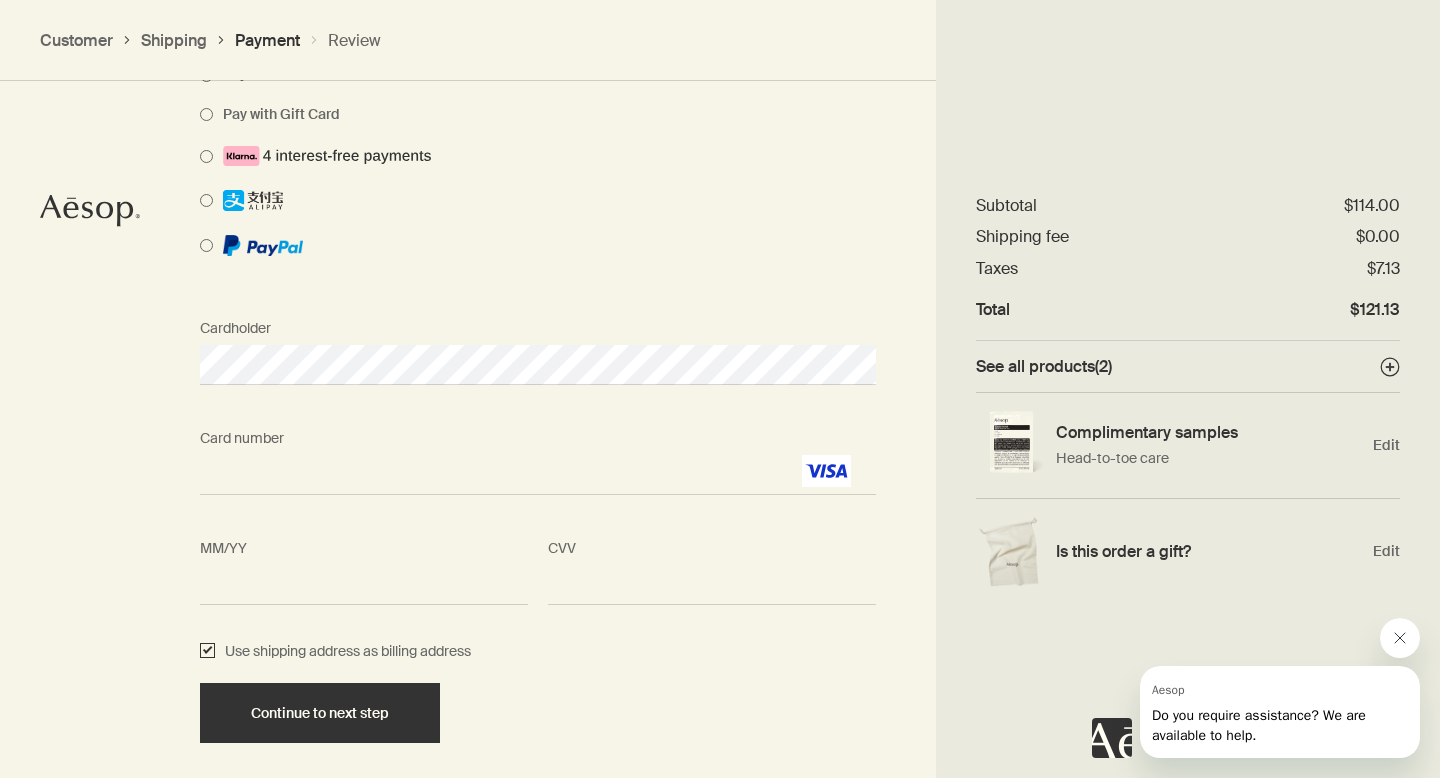 click on "Use shipping address as billing address" at bounding box center [207, 652] 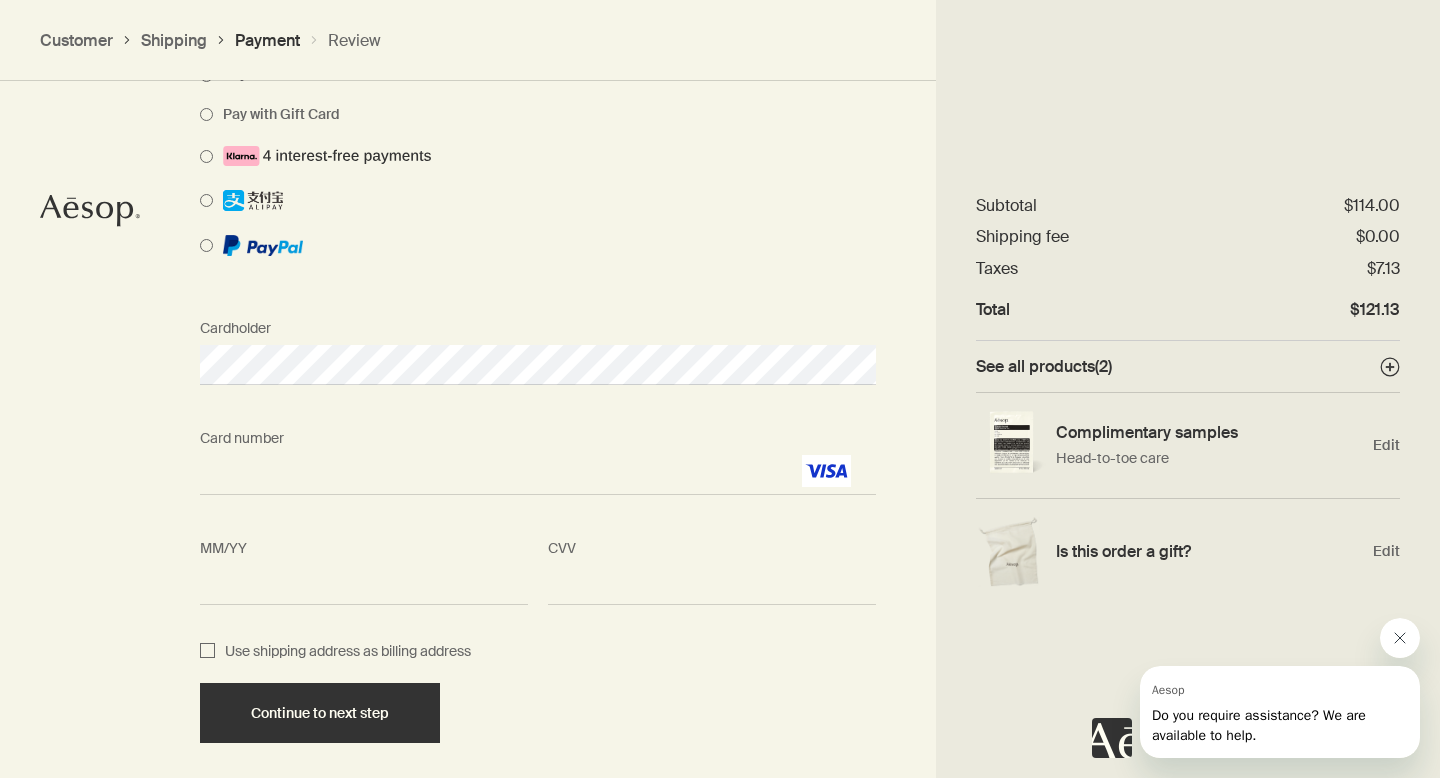 checkbox on "false" 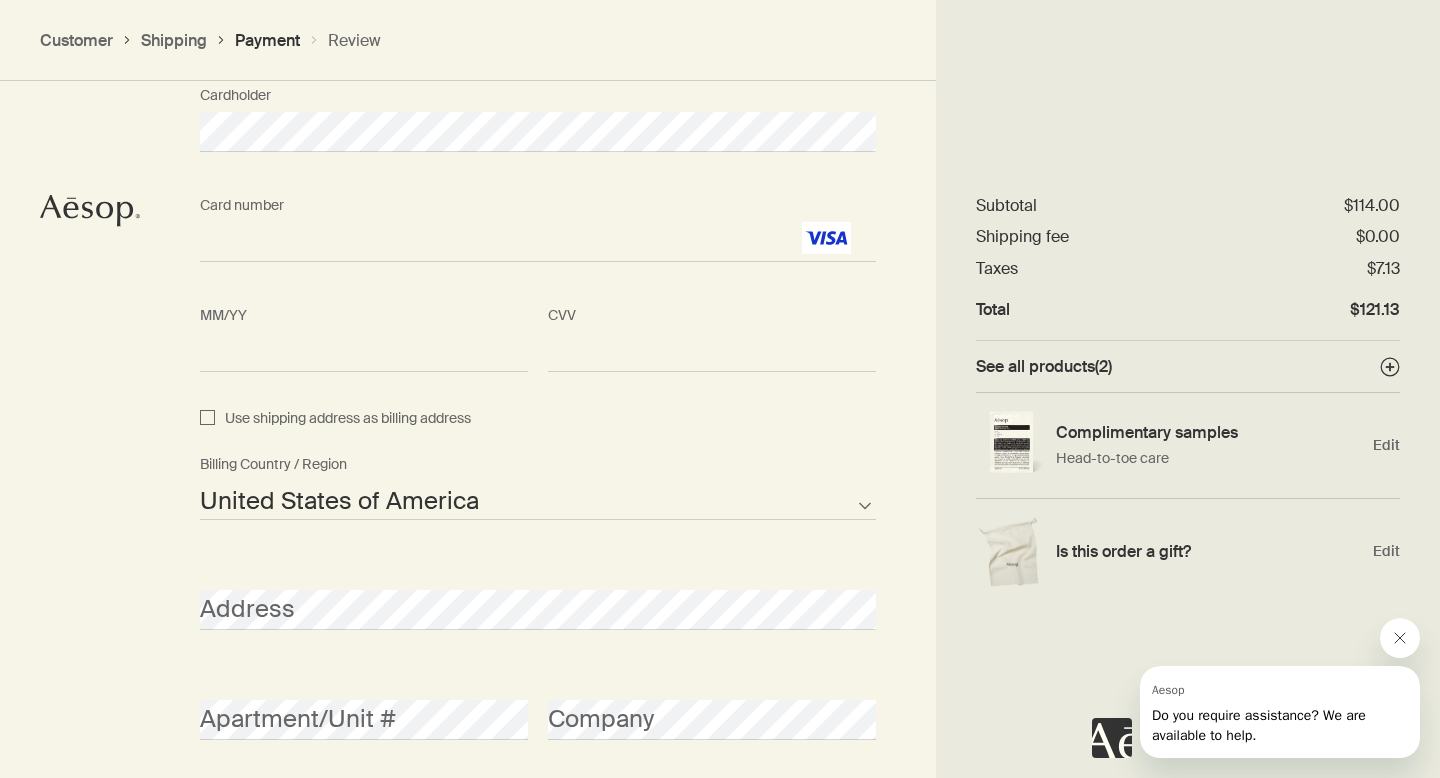 scroll, scrollTop: 1915, scrollLeft: 0, axis: vertical 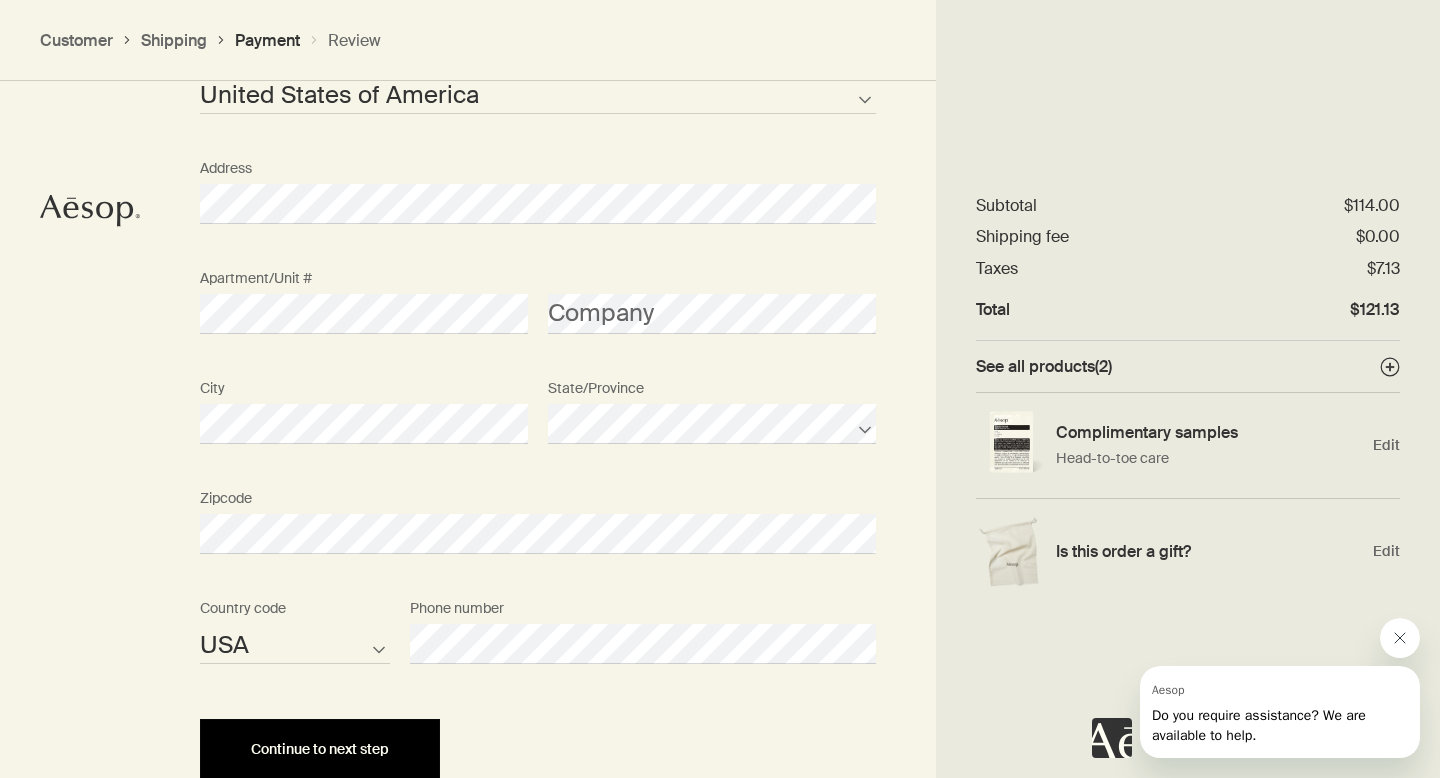 click on "Continue to next step" at bounding box center [320, 749] 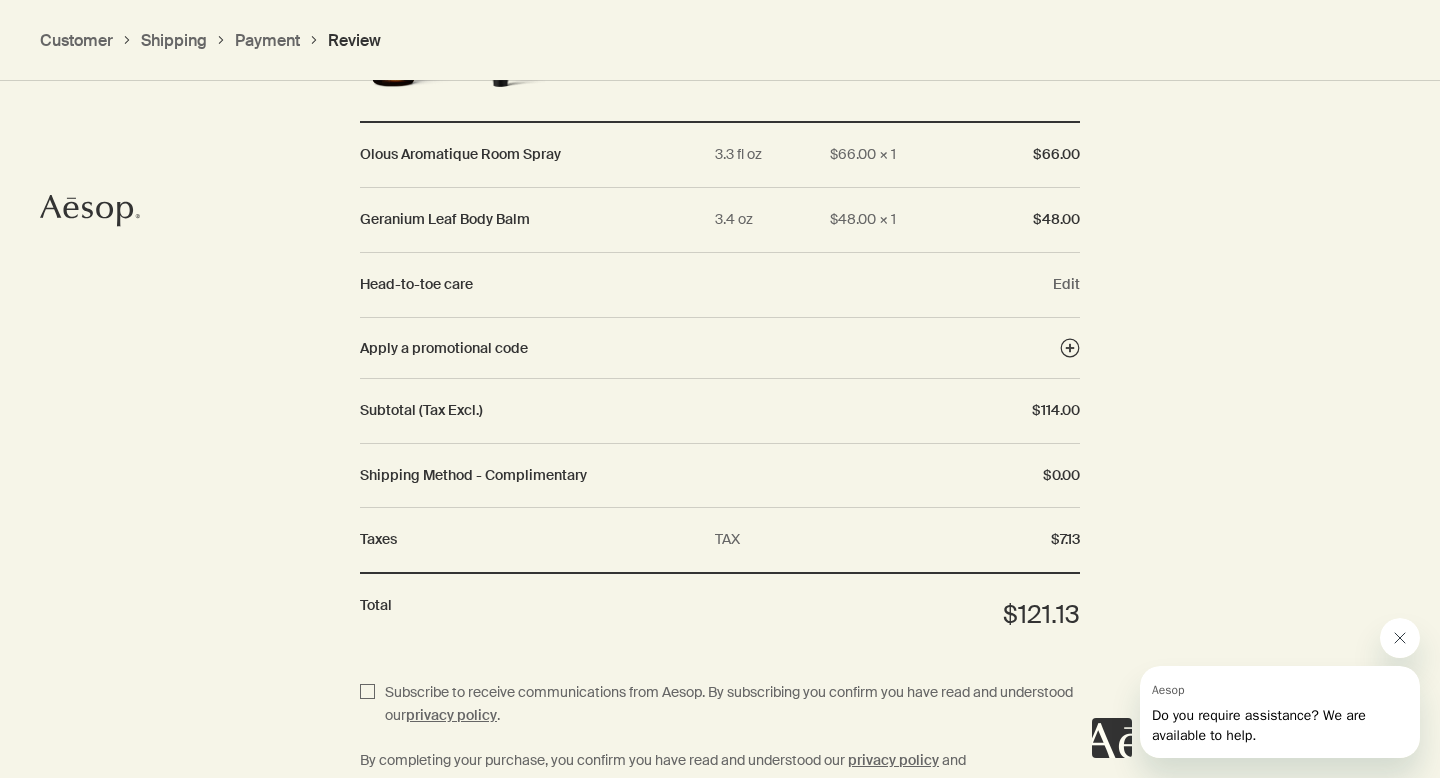 scroll, scrollTop: 2407, scrollLeft: 0, axis: vertical 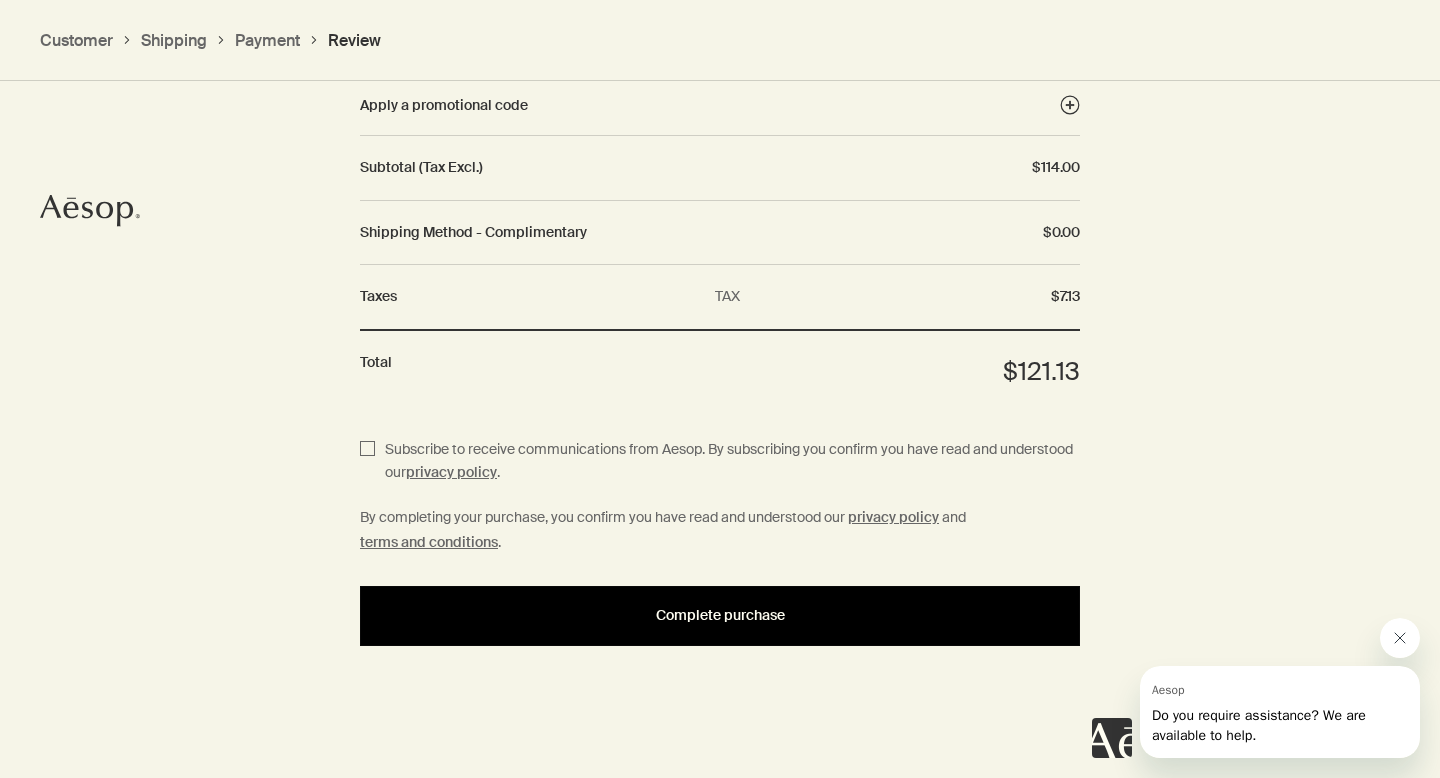 click on "Complete purchase" at bounding box center (720, 616) 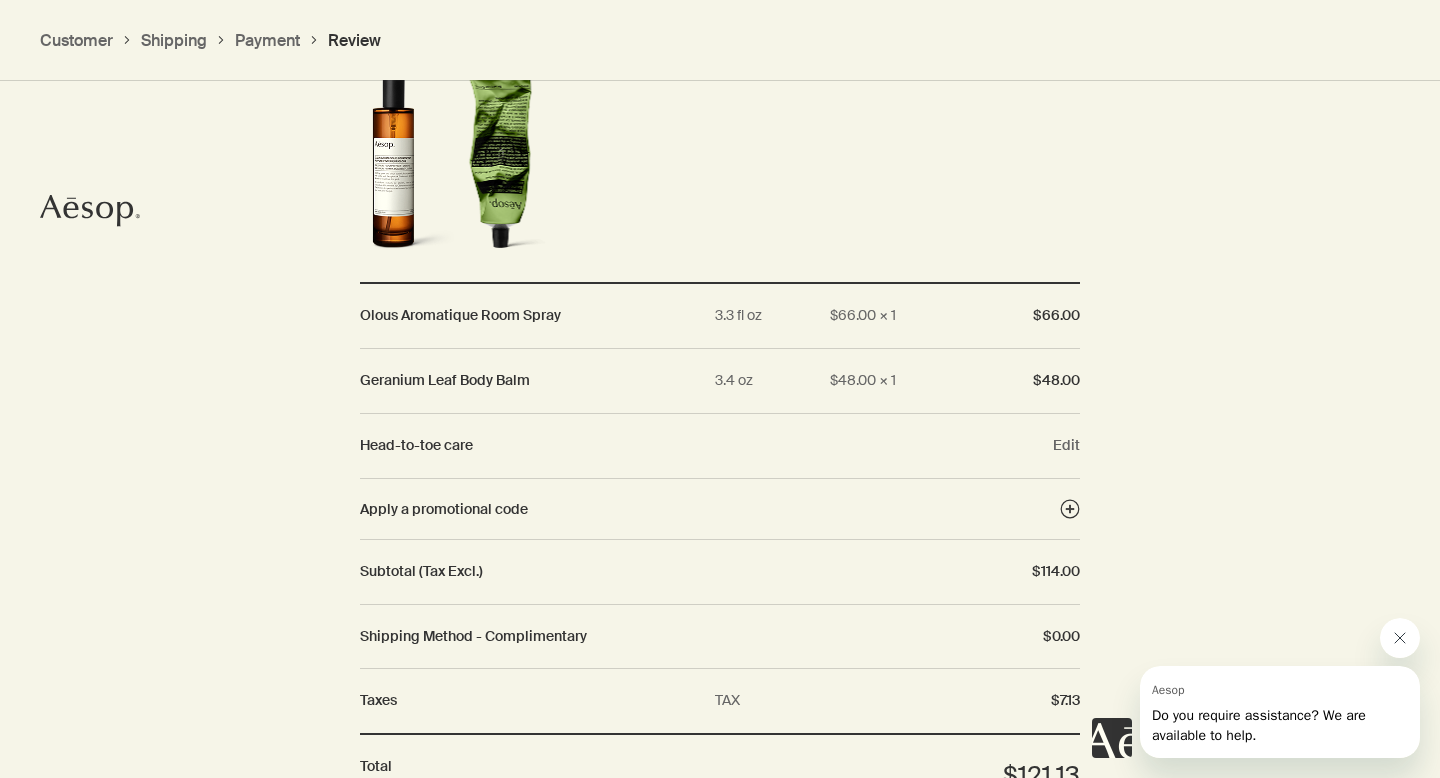 scroll, scrollTop: 1982, scrollLeft: 0, axis: vertical 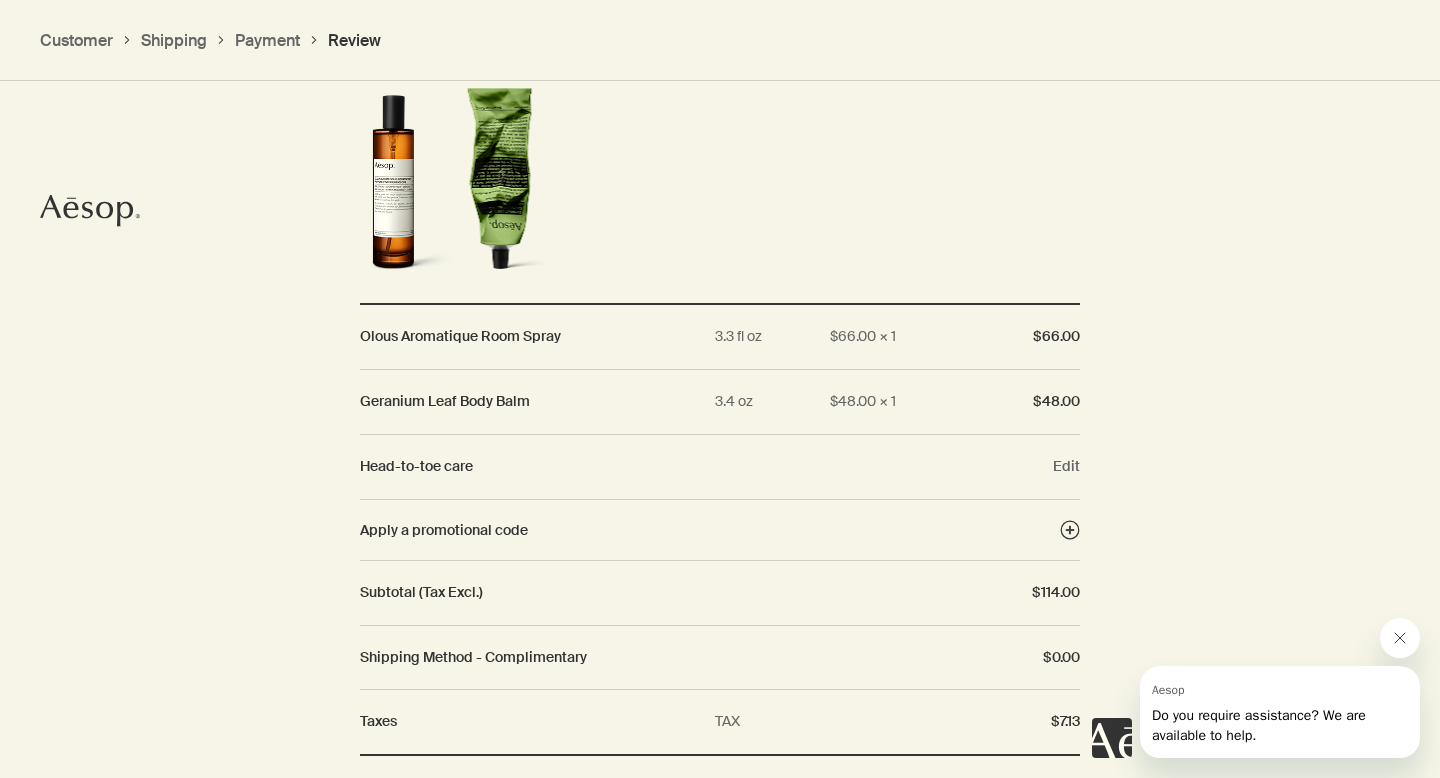 click at bounding box center (1400, 638) 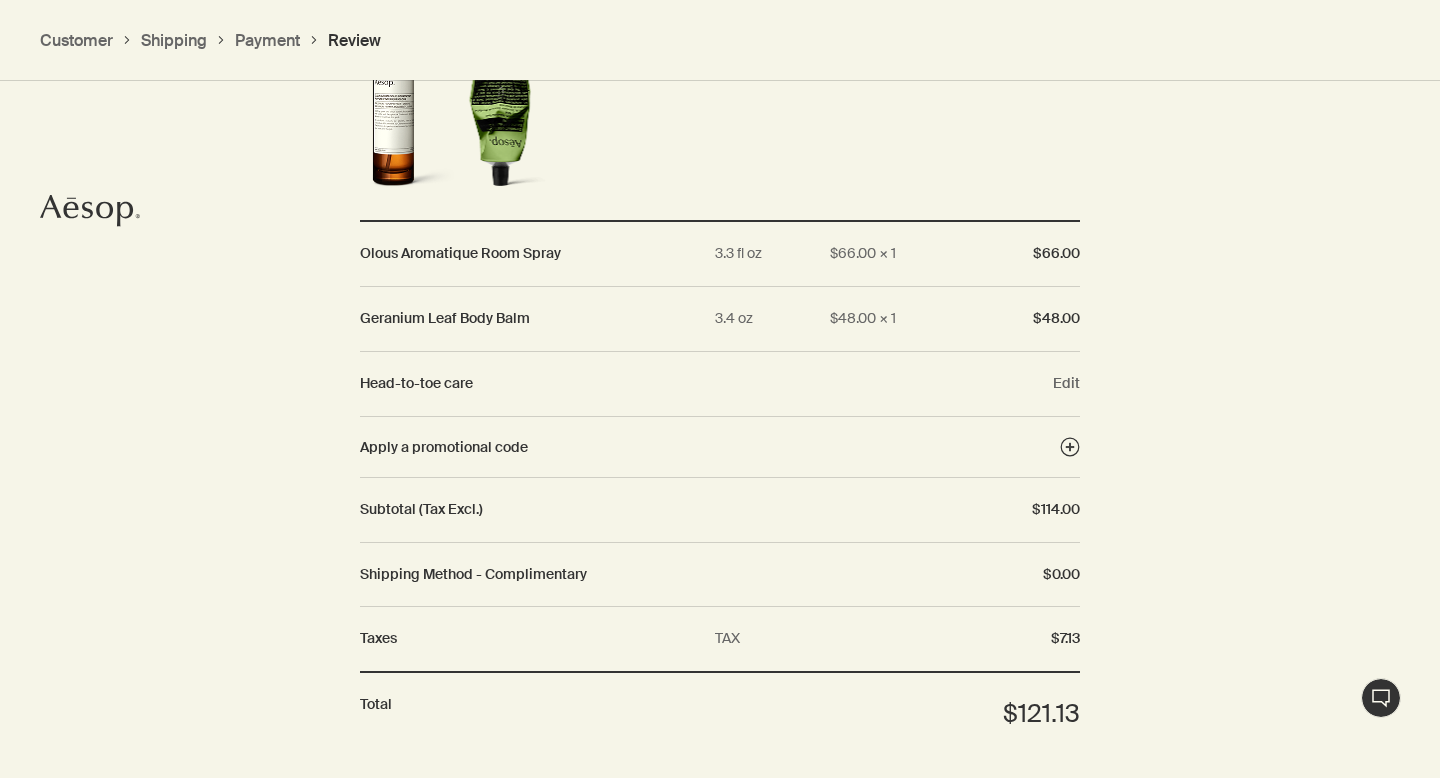 scroll, scrollTop: 2089, scrollLeft: 0, axis: vertical 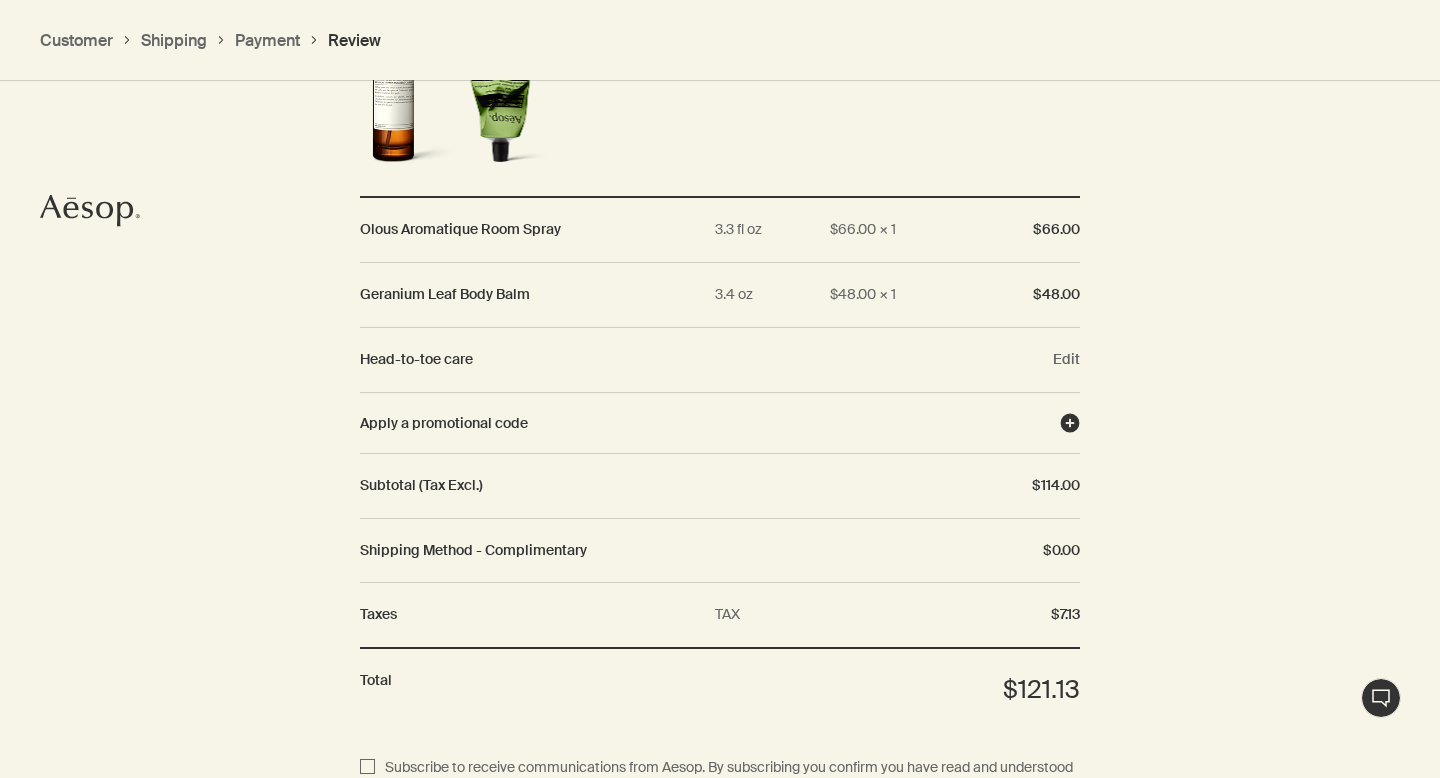 click 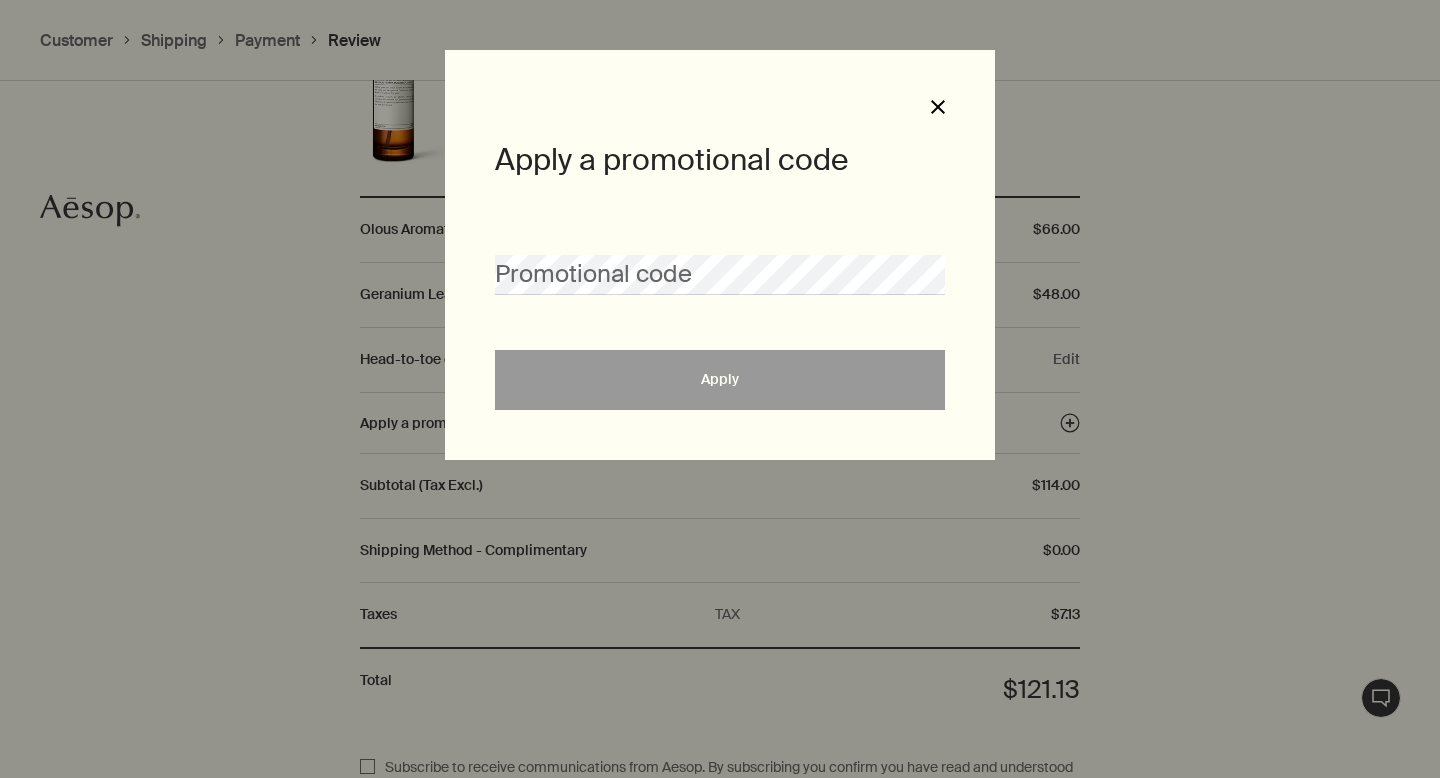 click on "Close" 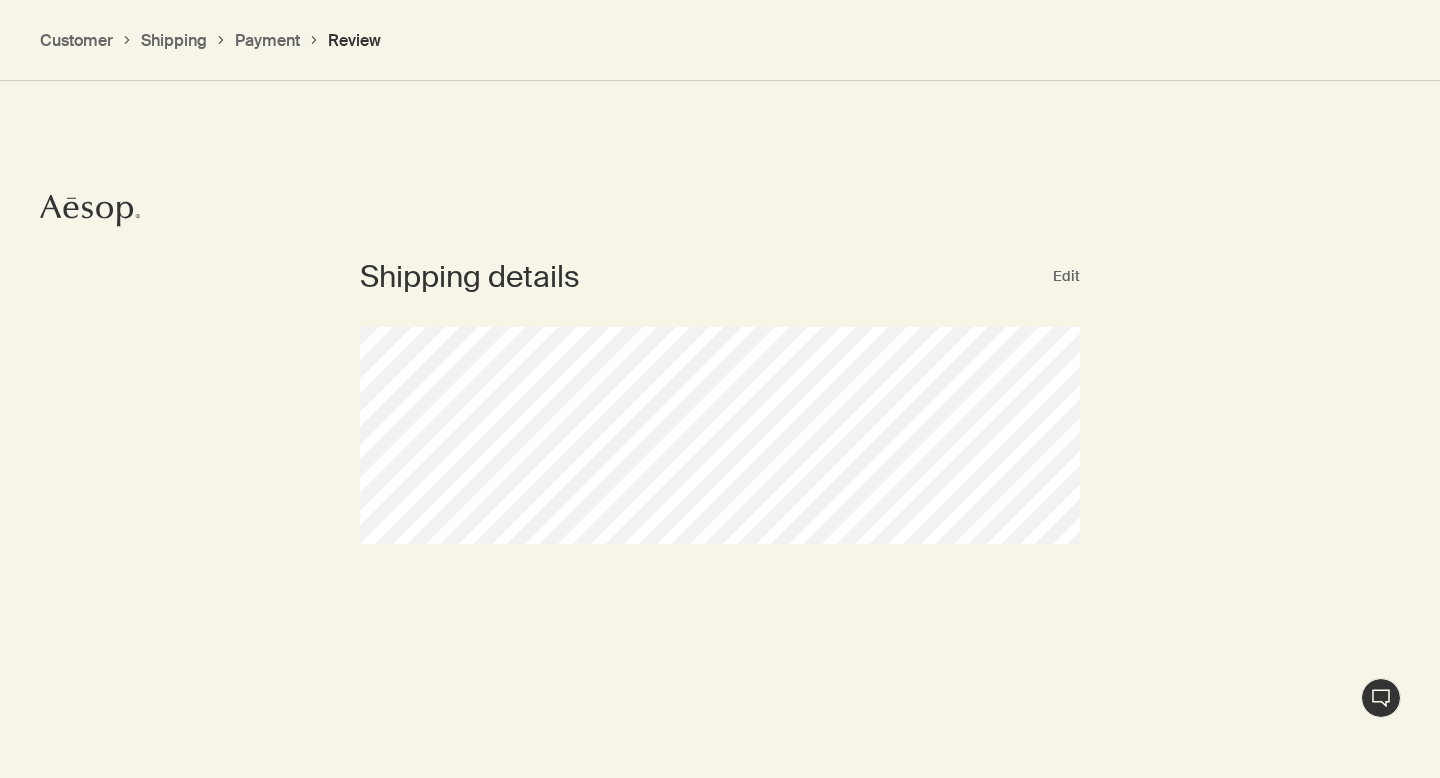 scroll, scrollTop: 0, scrollLeft: 0, axis: both 